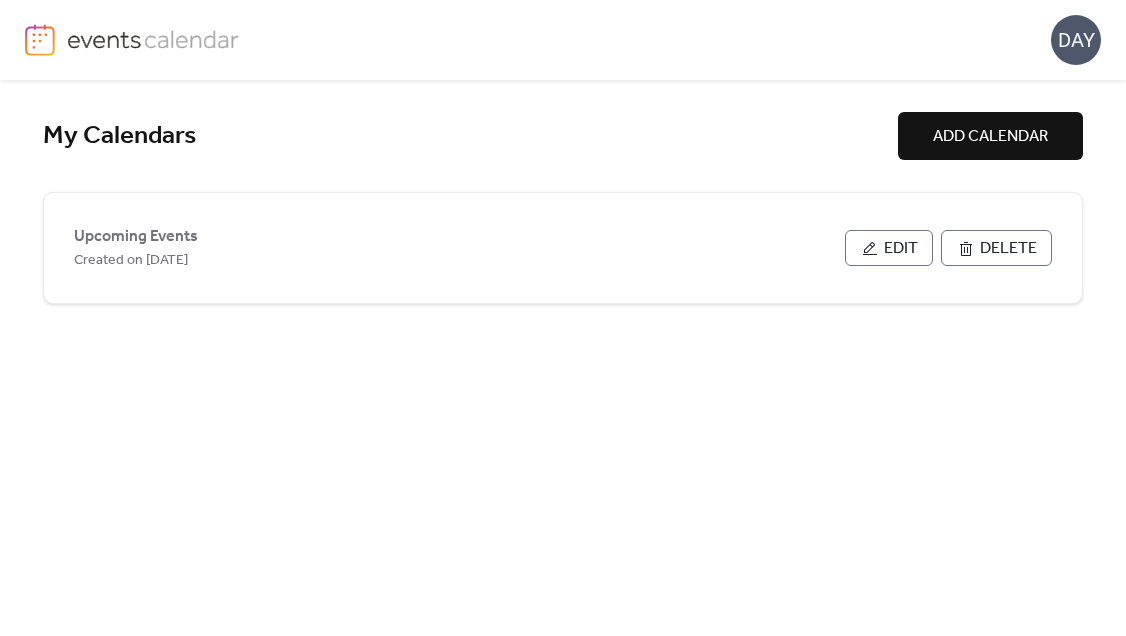 scroll, scrollTop: 0, scrollLeft: 0, axis: both 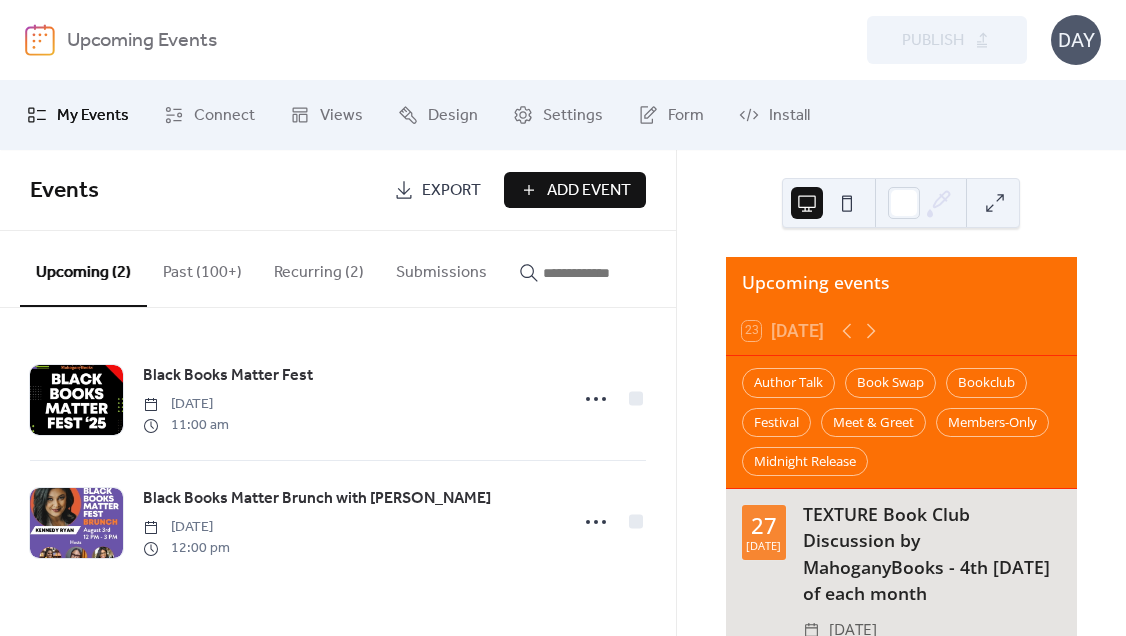 click on "Add Event" at bounding box center (589, 191) 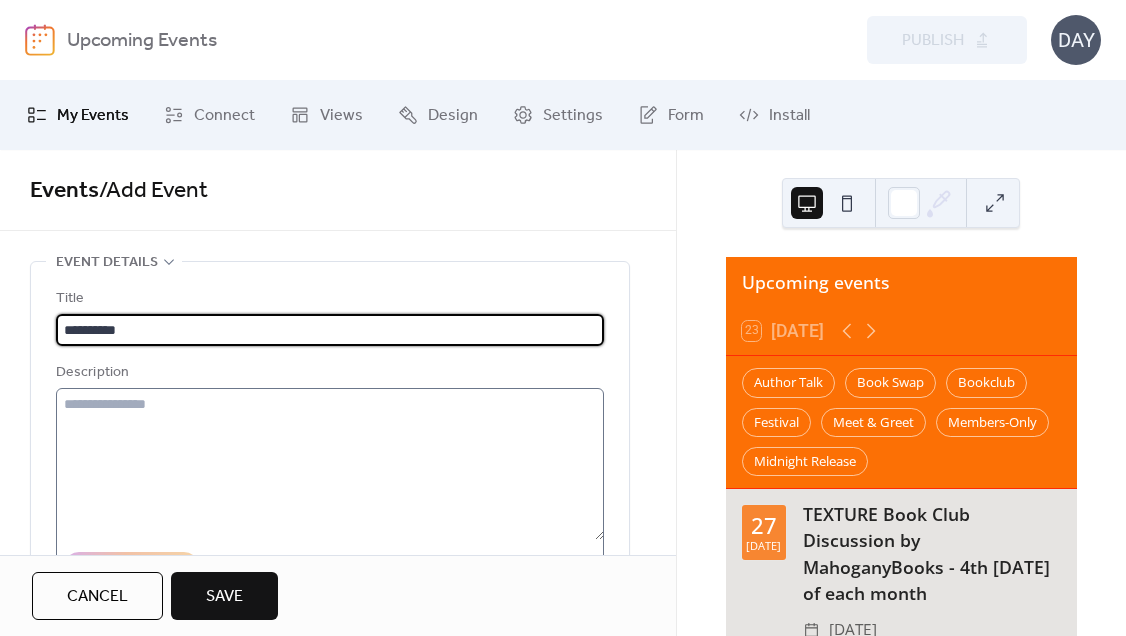type on "**********" 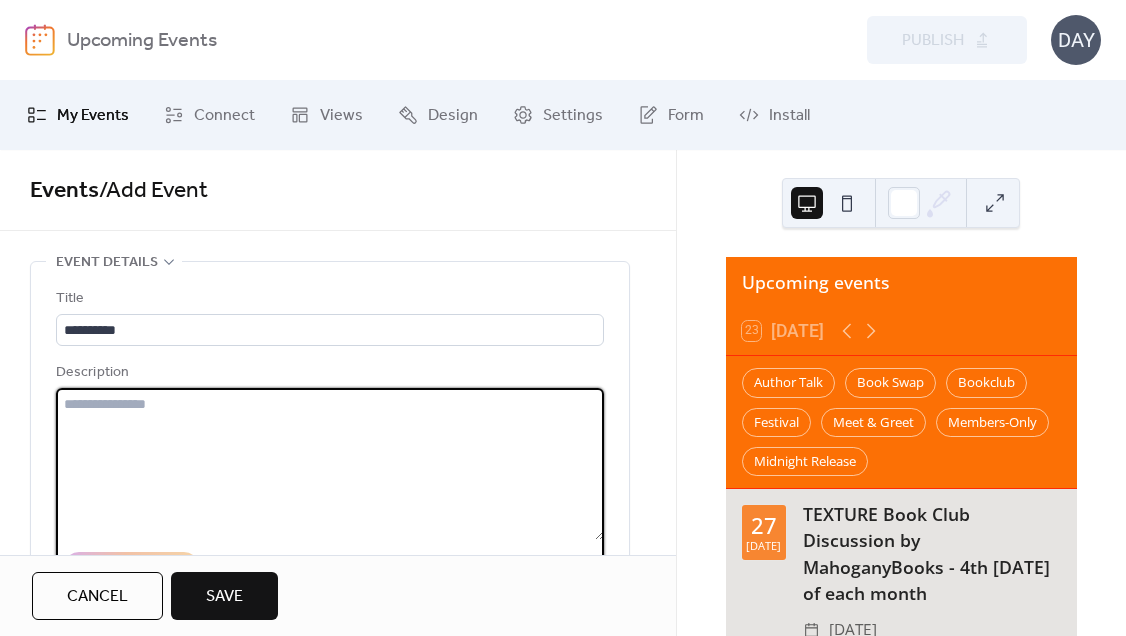 click at bounding box center (330, 464) 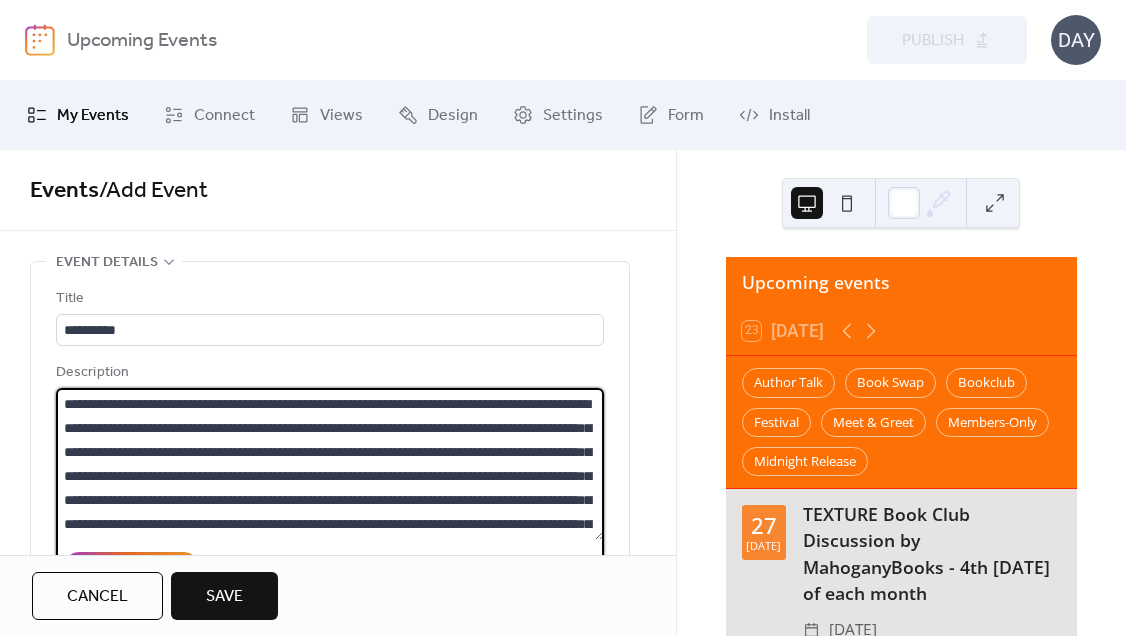 scroll, scrollTop: 0, scrollLeft: 0, axis: both 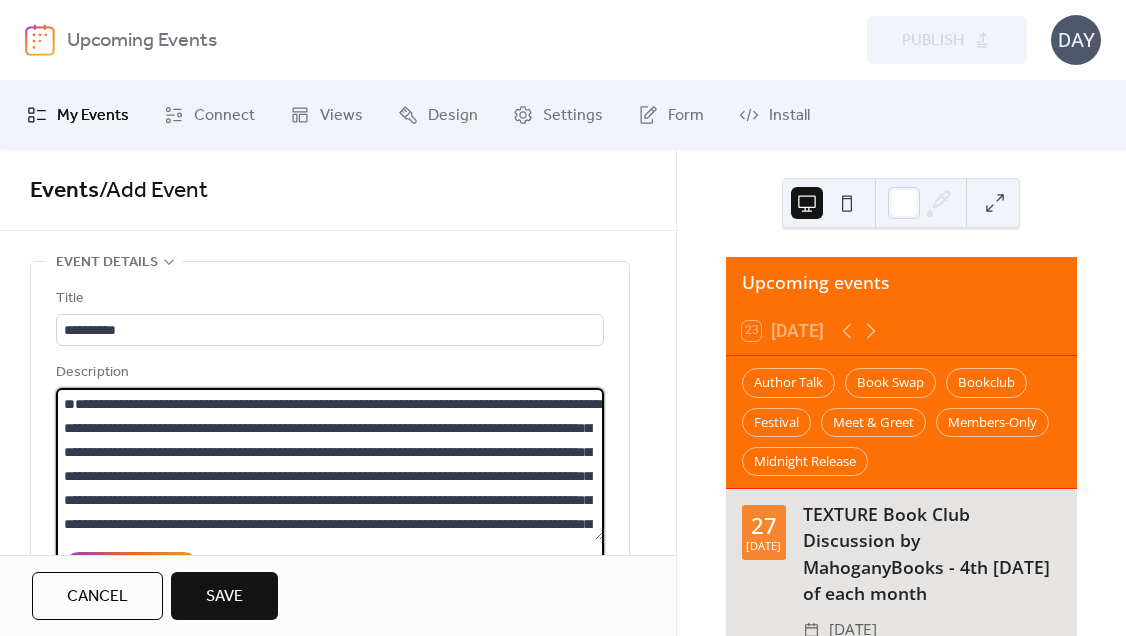 click on "**********" at bounding box center (330, 464) 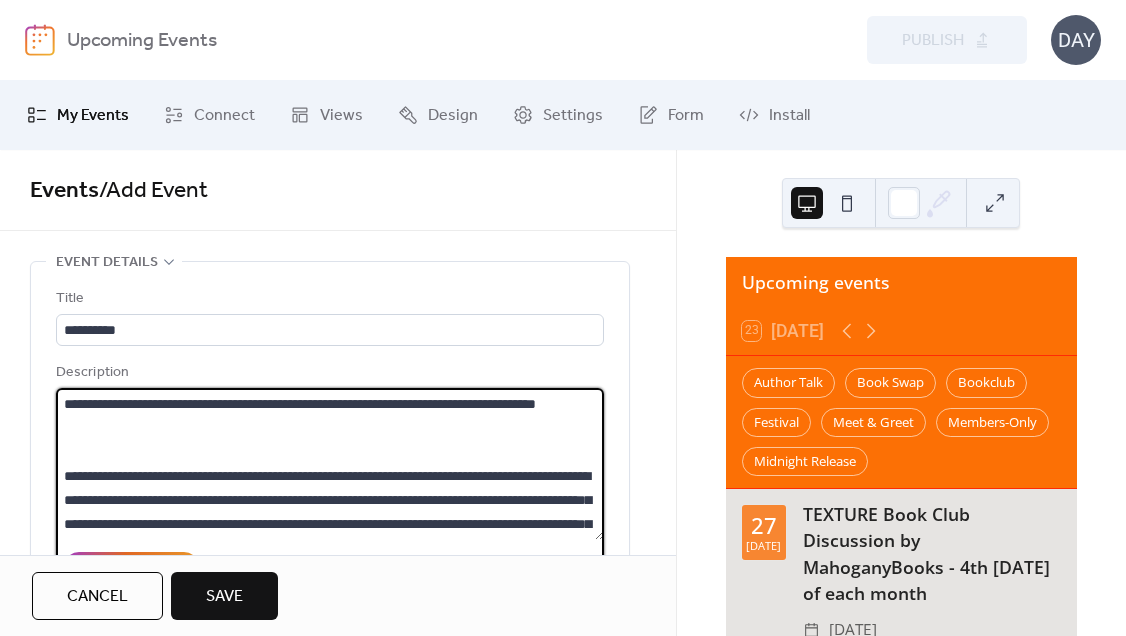 click on "**********" at bounding box center [330, 464] 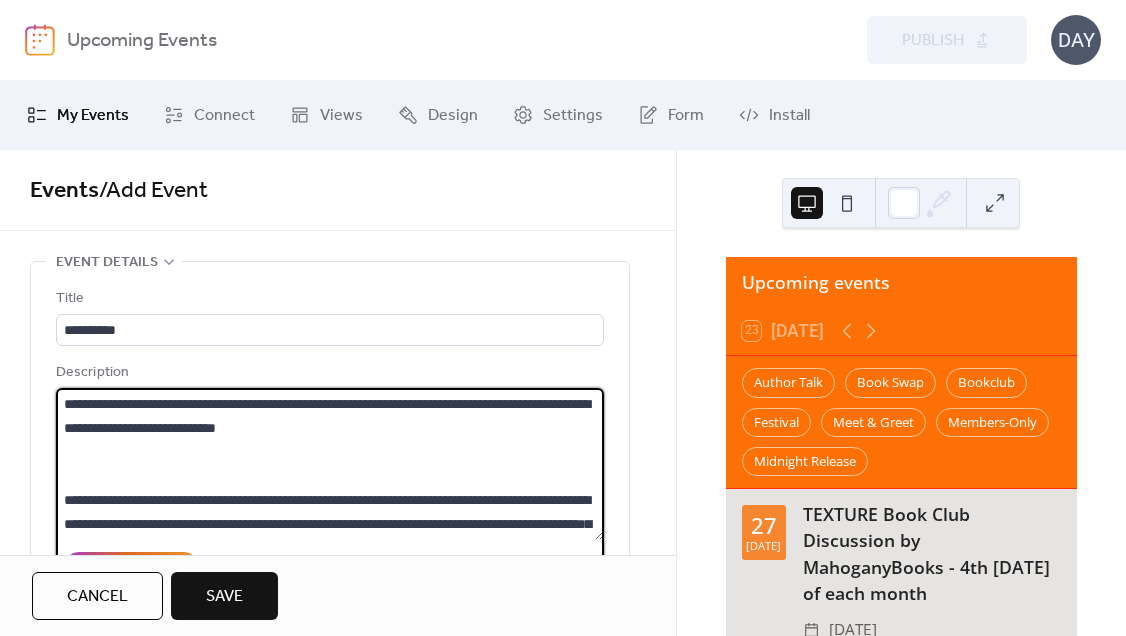 click on "**********" at bounding box center (330, 464) 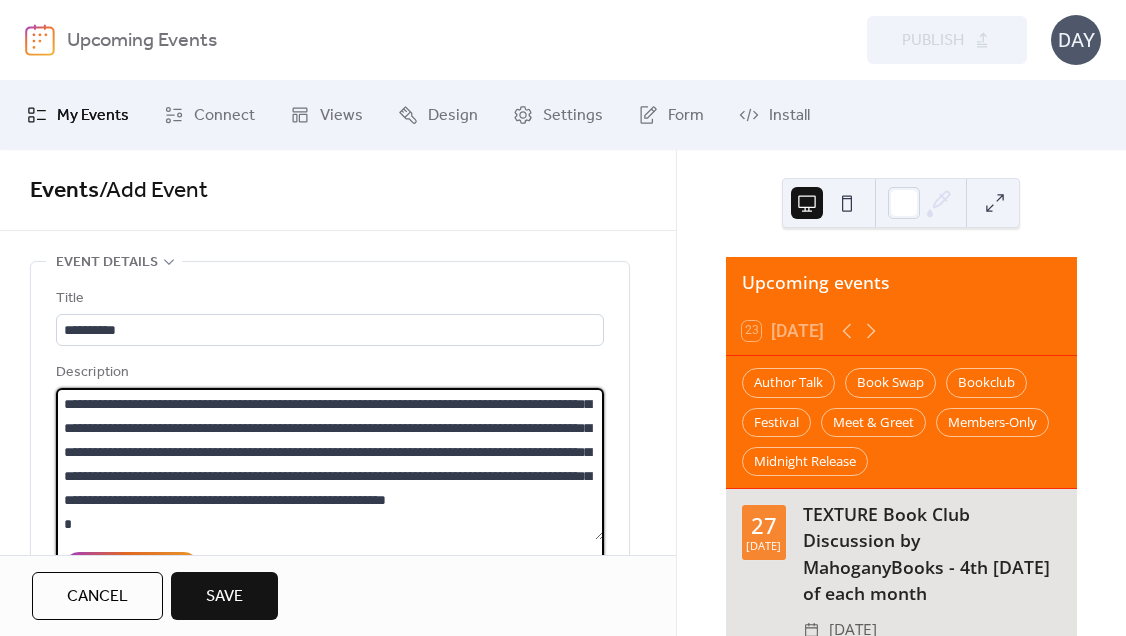 scroll, scrollTop: 192, scrollLeft: 0, axis: vertical 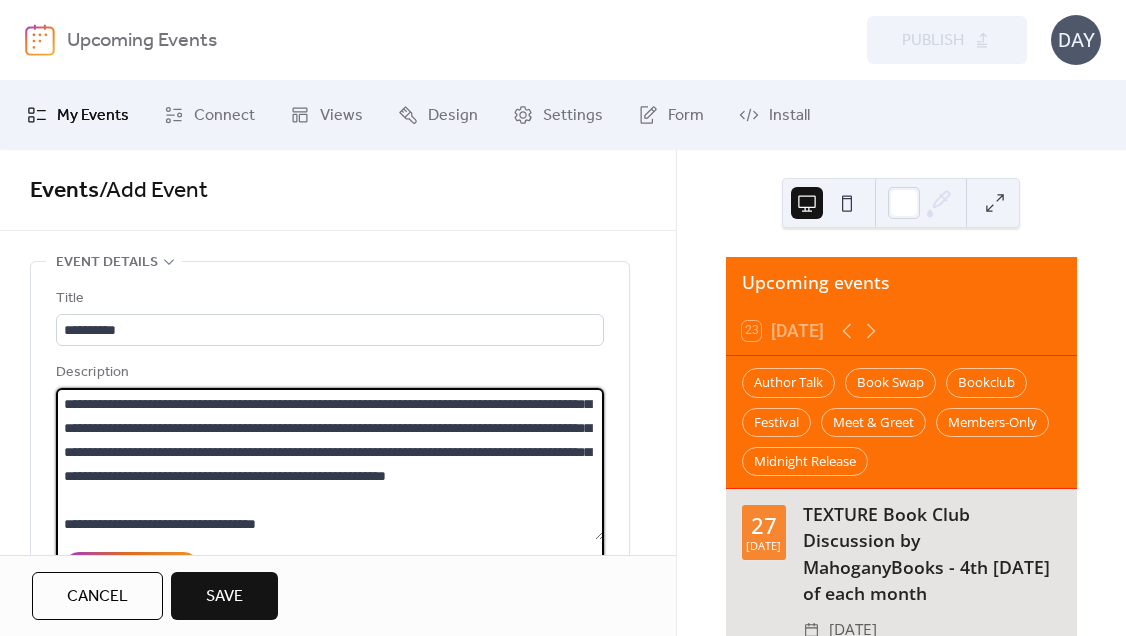 type on "**********" 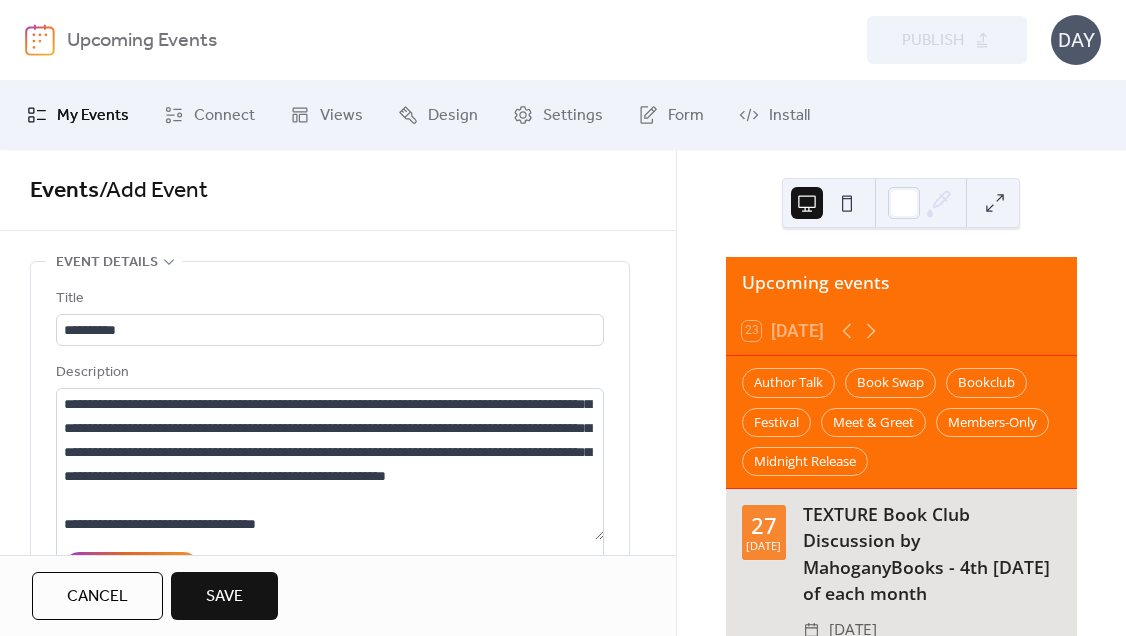 click on "Save" at bounding box center [224, 596] 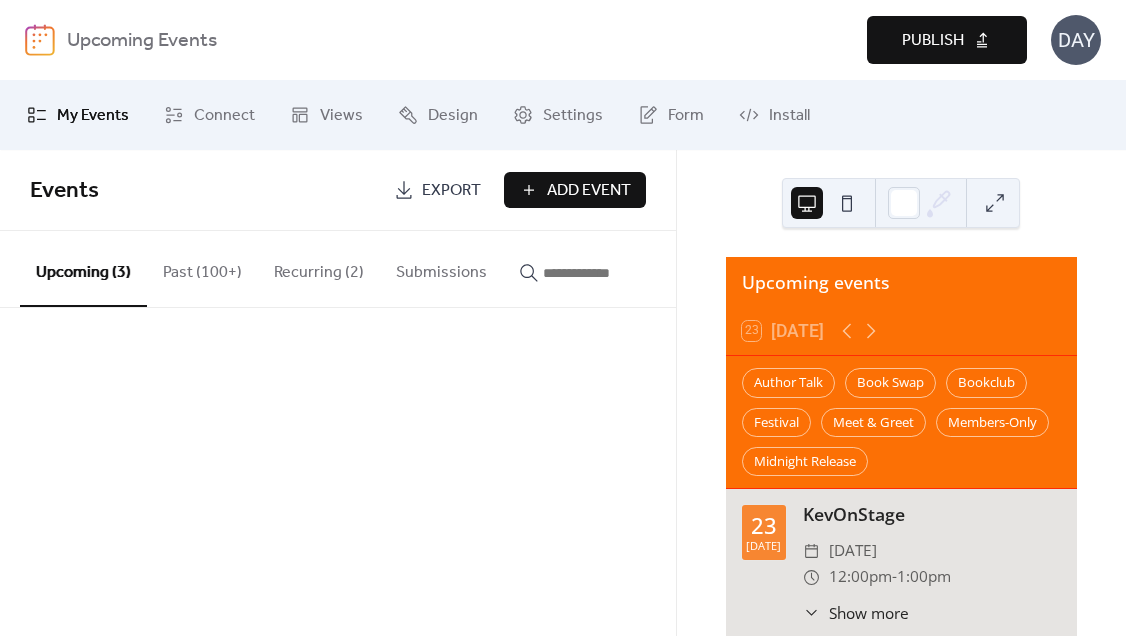 click at bounding box center [338, 338] 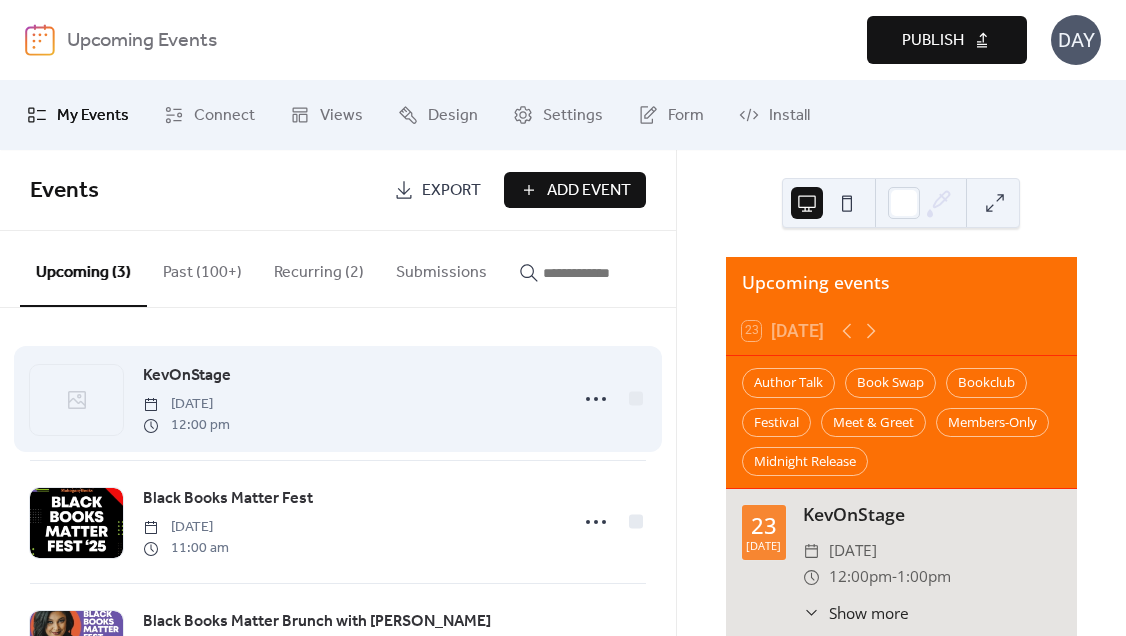 click on "KevOnStage" at bounding box center [187, 376] 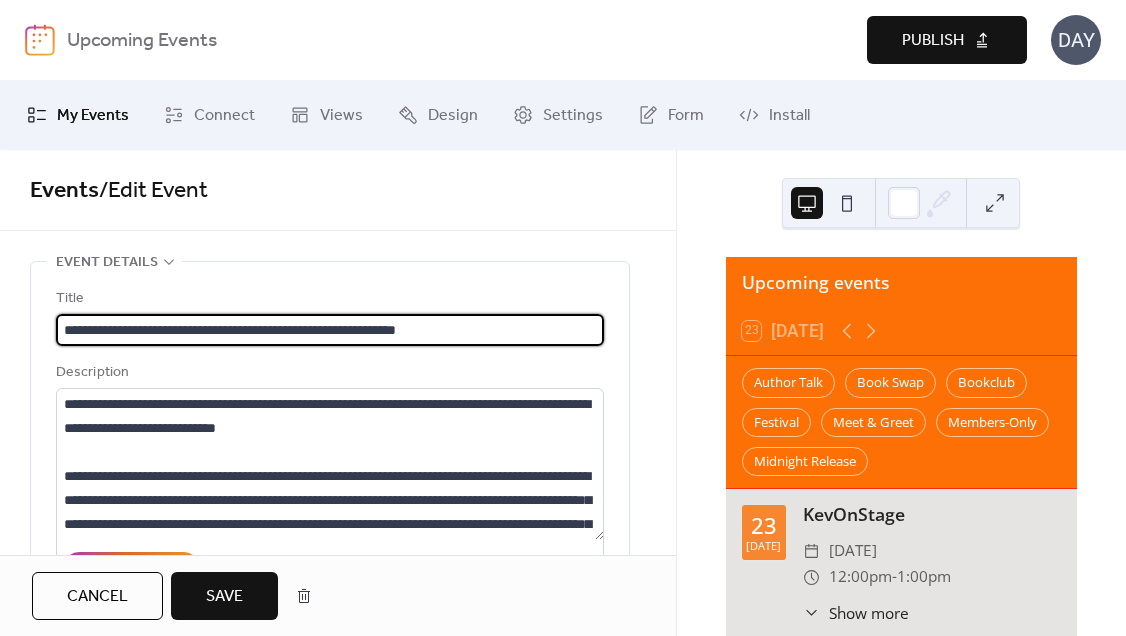 click on "**********" at bounding box center (330, 330) 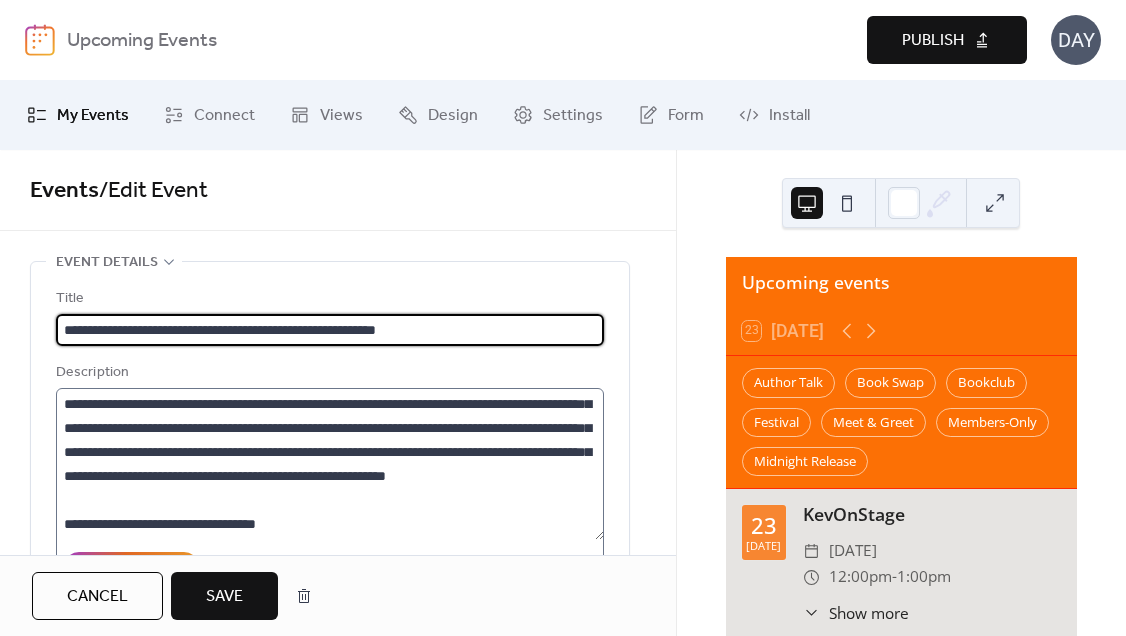 scroll, scrollTop: 216, scrollLeft: 0, axis: vertical 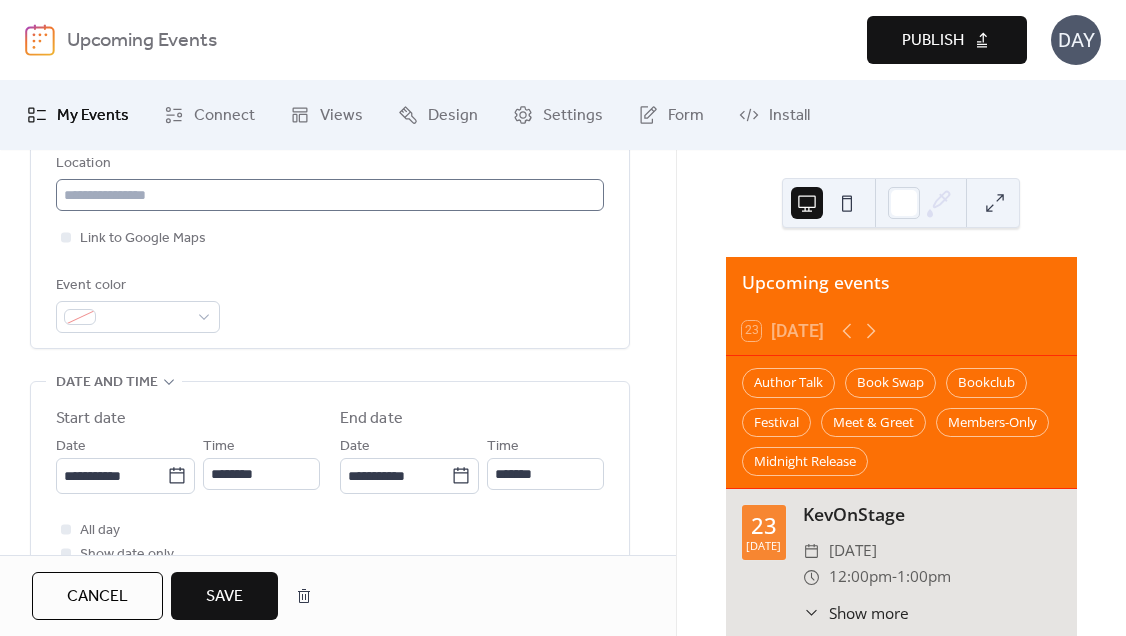 type on "**********" 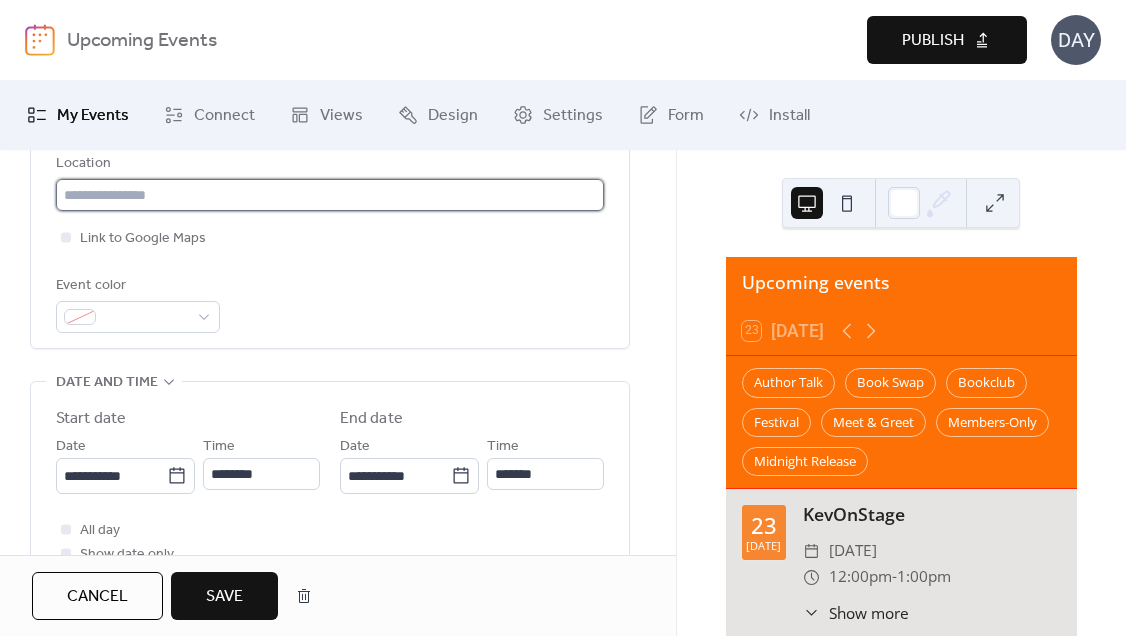 click at bounding box center (330, 195) 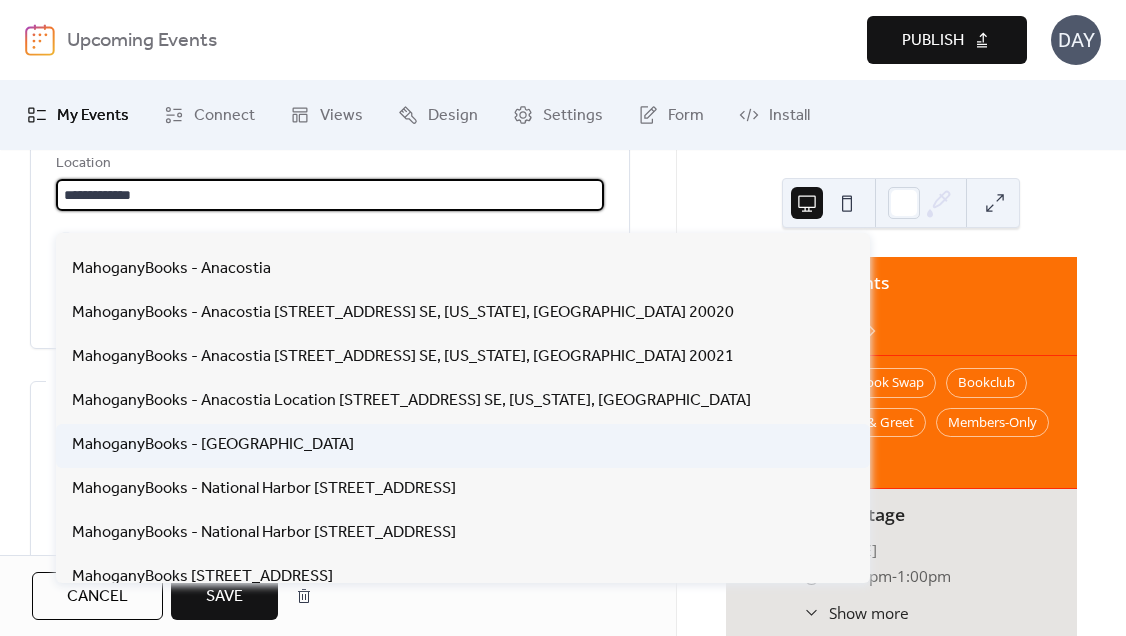 scroll, scrollTop: 167, scrollLeft: 0, axis: vertical 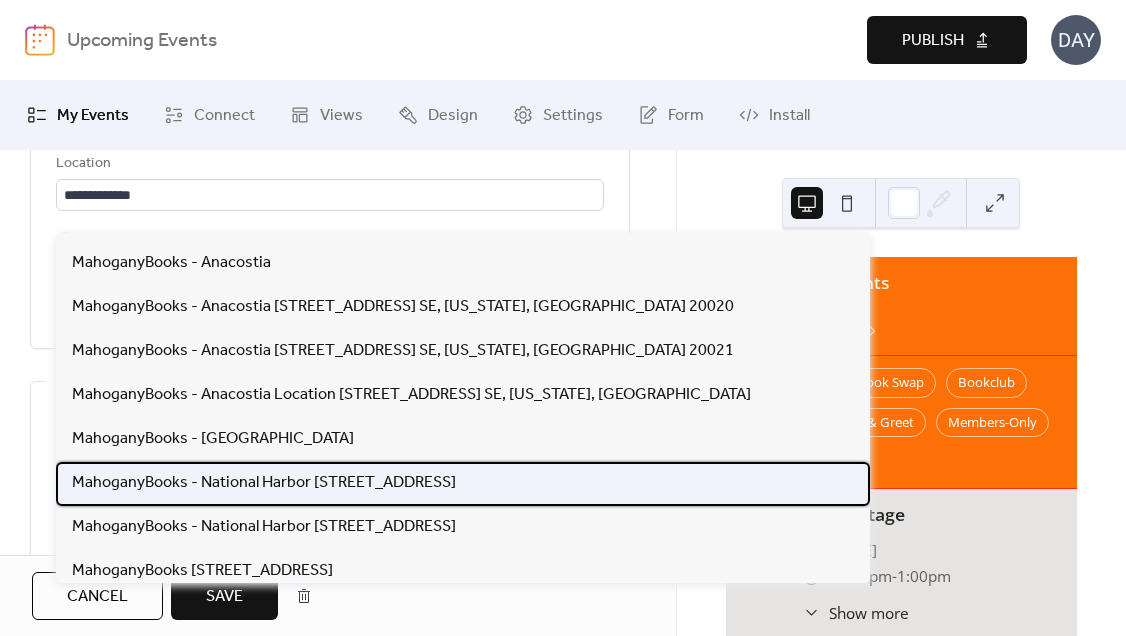click on "MahoganyBooks - National Harbor [STREET_ADDRESS]" at bounding box center (264, 483) 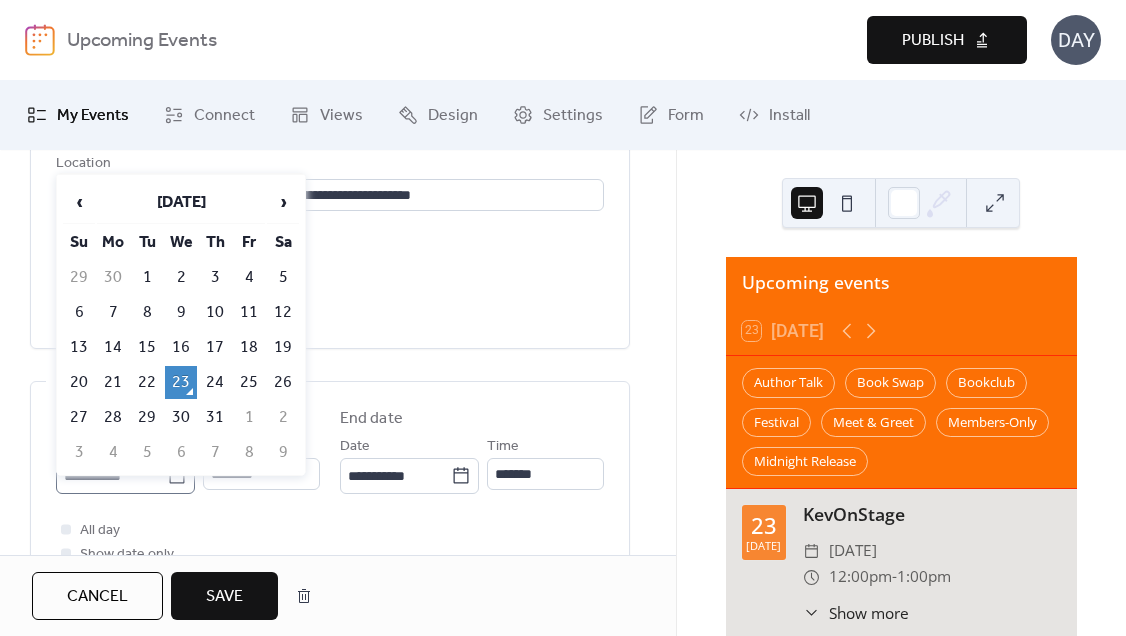 click 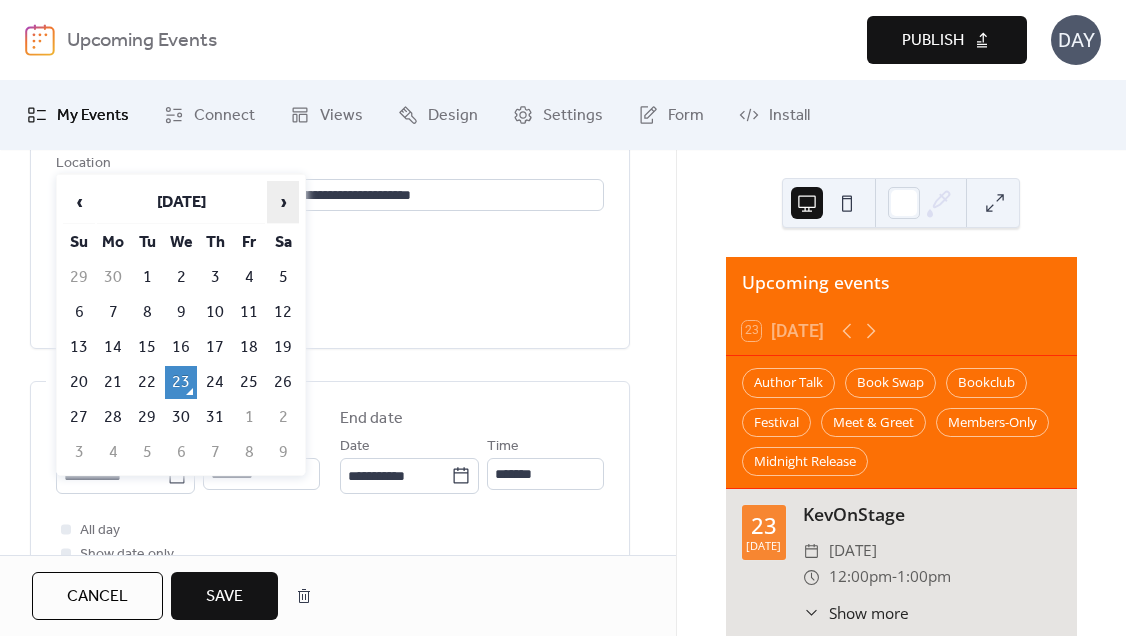 click on "›" at bounding box center (283, 202) 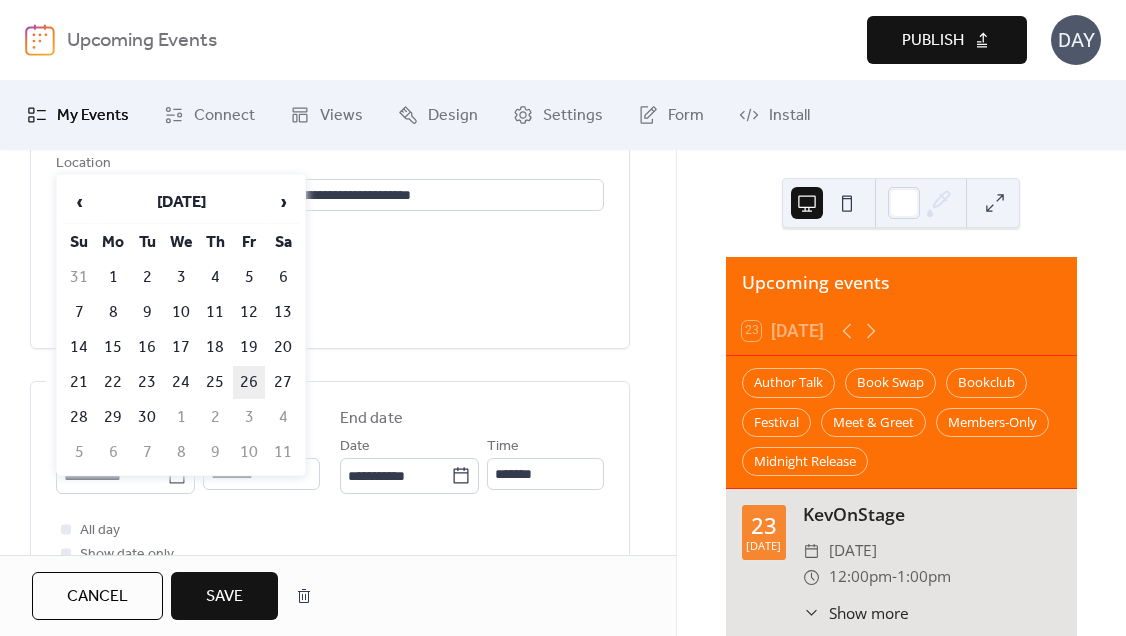 click on "26" at bounding box center [249, 382] 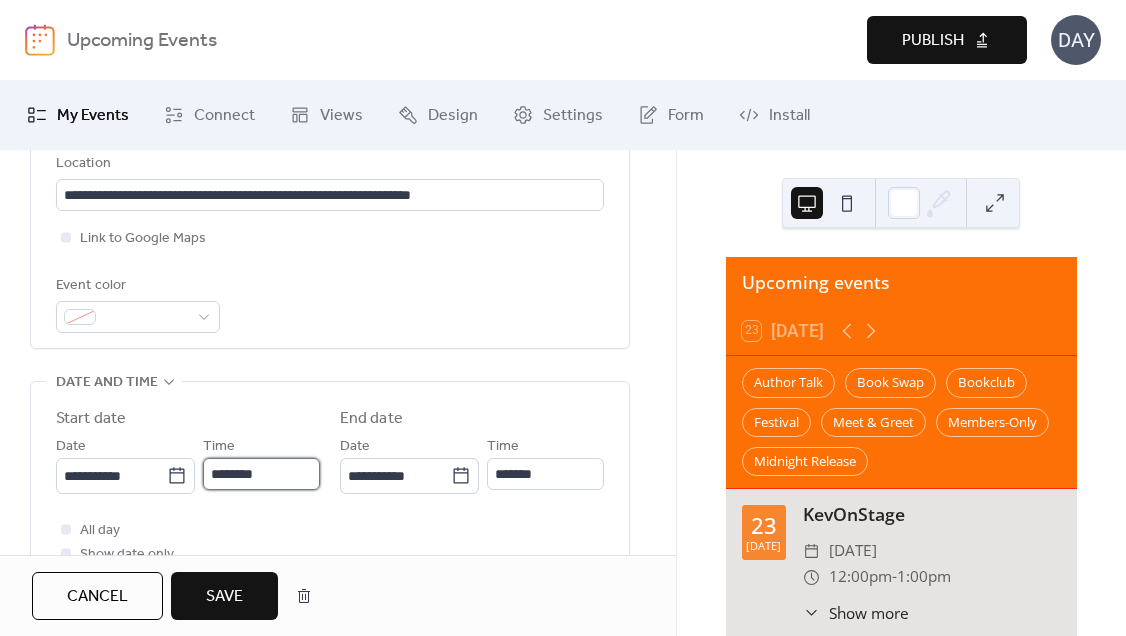 click on "********" at bounding box center (261, 474) 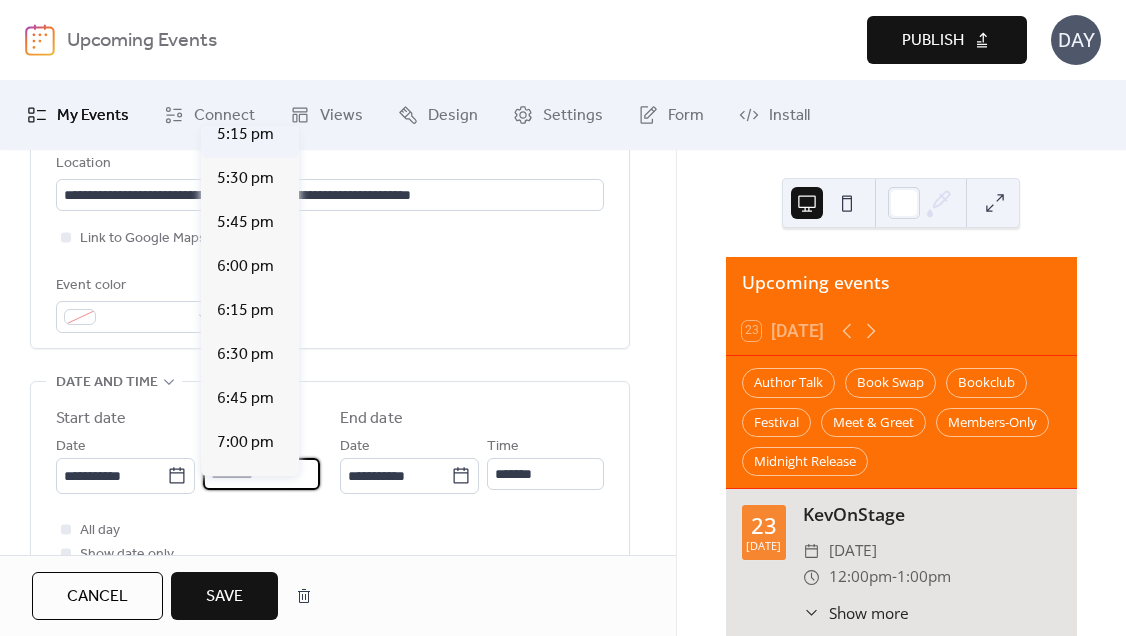 scroll, scrollTop: 2970, scrollLeft: 0, axis: vertical 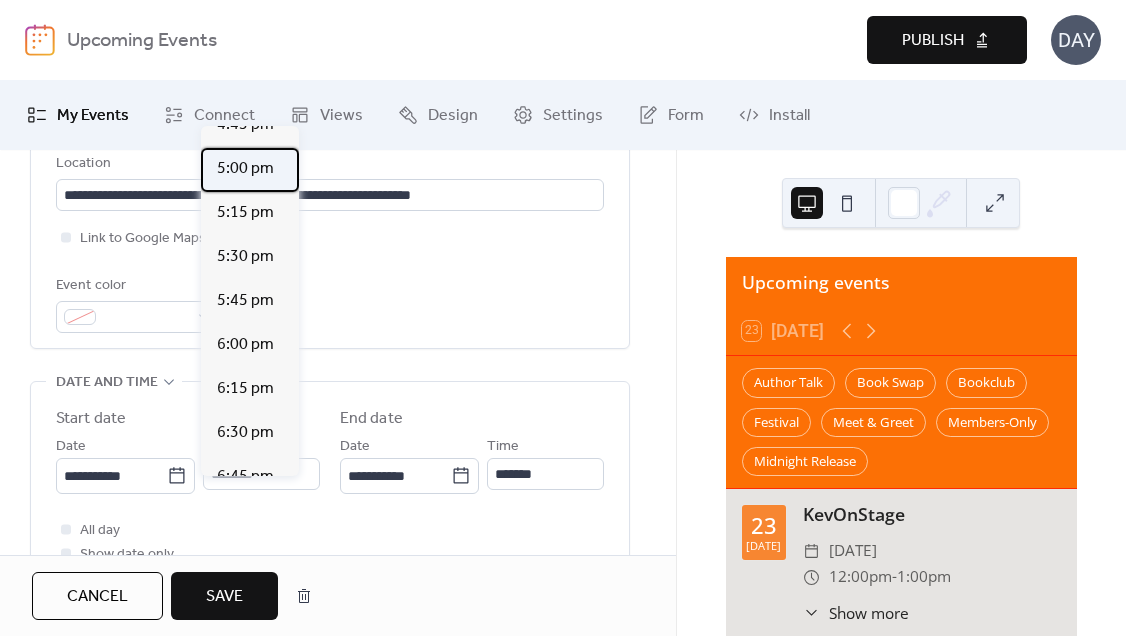 click on "5:00 pm" at bounding box center (245, 169) 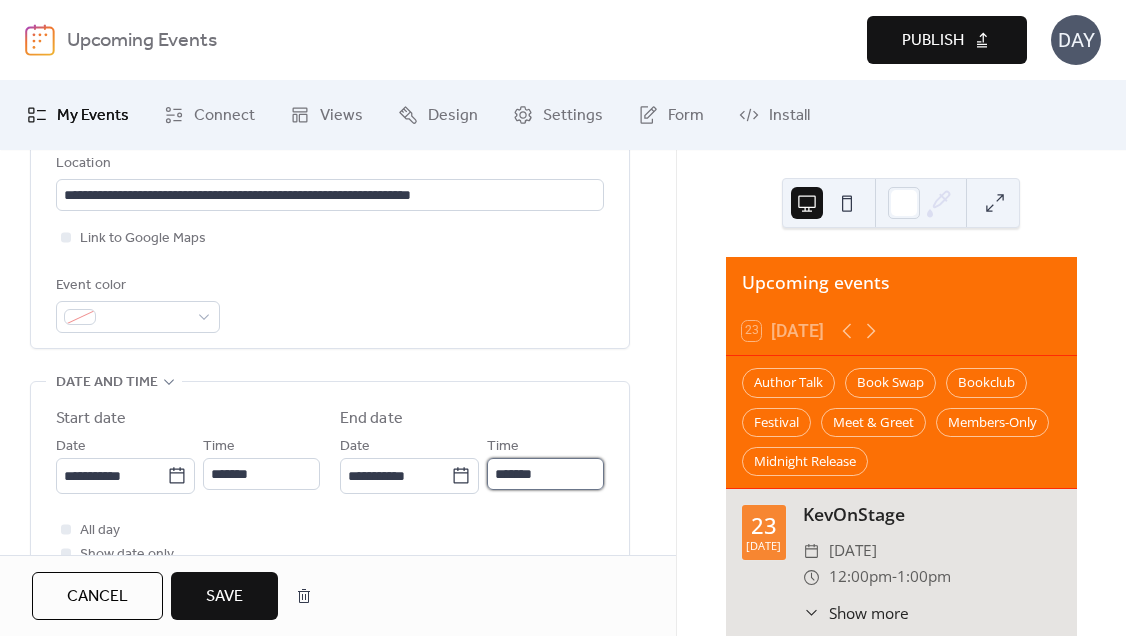click on "*******" at bounding box center (545, 474) 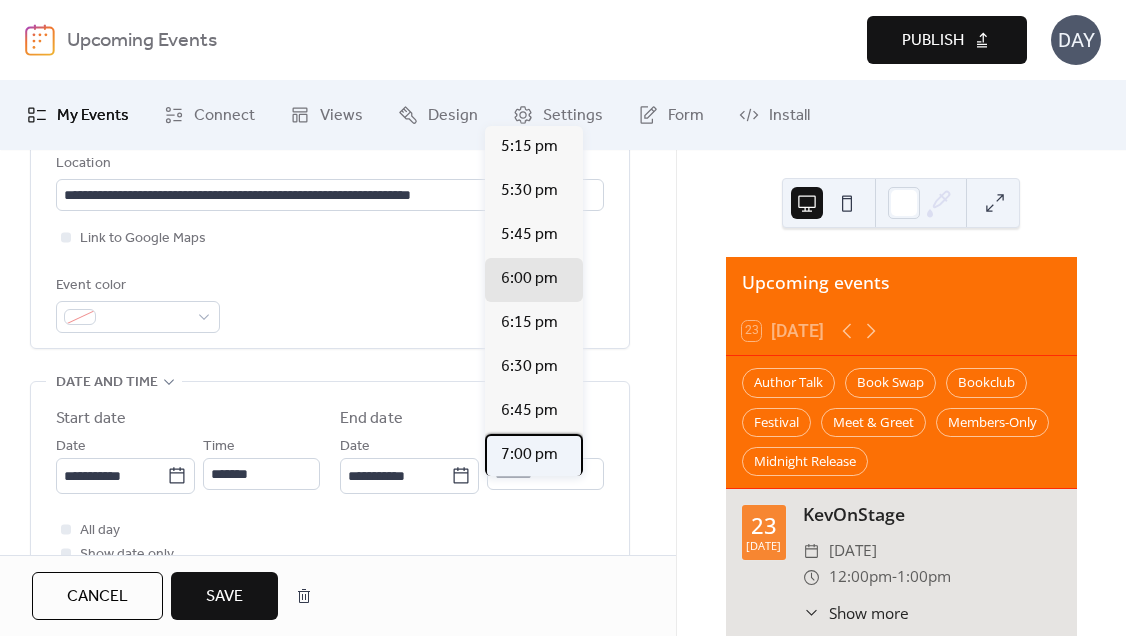click on "7:00 pm" at bounding box center [529, 455] 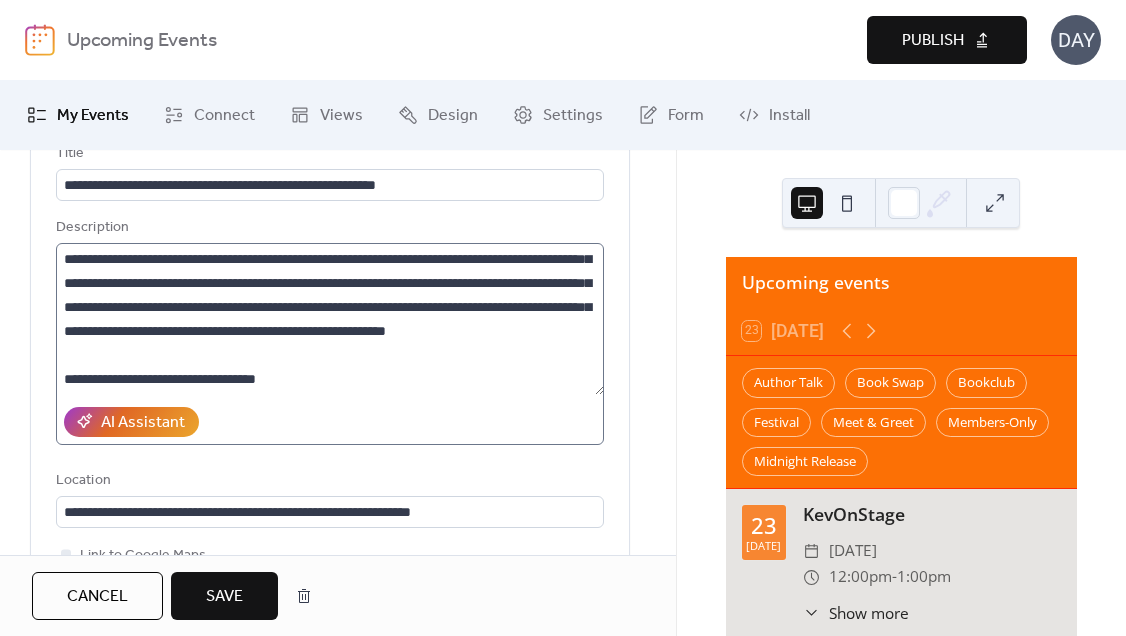scroll, scrollTop: 148, scrollLeft: 0, axis: vertical 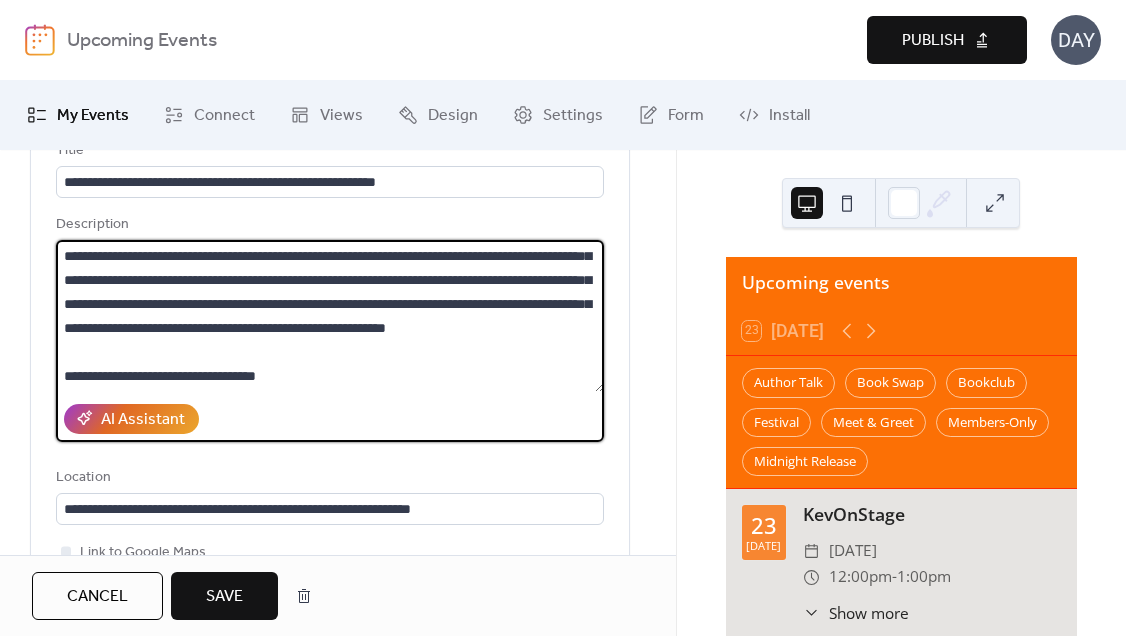 click on "**********" at bounding box center [330, 316] 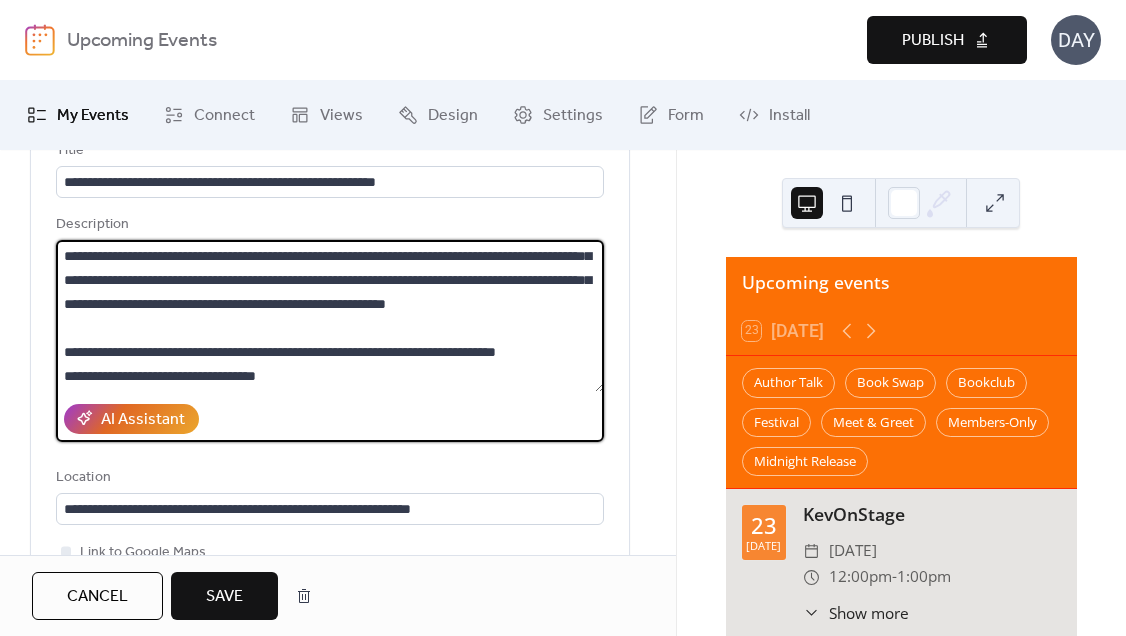 scroll, scrollTop: 240, scrollLeft: 0, axis: vertical 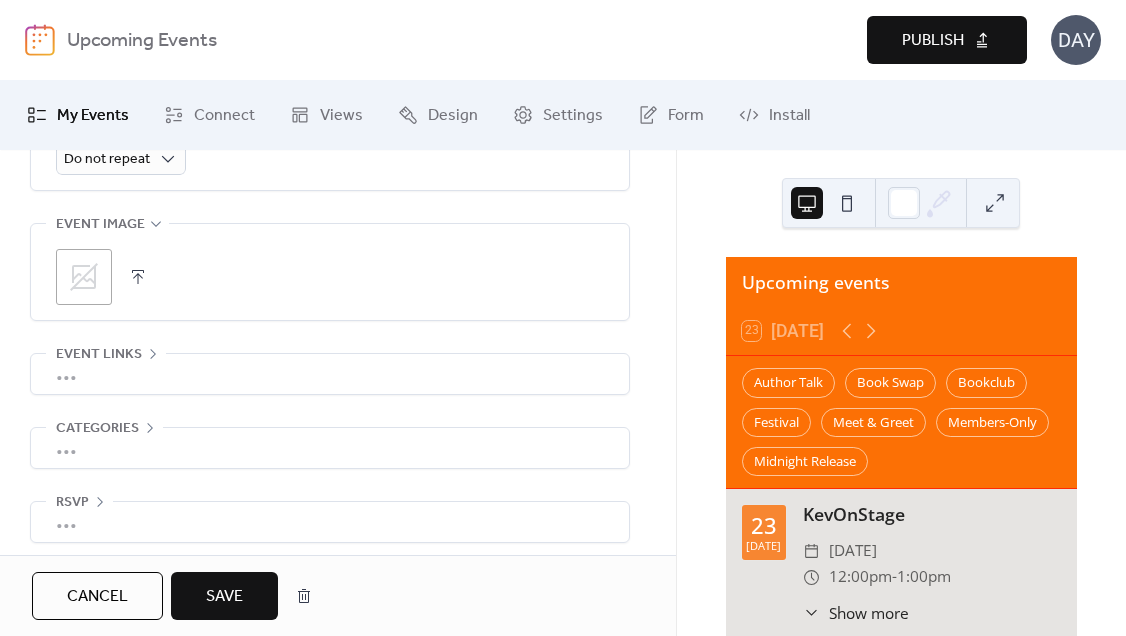 type on "**********" 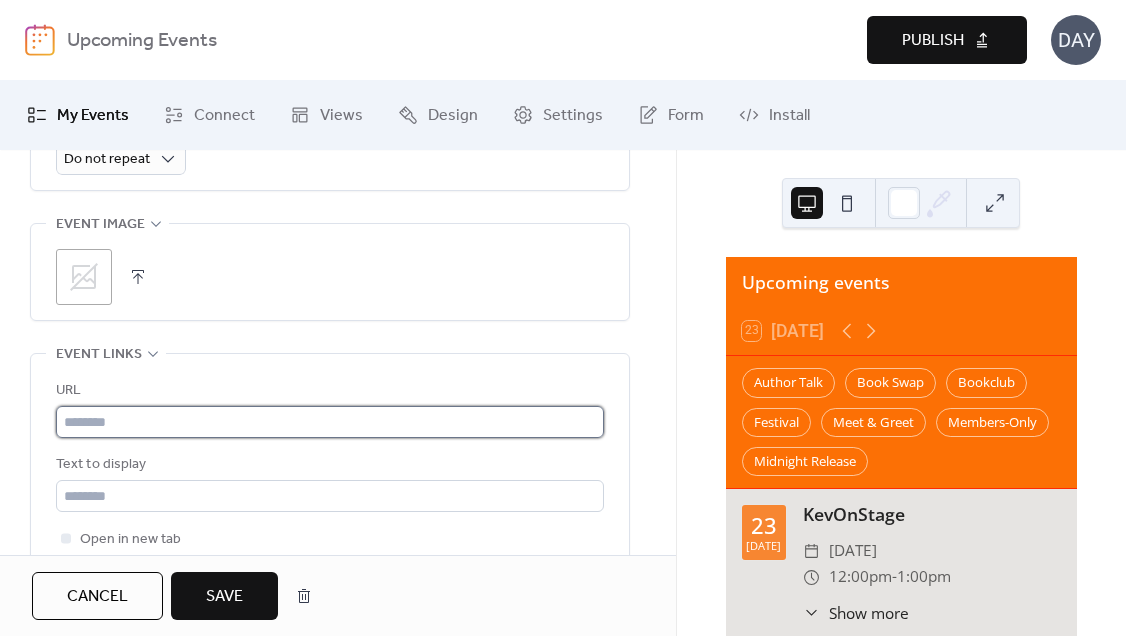 click at bounding box center (330, 422) 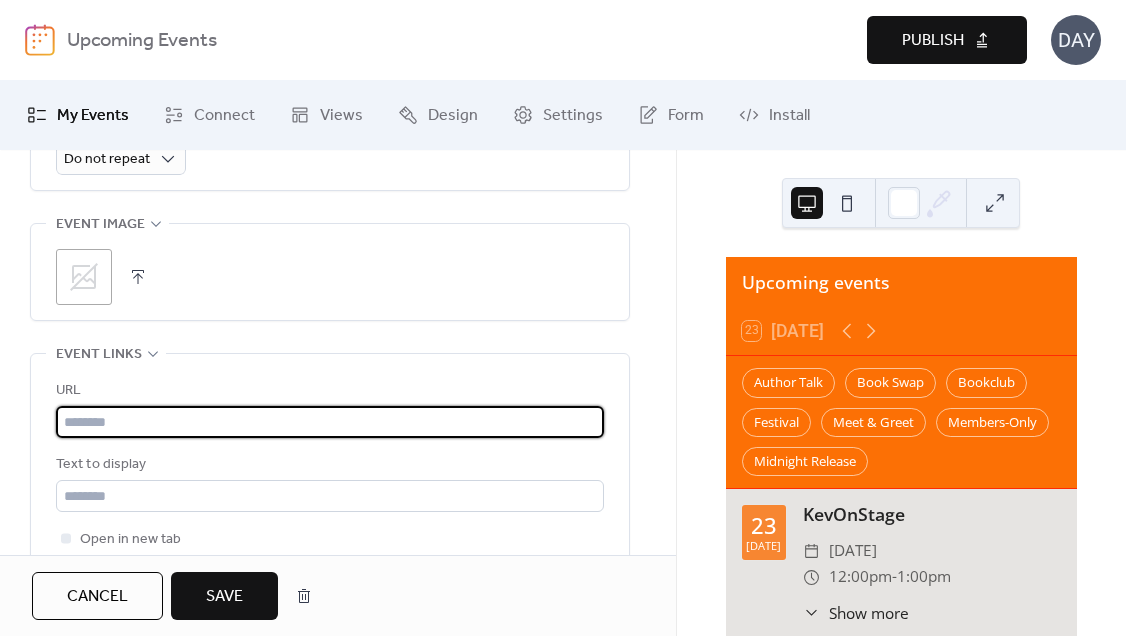 paste on "**********" 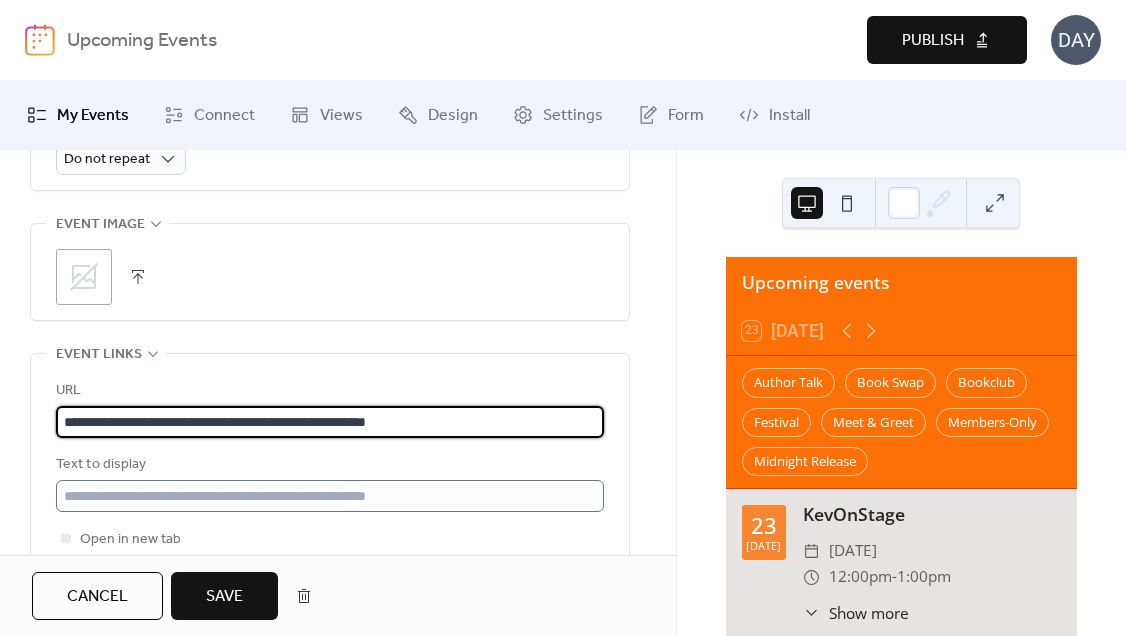 type on "**********" 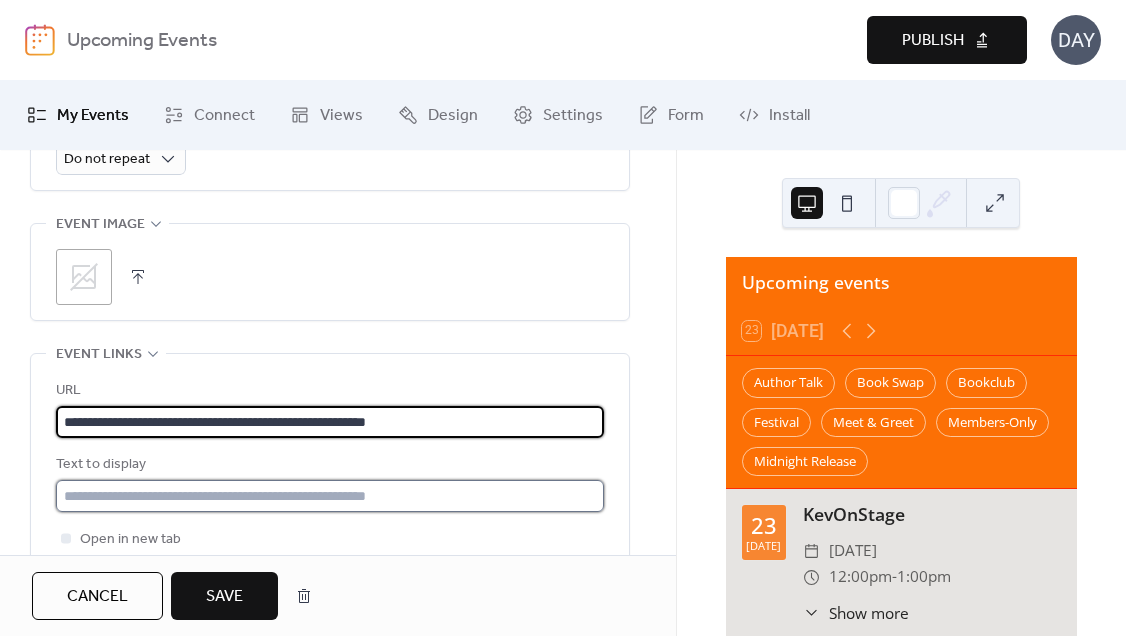 click at bounding box center [330, 496] 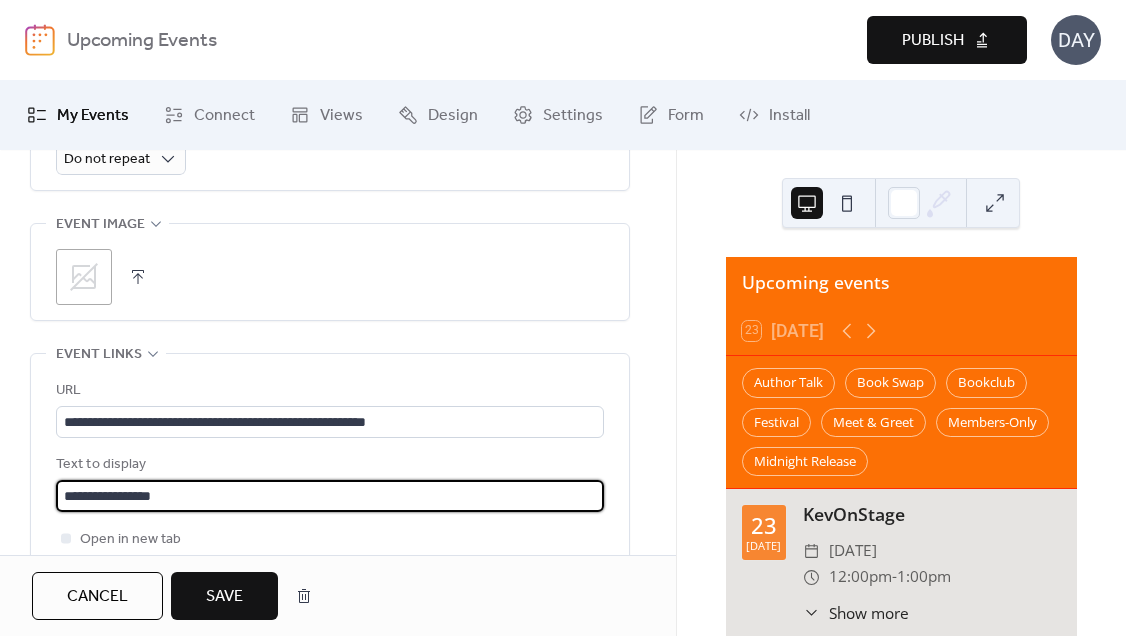type on "**********" 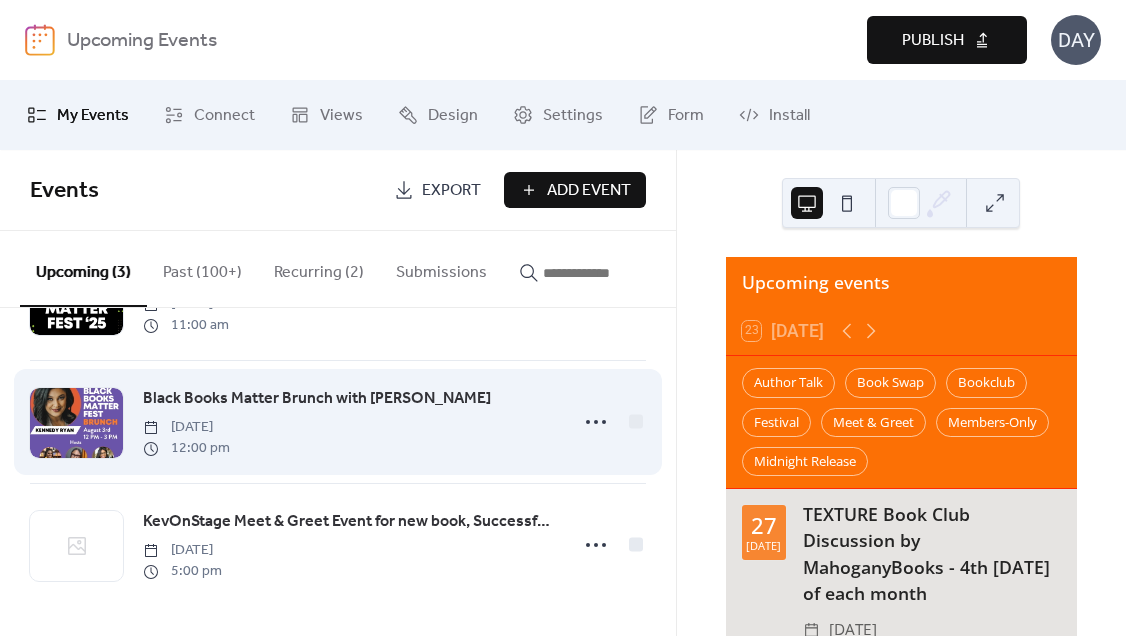 scroll, scrollTop: 115, scrollLeft: 0, axis: vertical 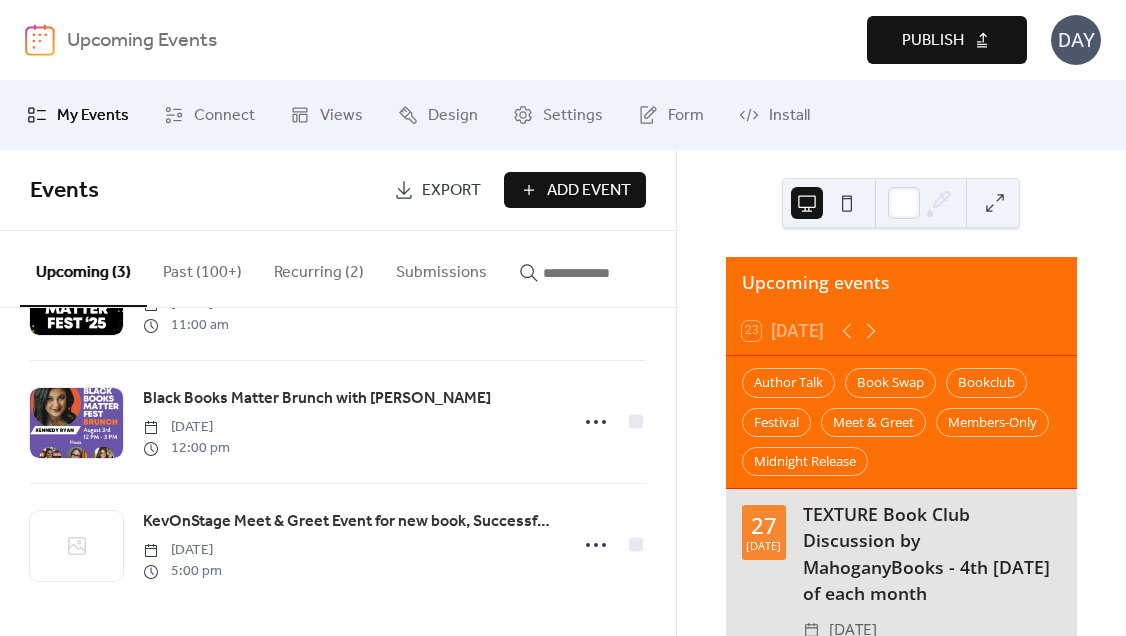 click on "Add Event" at bounding box center [575, 190] 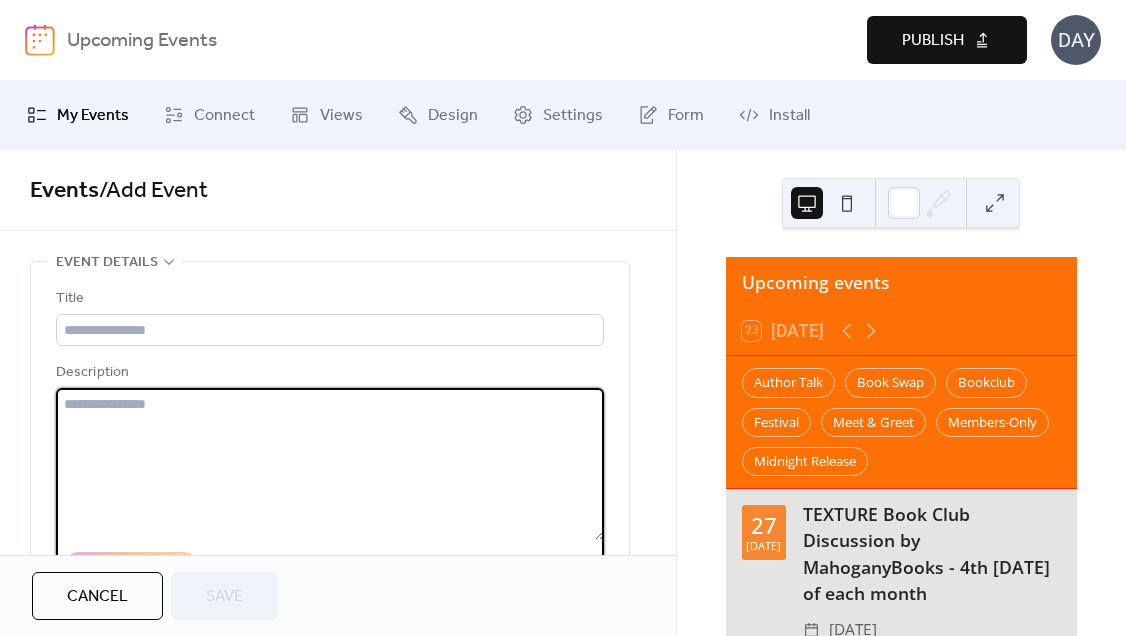 click at bounding box center [330, 464] 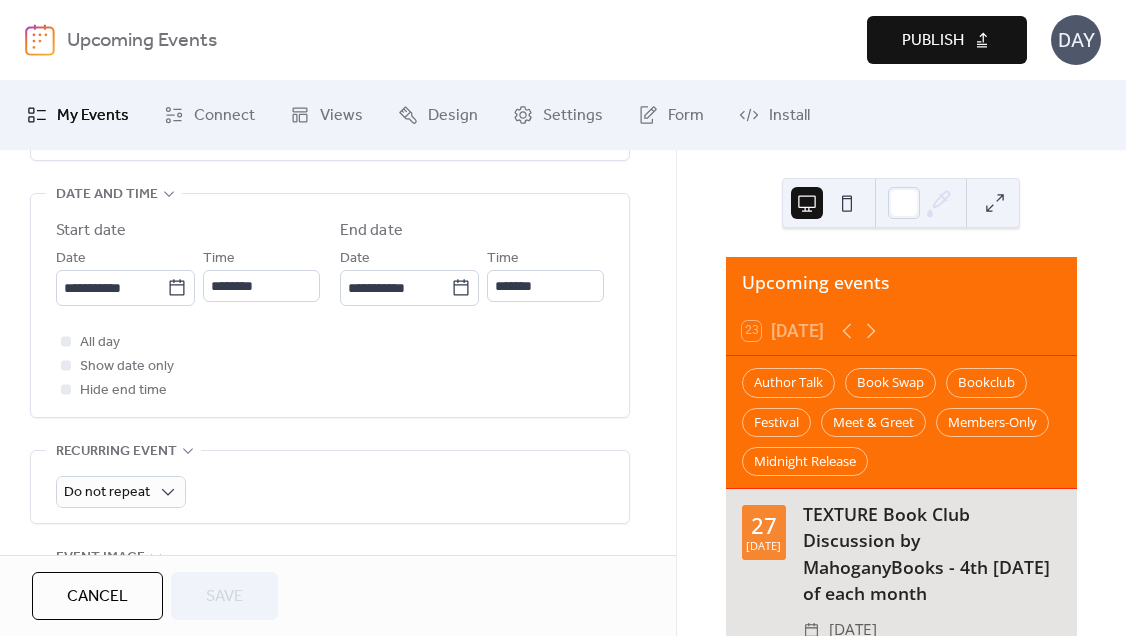 scroll, scrollTop: 652, scrollLeft: 0, axis: vertical 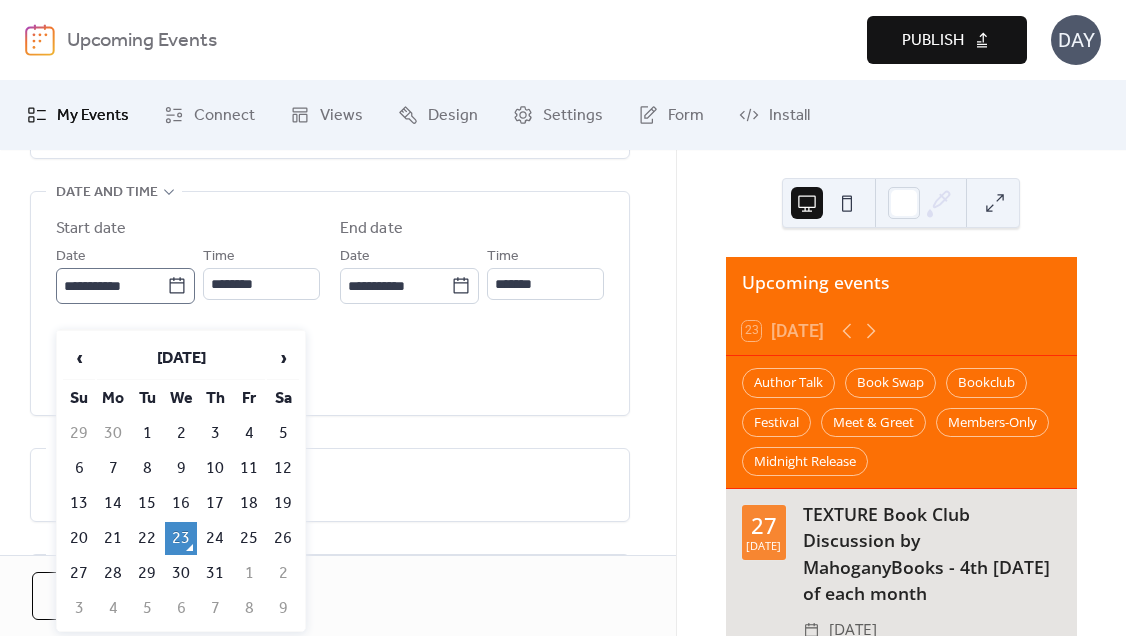 click 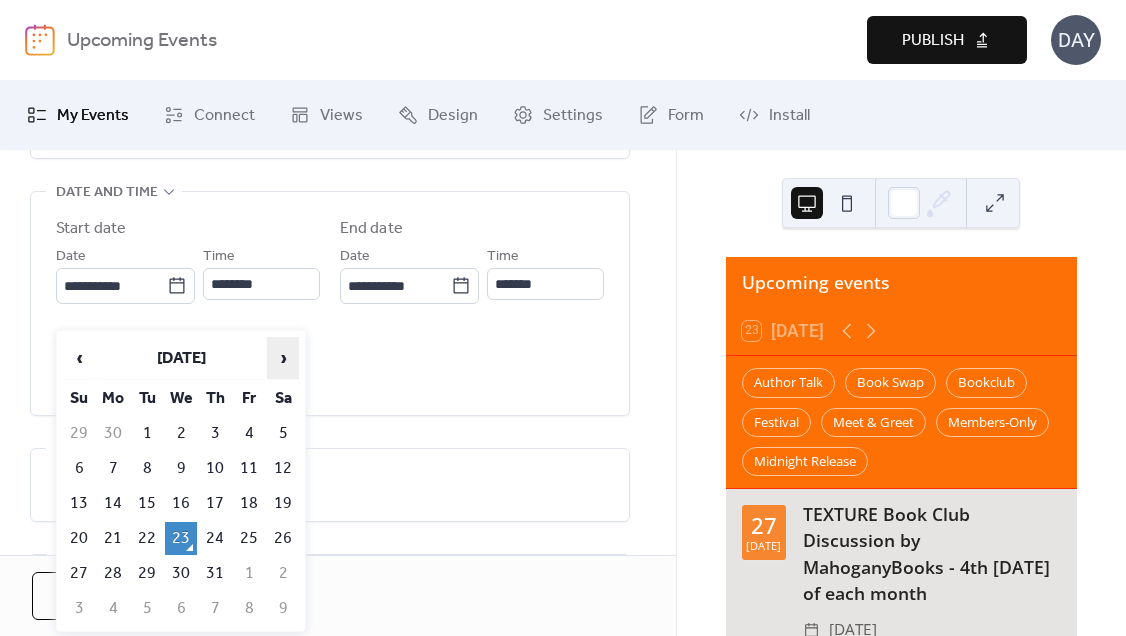 click on "›" at bounding box center (283, 358) 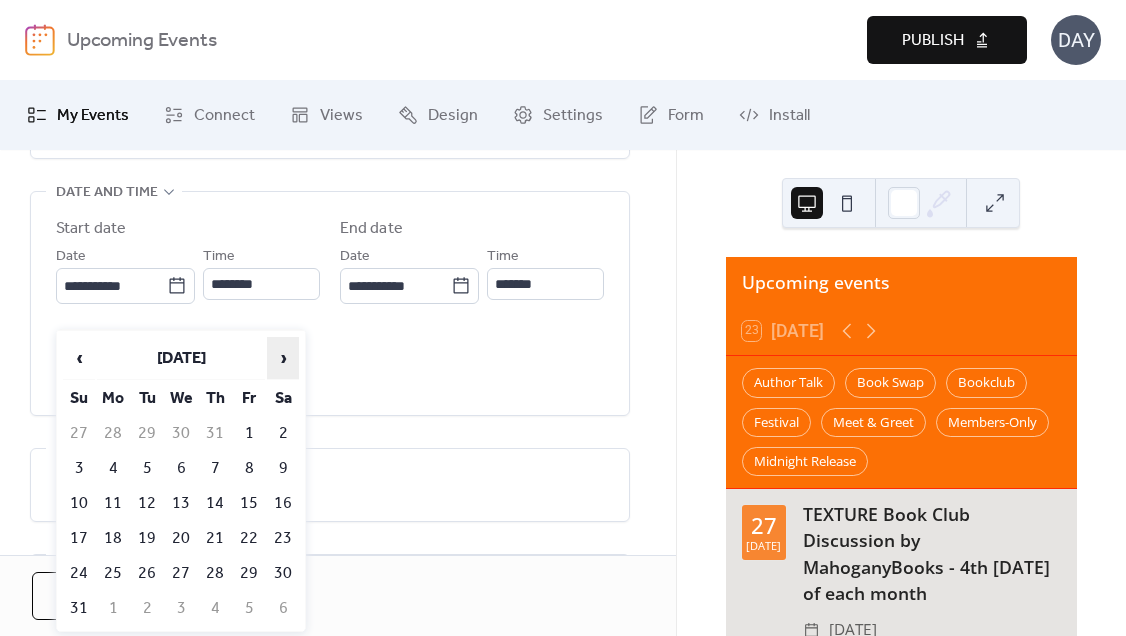 click on "›" at bounding box center [283, 358] 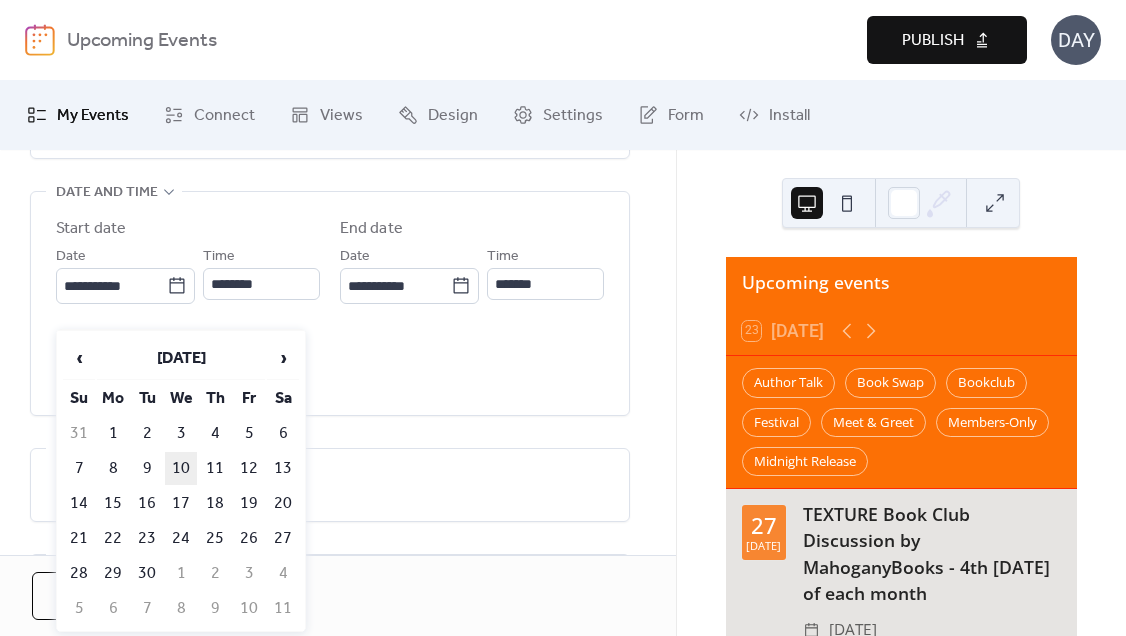 click on "10" at bounding box center (181, 468) 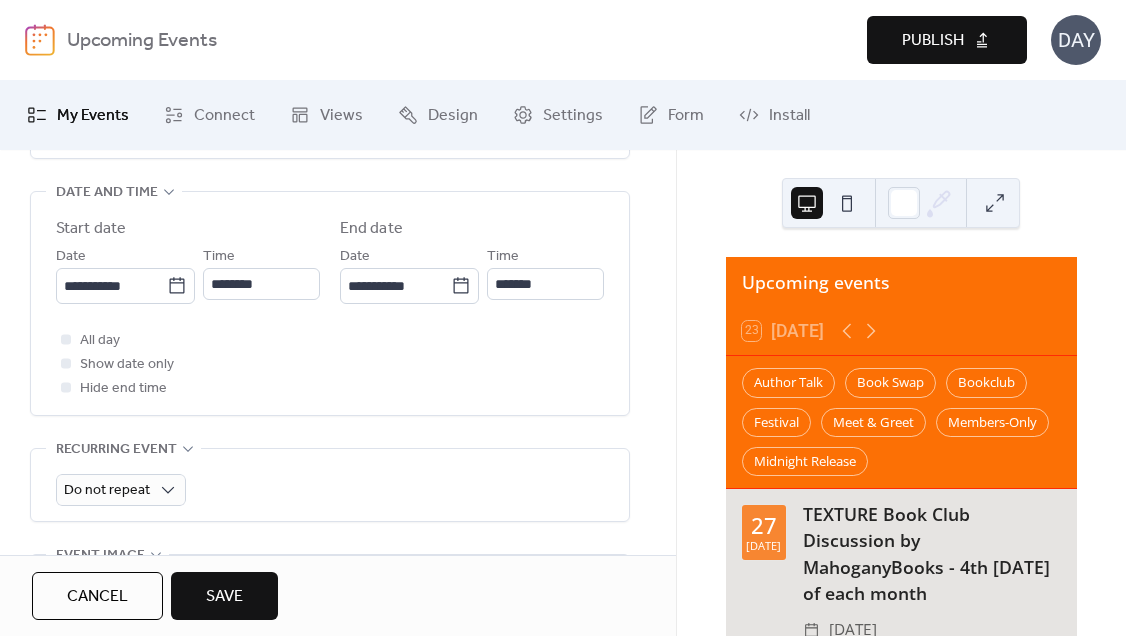 type on "**********" 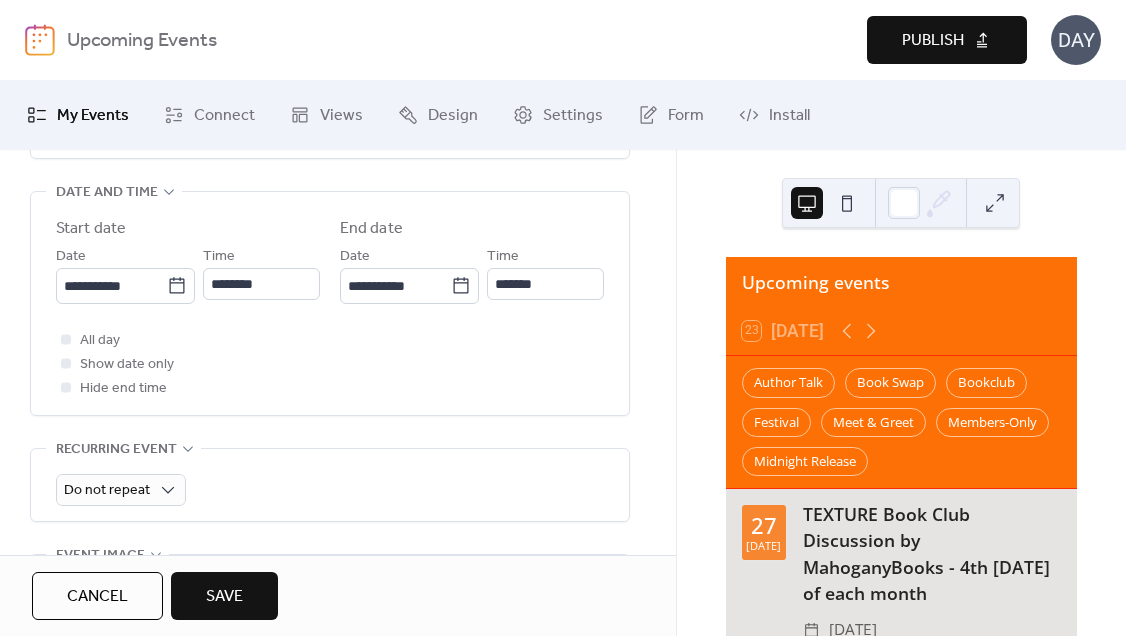 type on "**********" 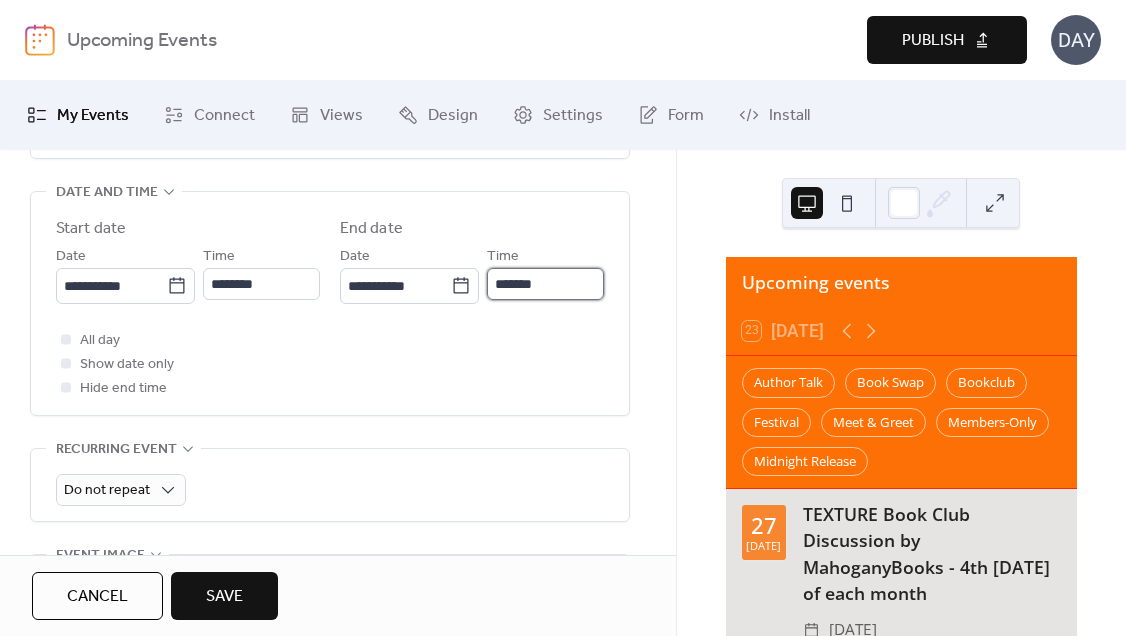 click on "*******" at bounding box center (545, 284) 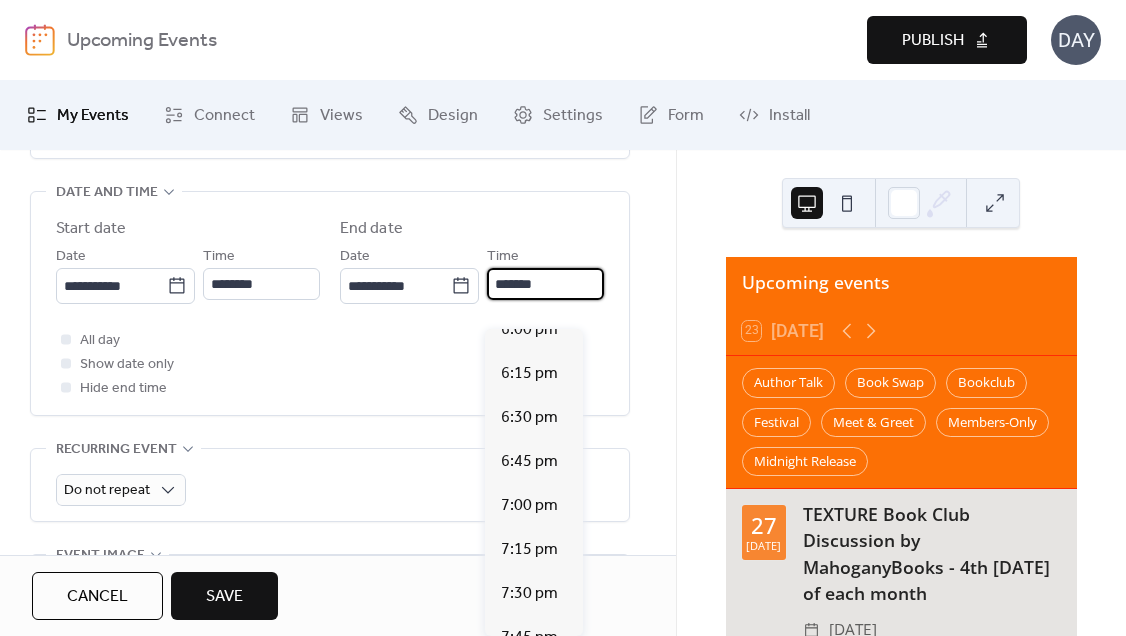 scroll, scrollTop: 1053, scrollLeft: 0, axis: vertical 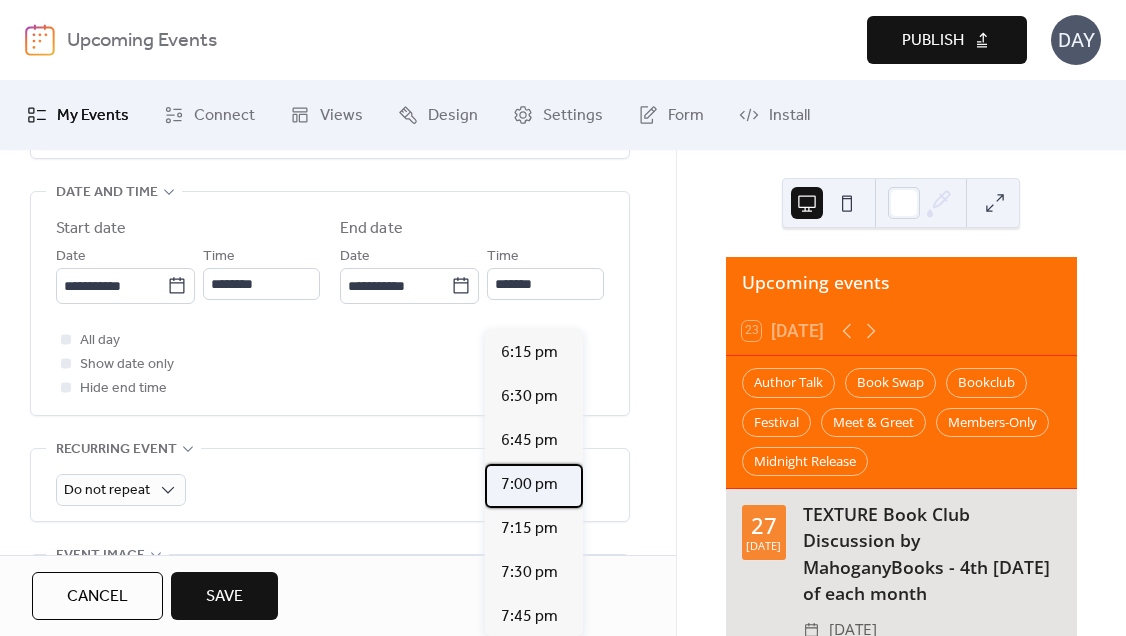 click on "7:00 pm" at bounding box center (529, 485) 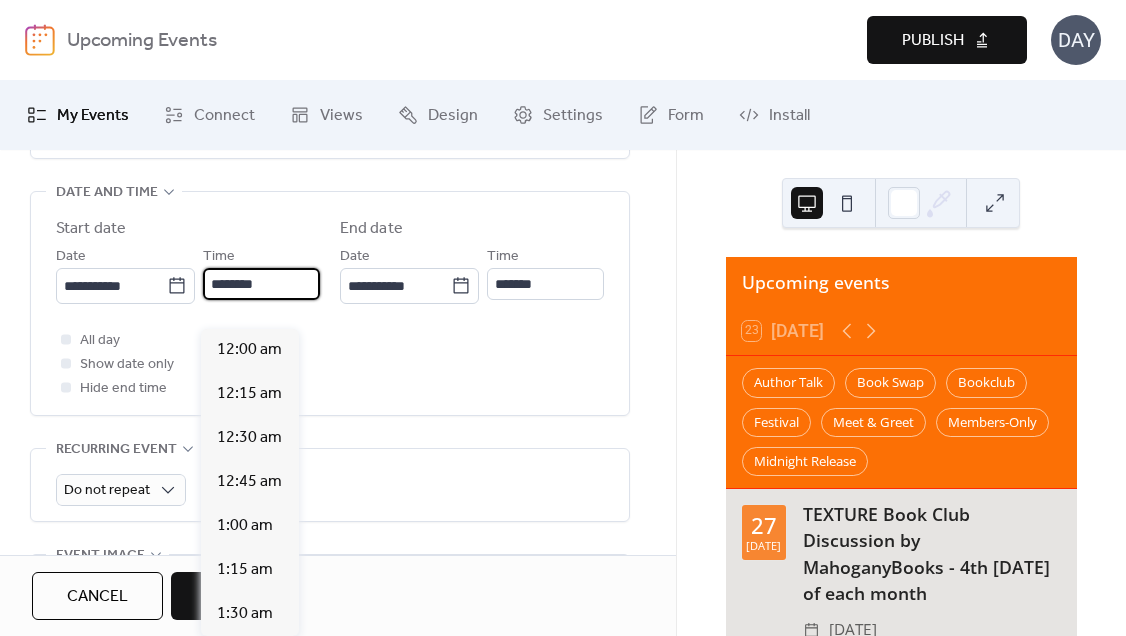 click on "********" at bounding box center (261, 284) 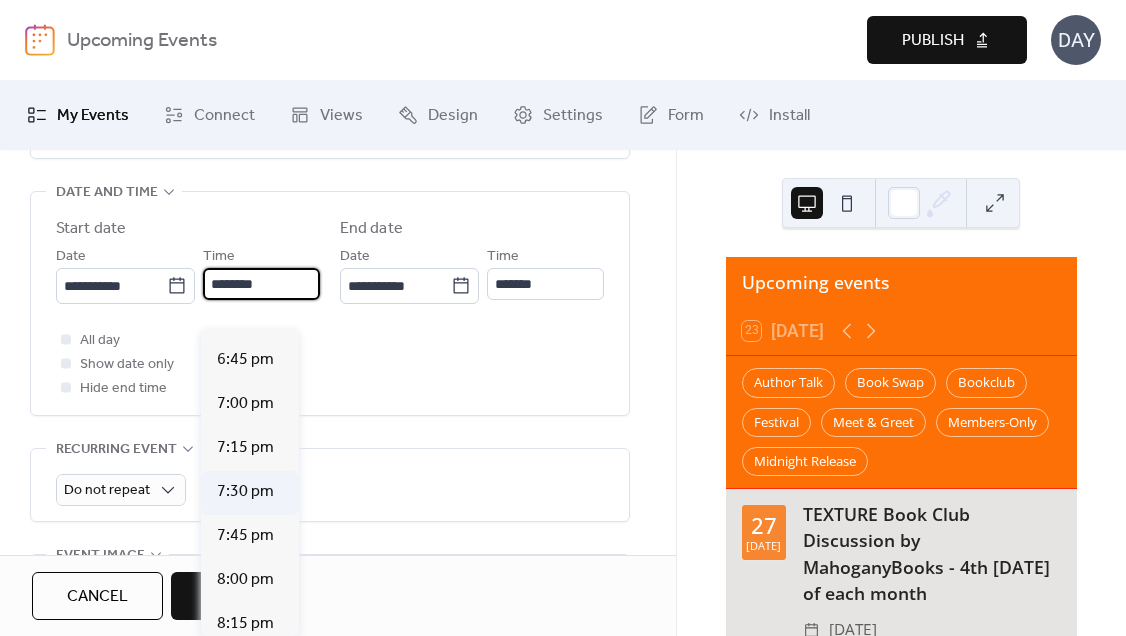 scroll, scrollTop: 3292, scrollLeft: 0, axis: vertical 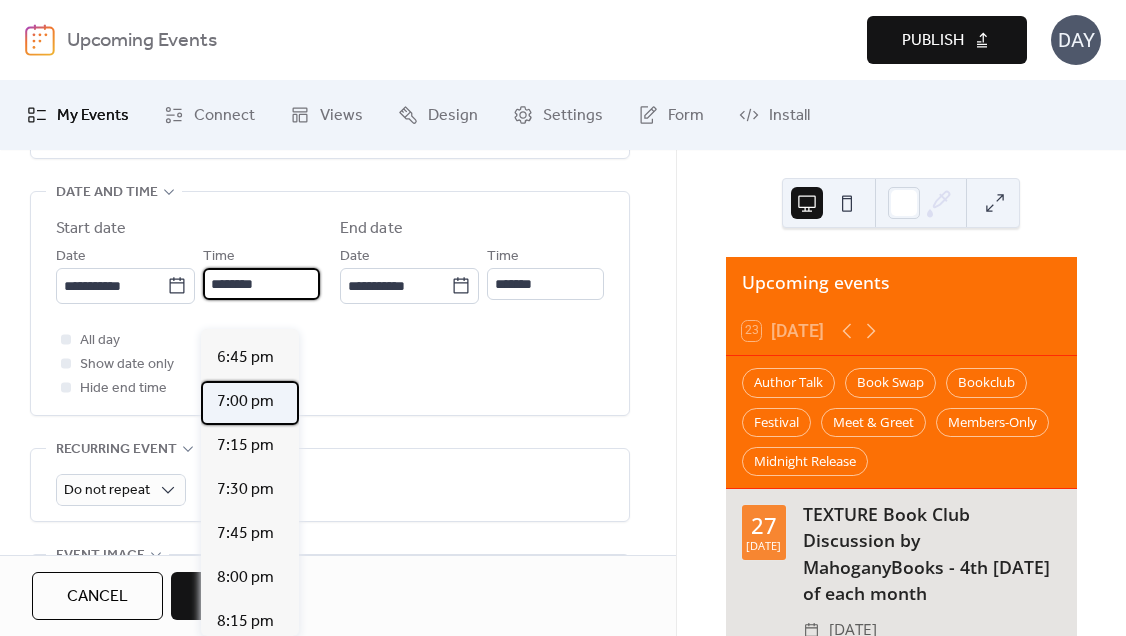 click on "7:00 pm" at bounding box center [245, 402] 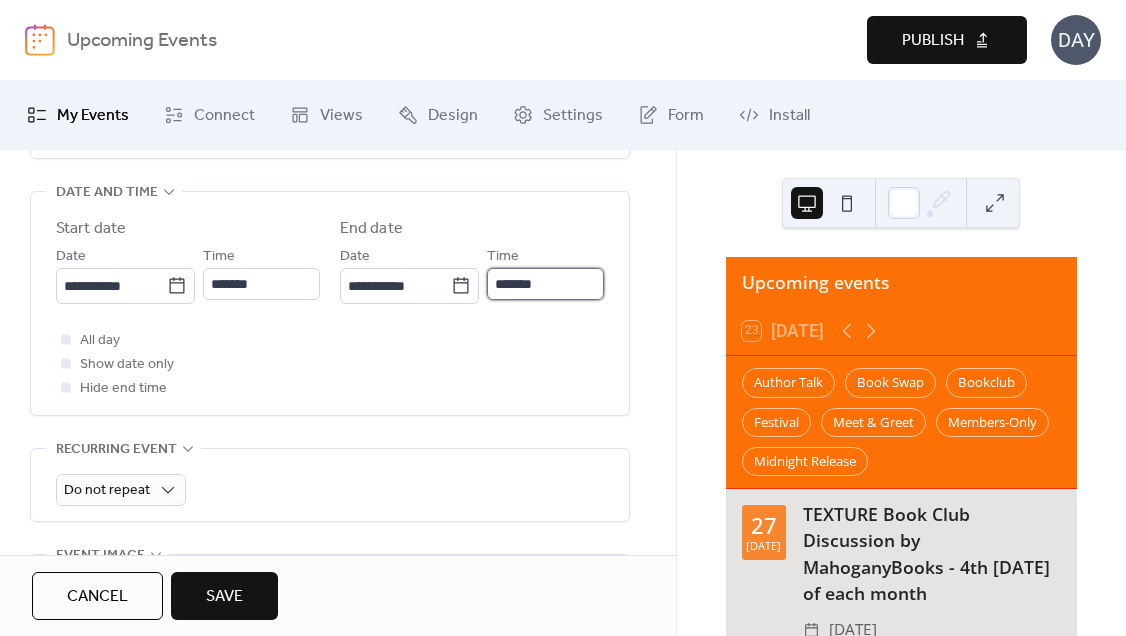click on "*******" at bounding box center (545, 284) 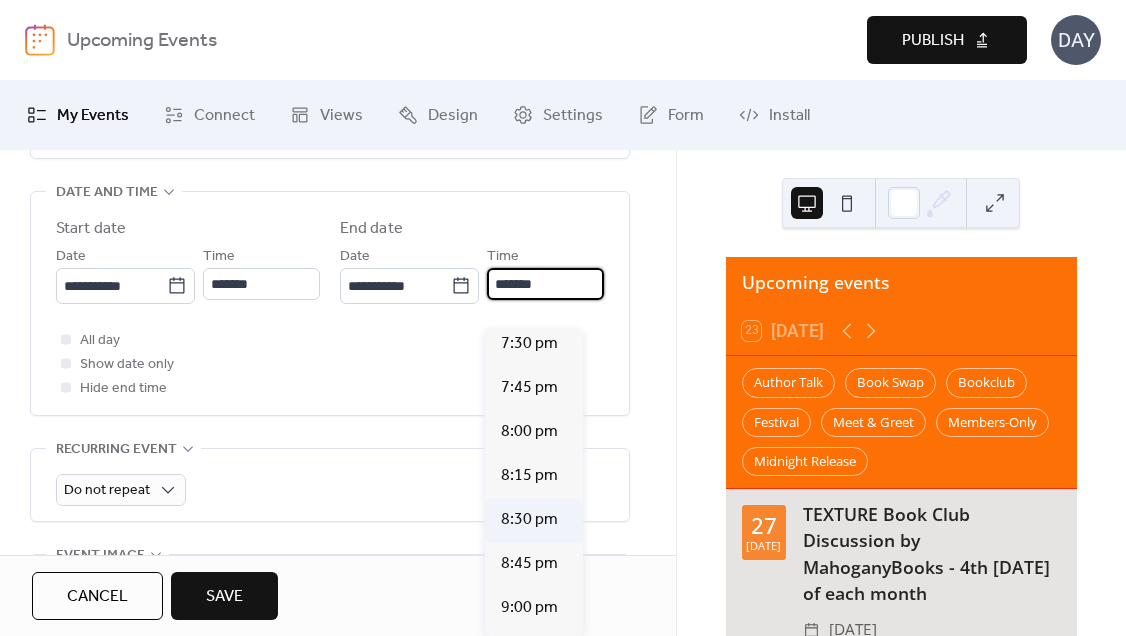 scroll, scrollTop: 3431, scrollLeft: 0, axis: vertical 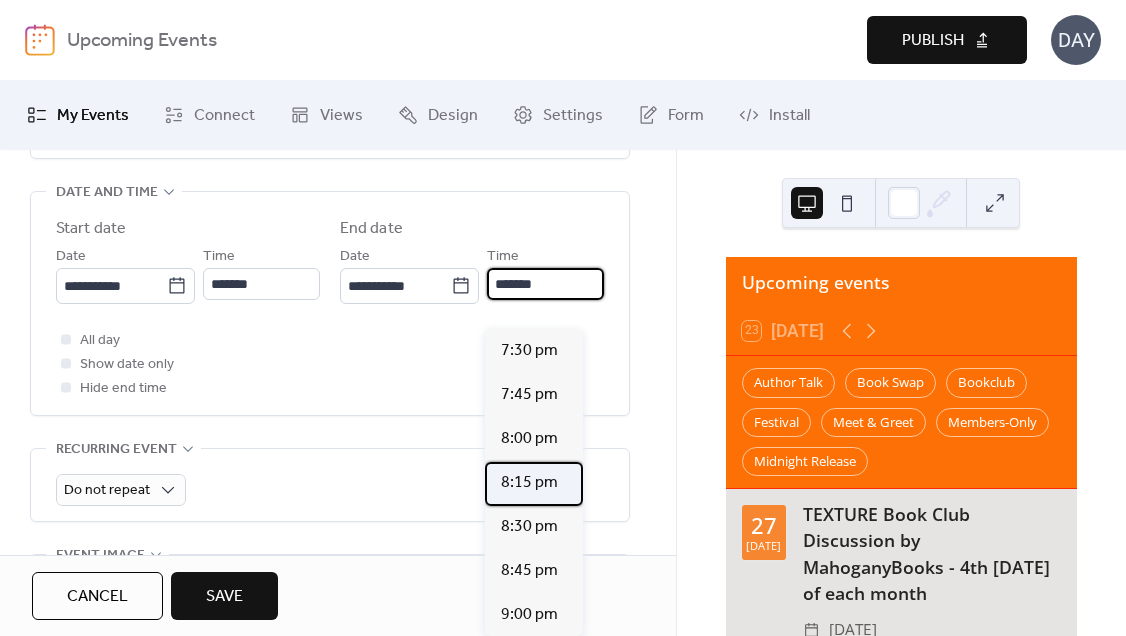 click on "8:15 pm" at bounding box center [529, 483] 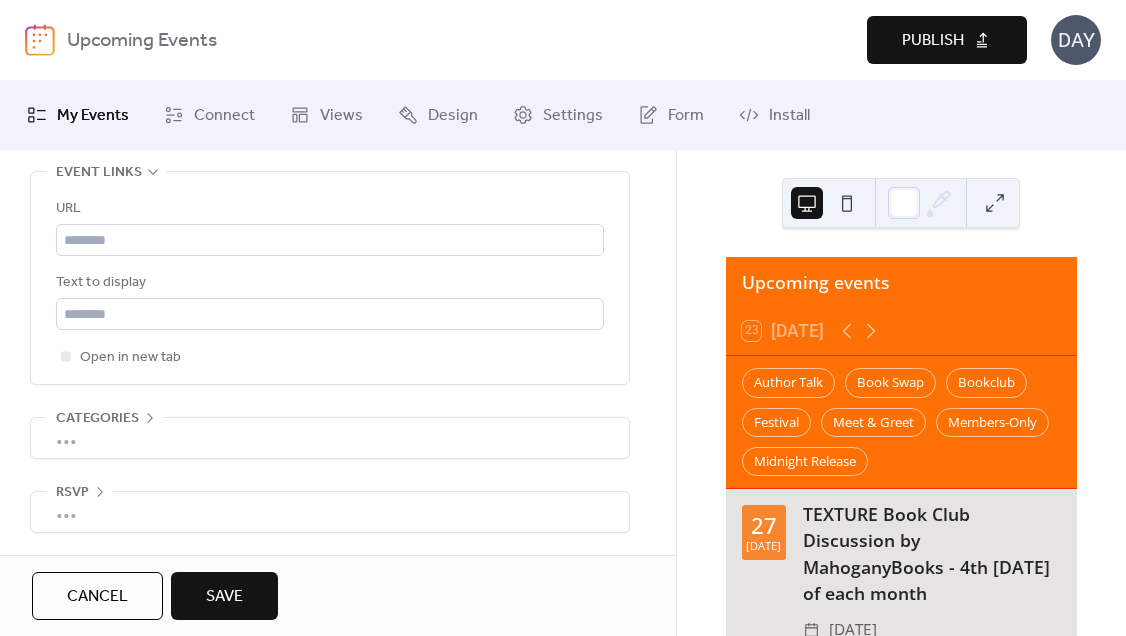 scroll, scrollTop: 1204, scrollLeft: 0, axis: vertical 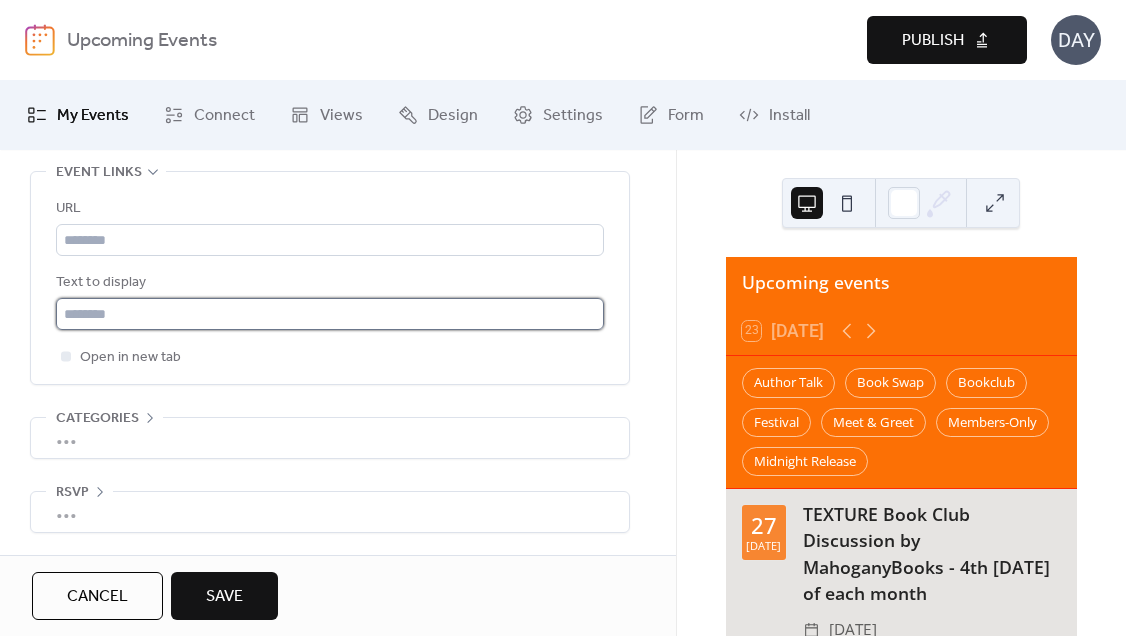 click at bounding box center (330, 314) 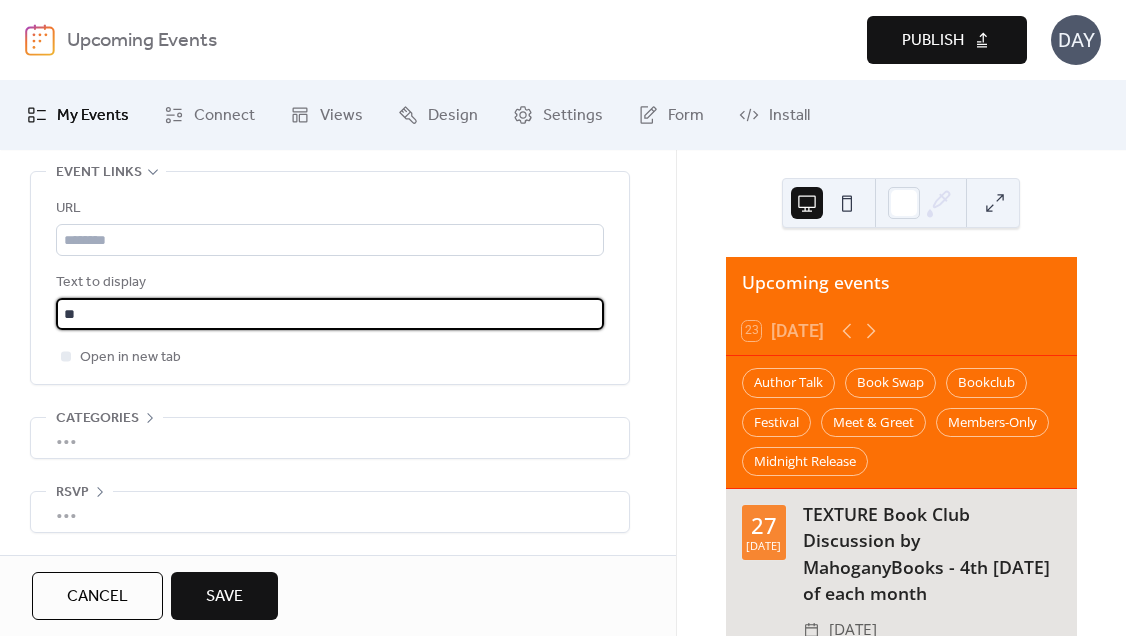 type on "*" 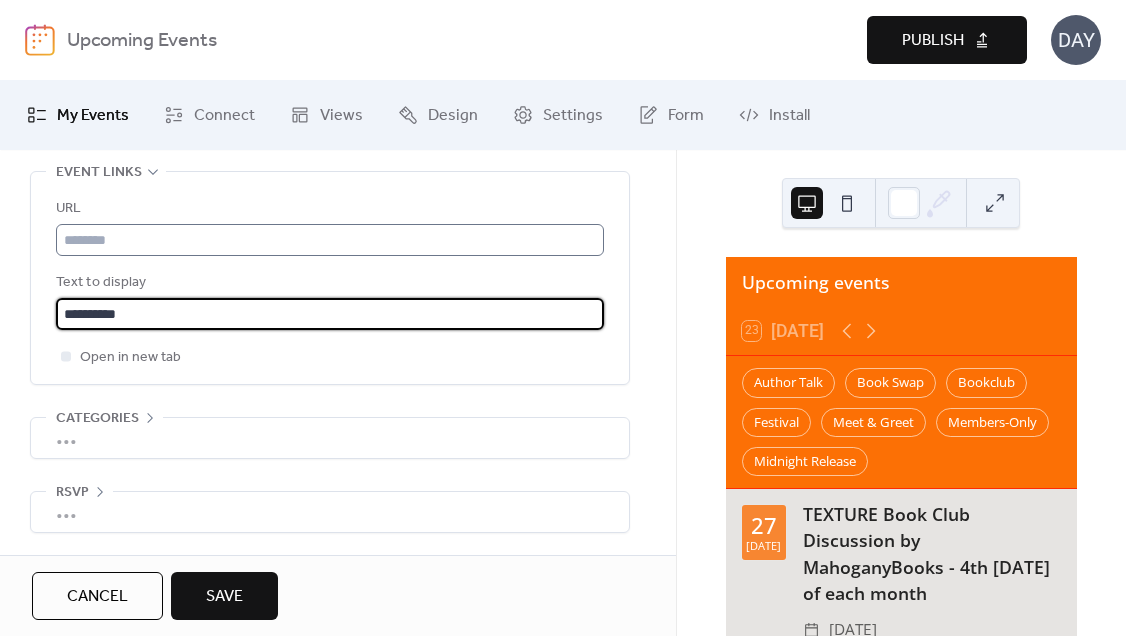 type on "**********" 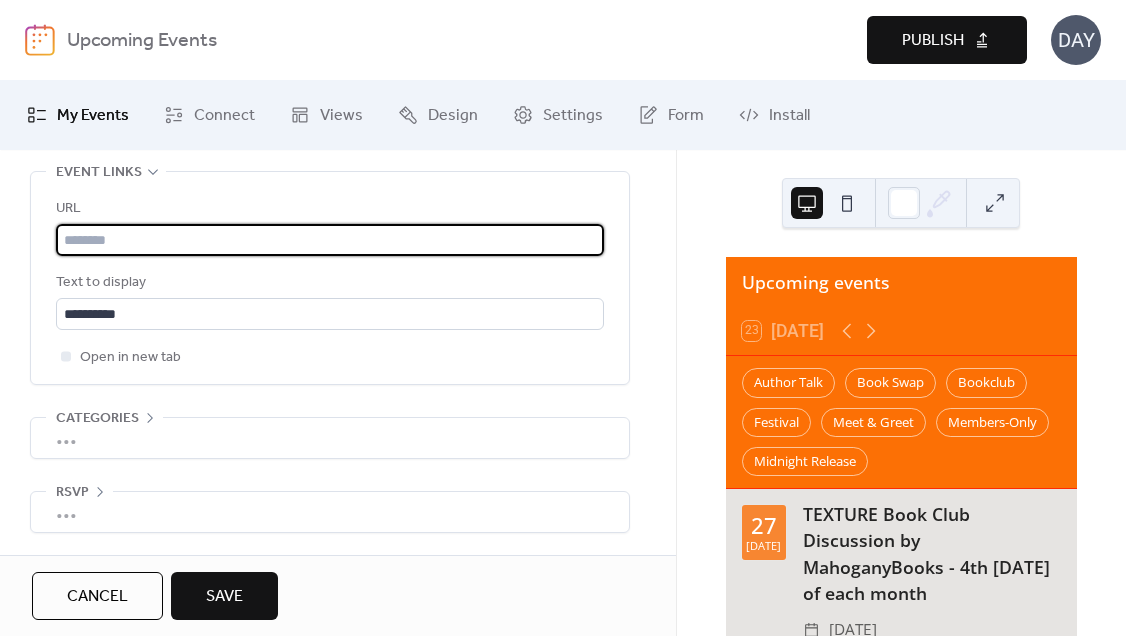 click at bounding box center (330, 240) 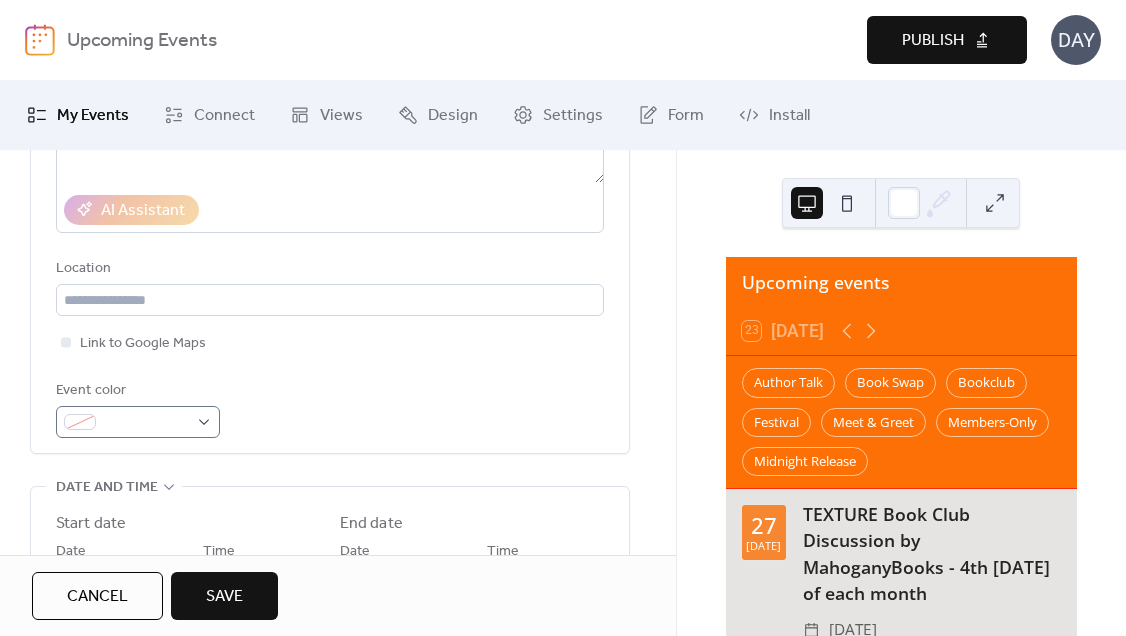 scroll, scrollTop: 351, scrollLeft: 0, axis: vertical 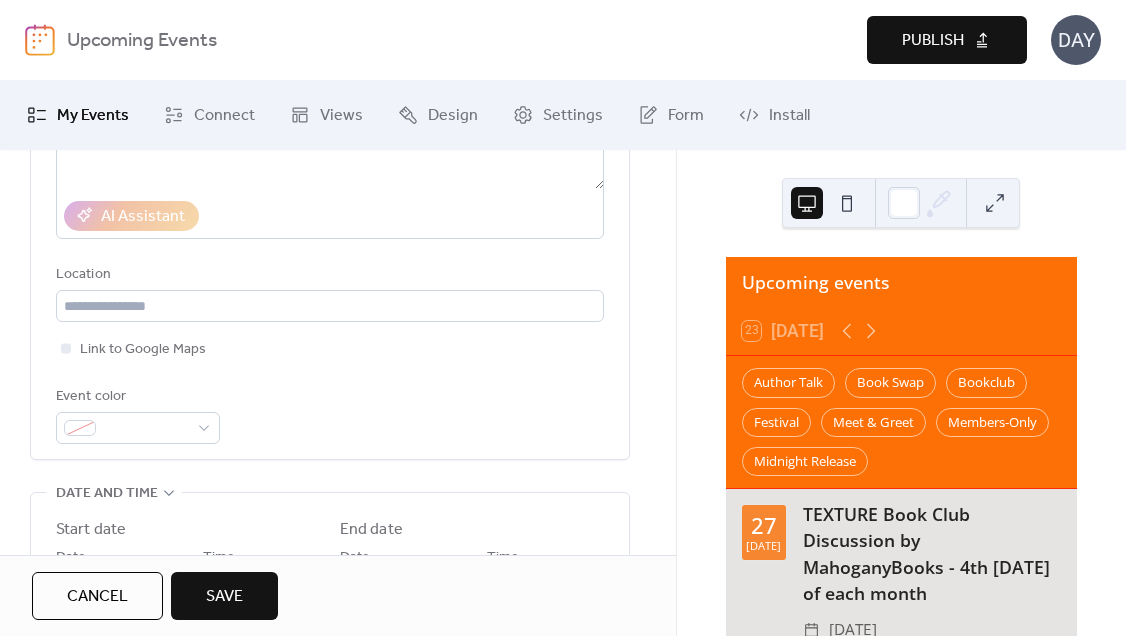type on "**********" 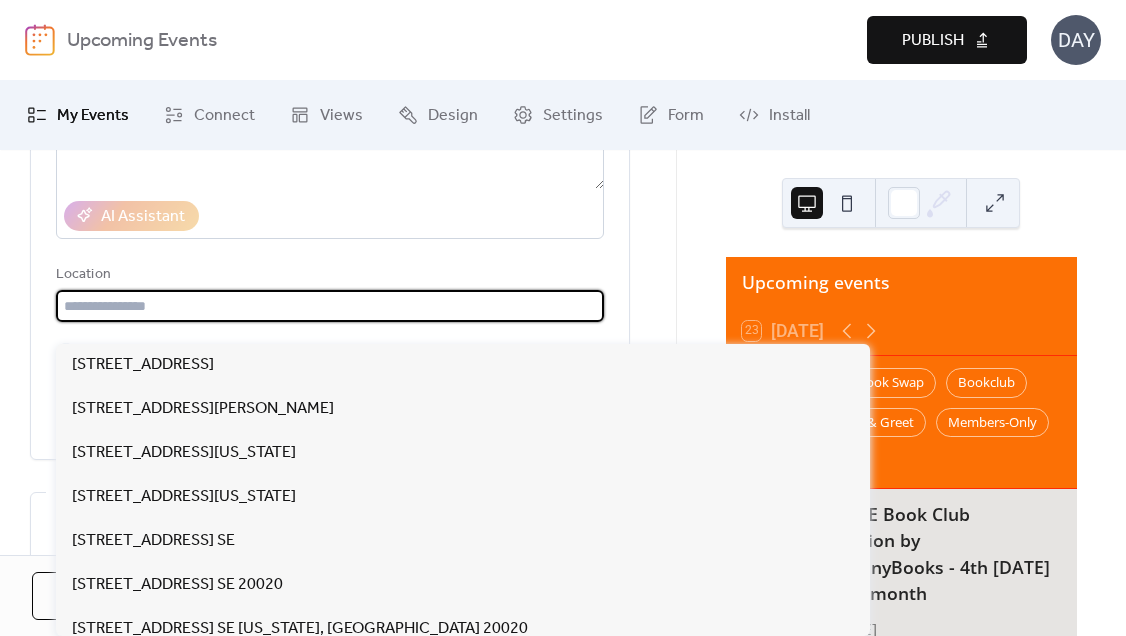 click at bounding box center [330, 306] 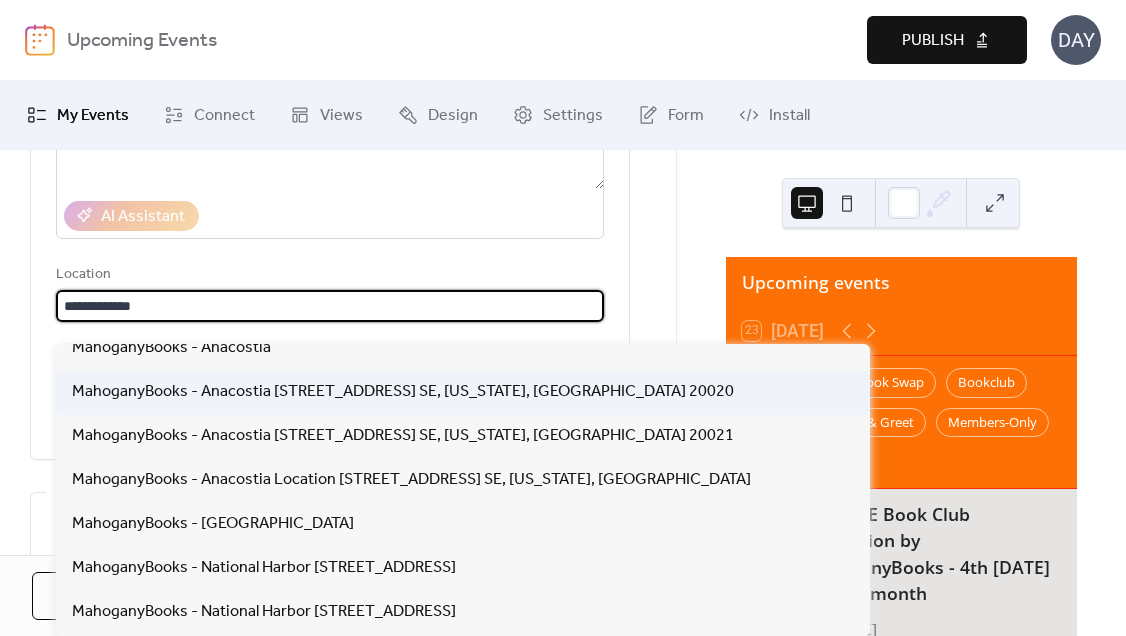 scroll, scrollTop: 244, scrollLeft: 0, axis: vertical 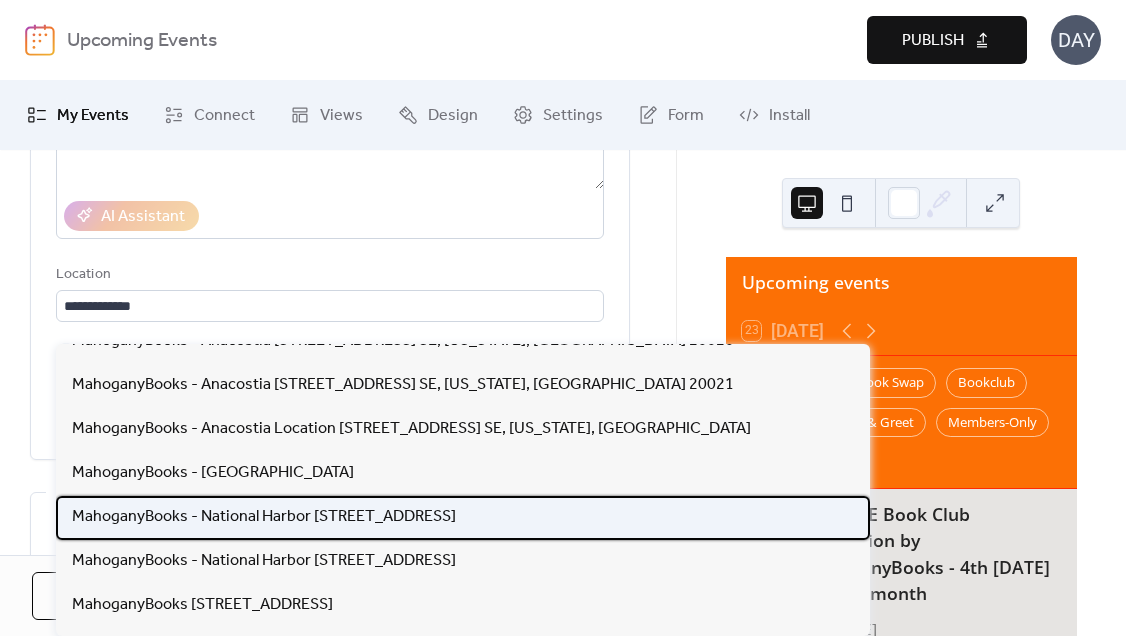 click on "MahoganyBooks - National Harbor [STREET_ADDRESS]" at bounding box center (264, 517) 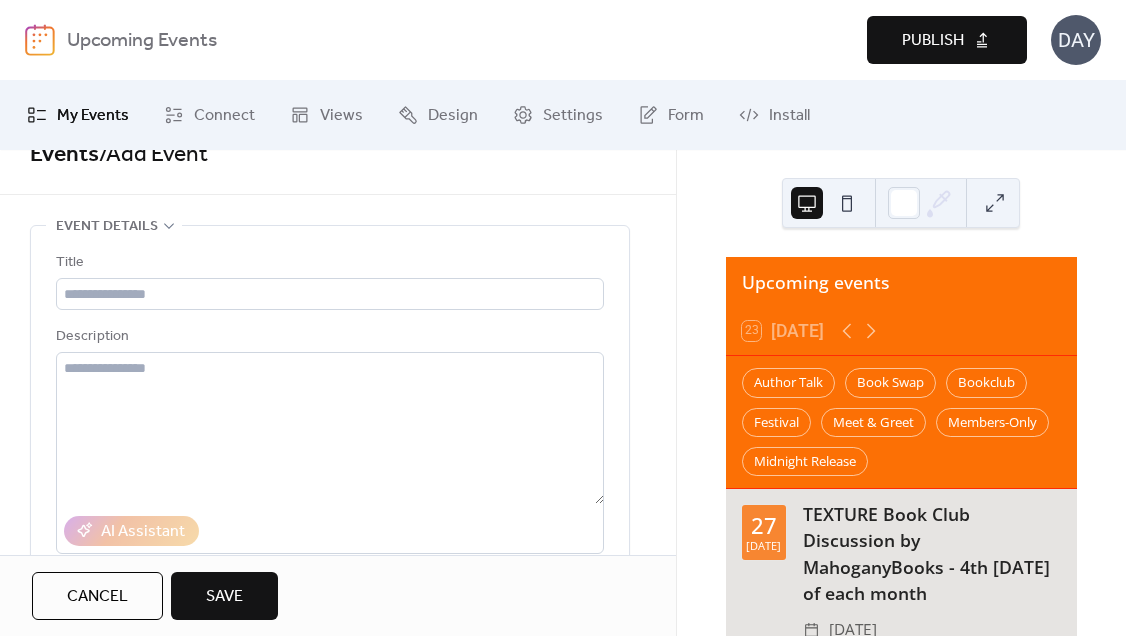 scroll, scrollTop: 28, scrollLeft: 0, axis: vertical 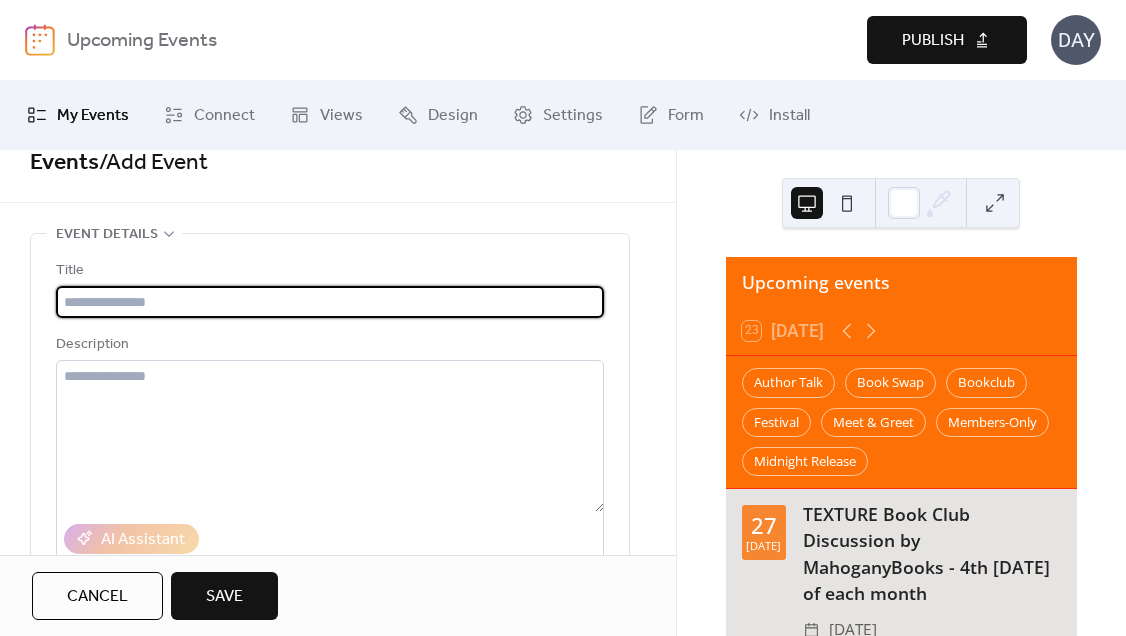 click at bounding box center [330, 302] 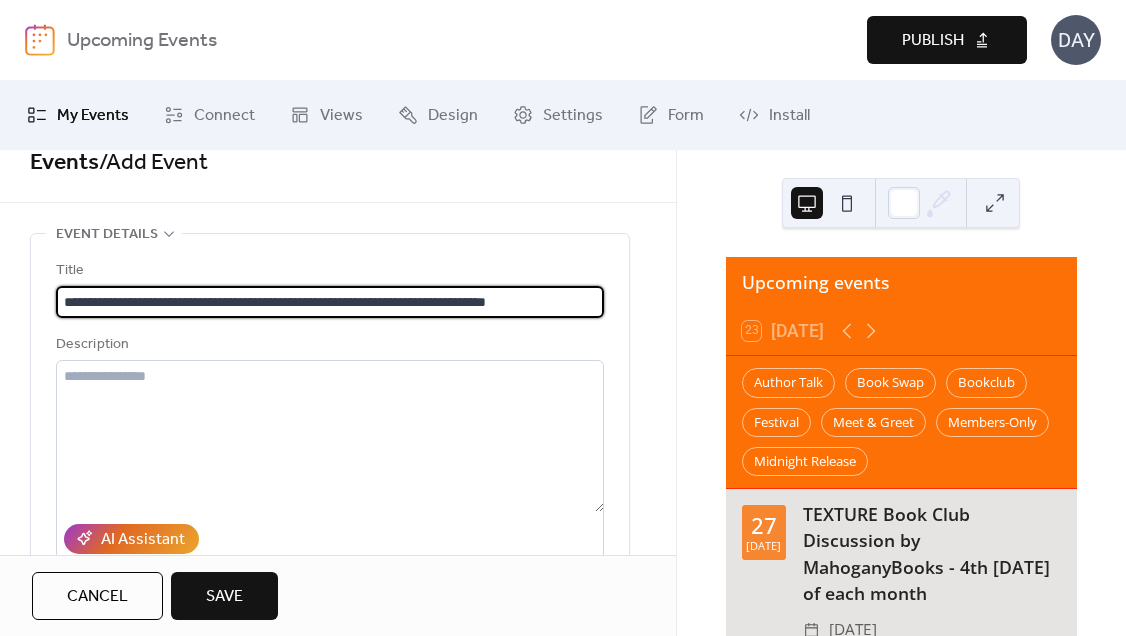 click on "**********" at bounding box center [330, 302] 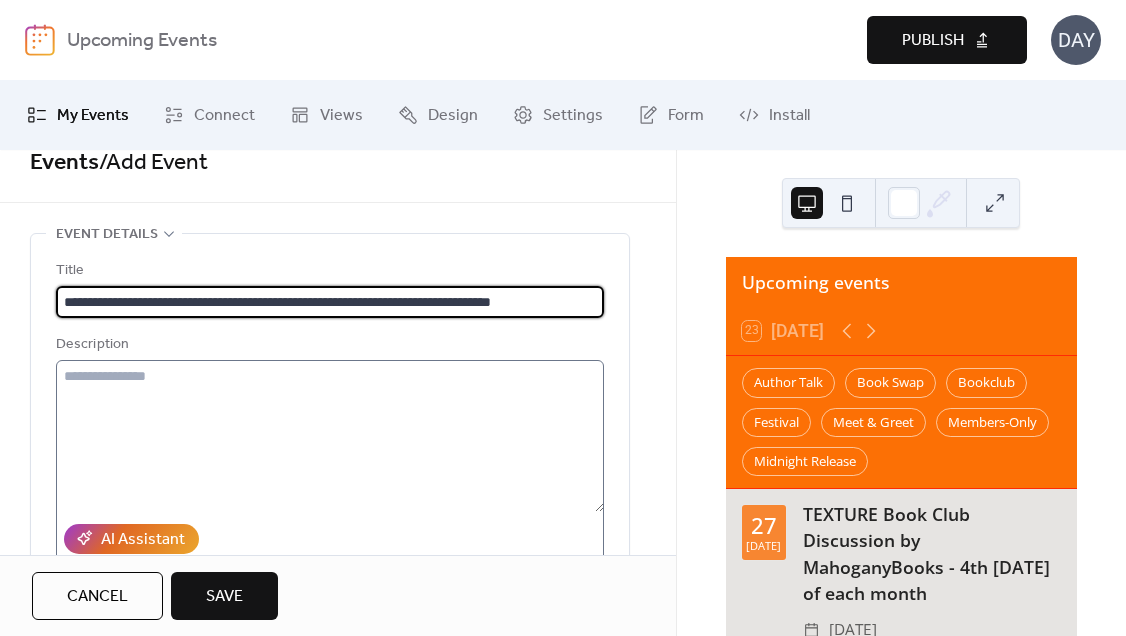 type on "**********" 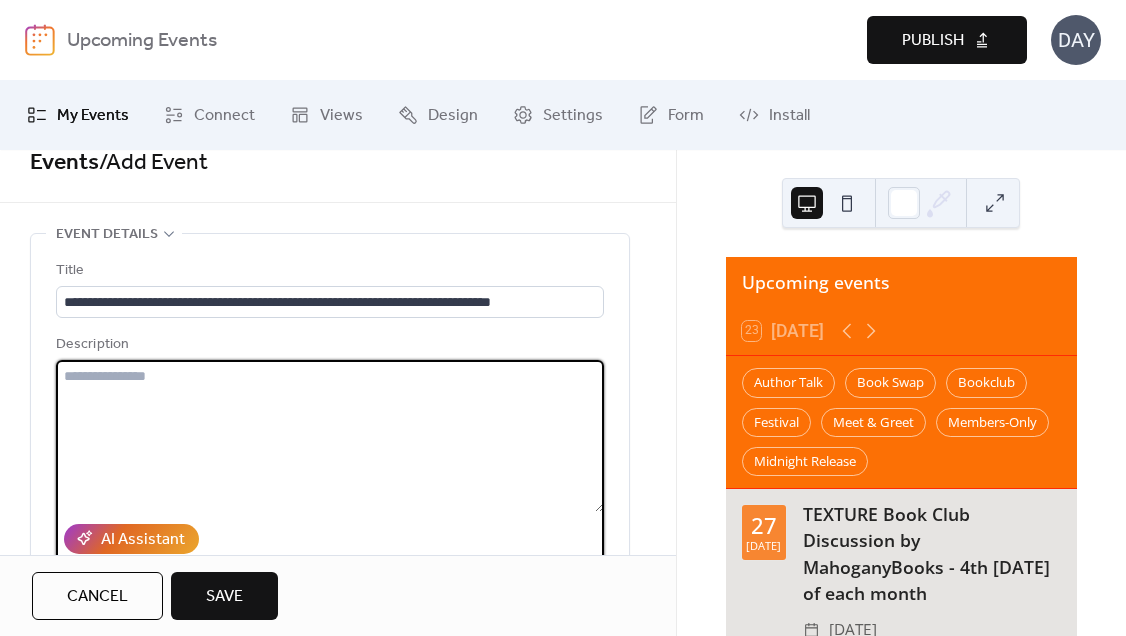 click at bounding box center (330, 436) 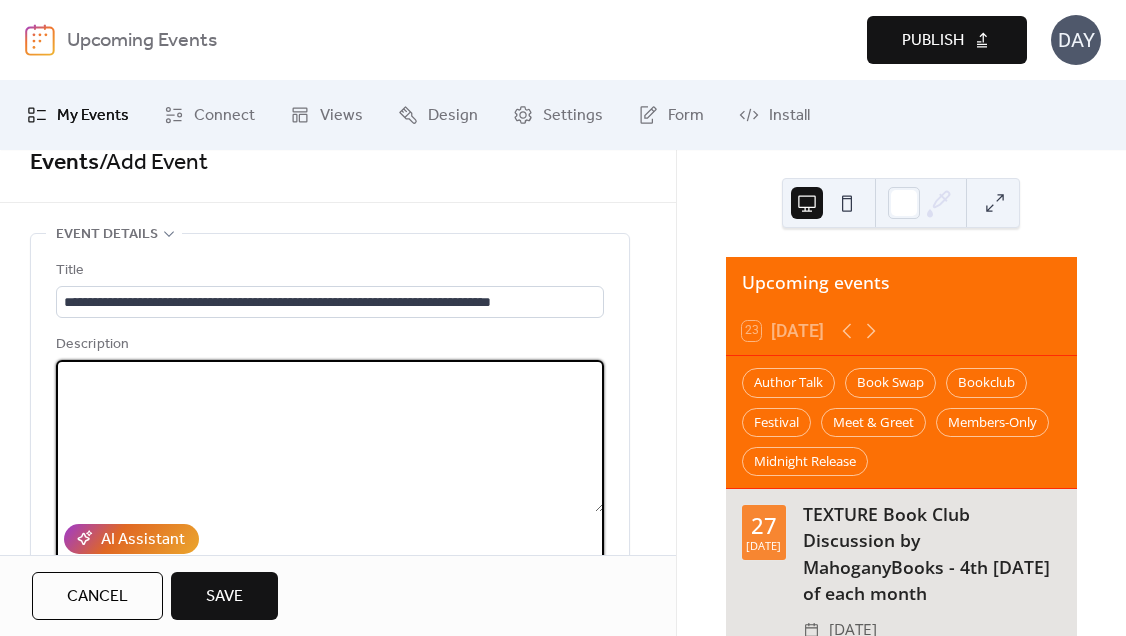 paste on "**********" 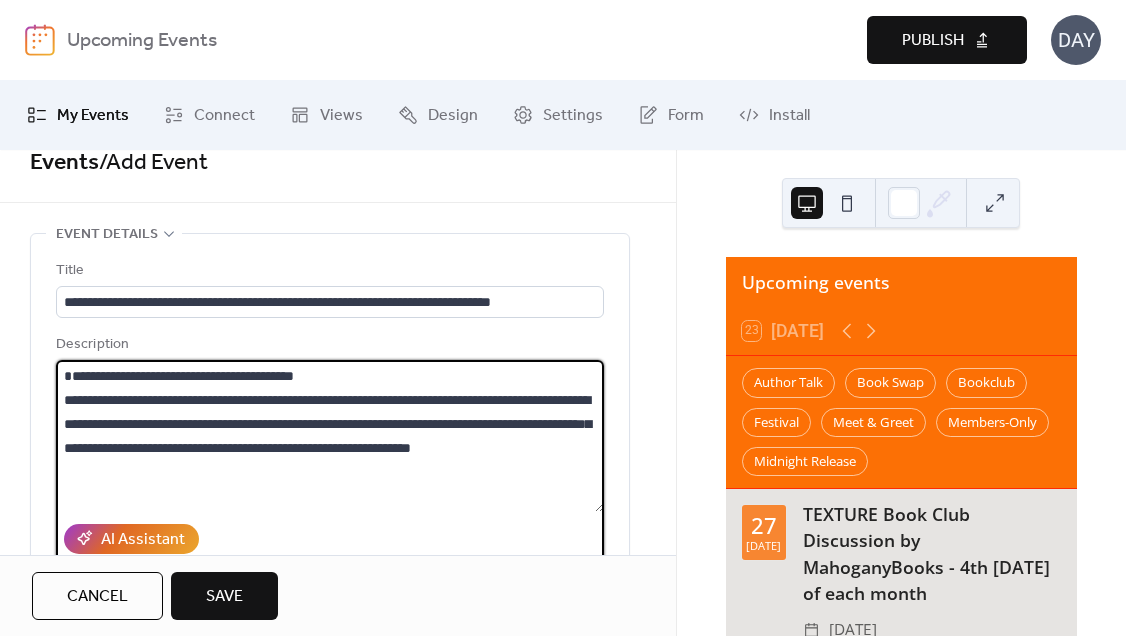 scroll, scrollTop: 0, scrollLeft: 0, axis: both 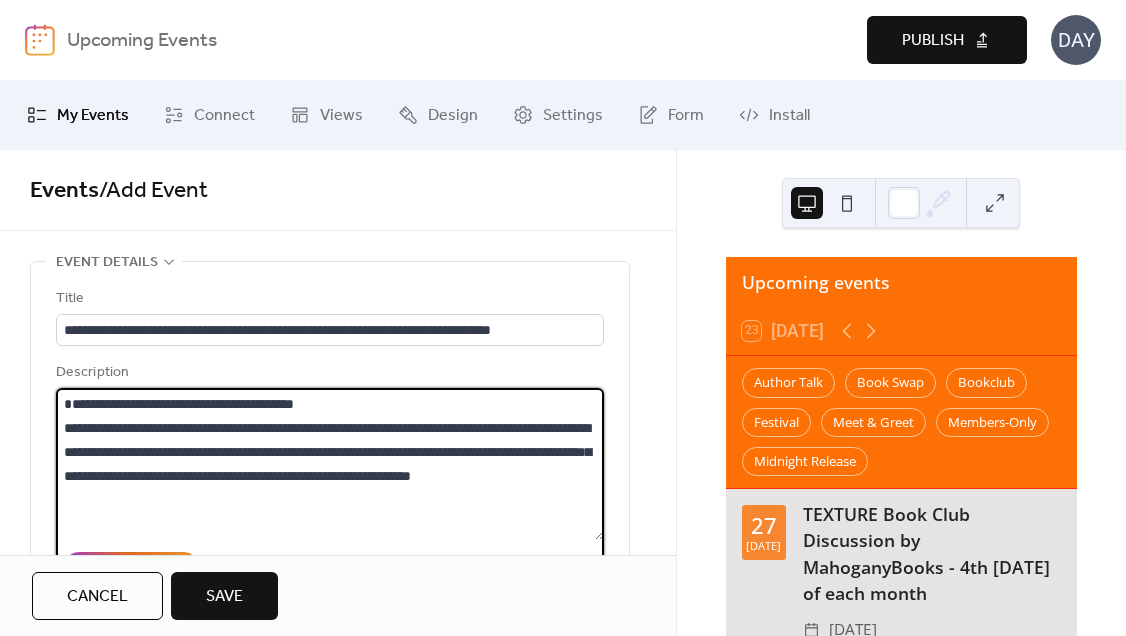 click on "**********" at bounding box center [330, 464] 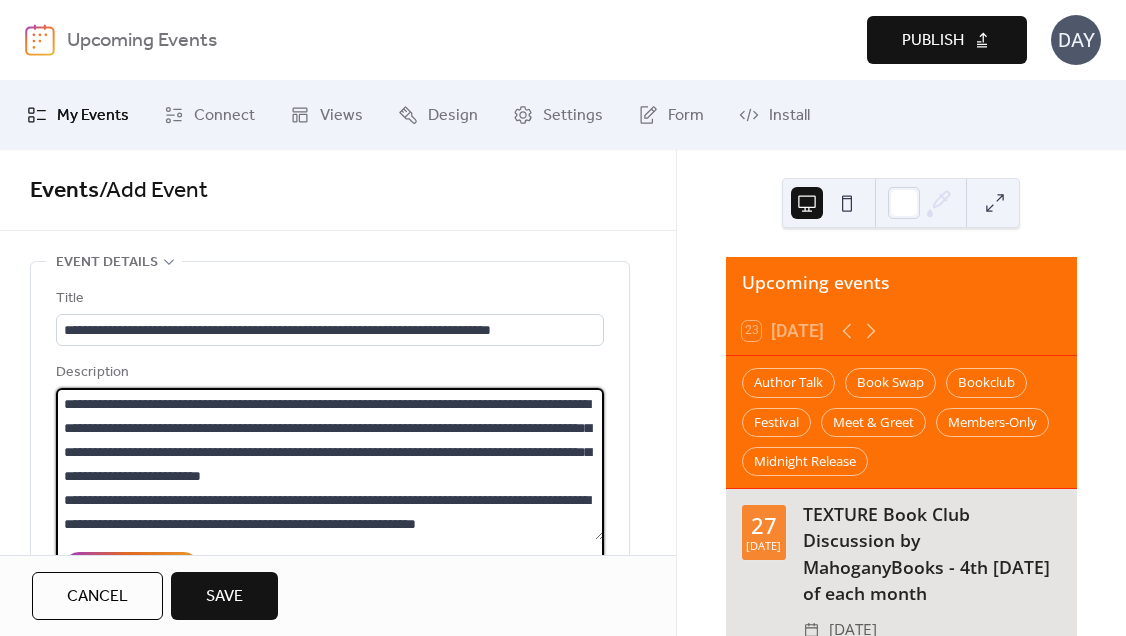 scroll, scrollTop: 21, scrollLeft: 0, axis: vertical 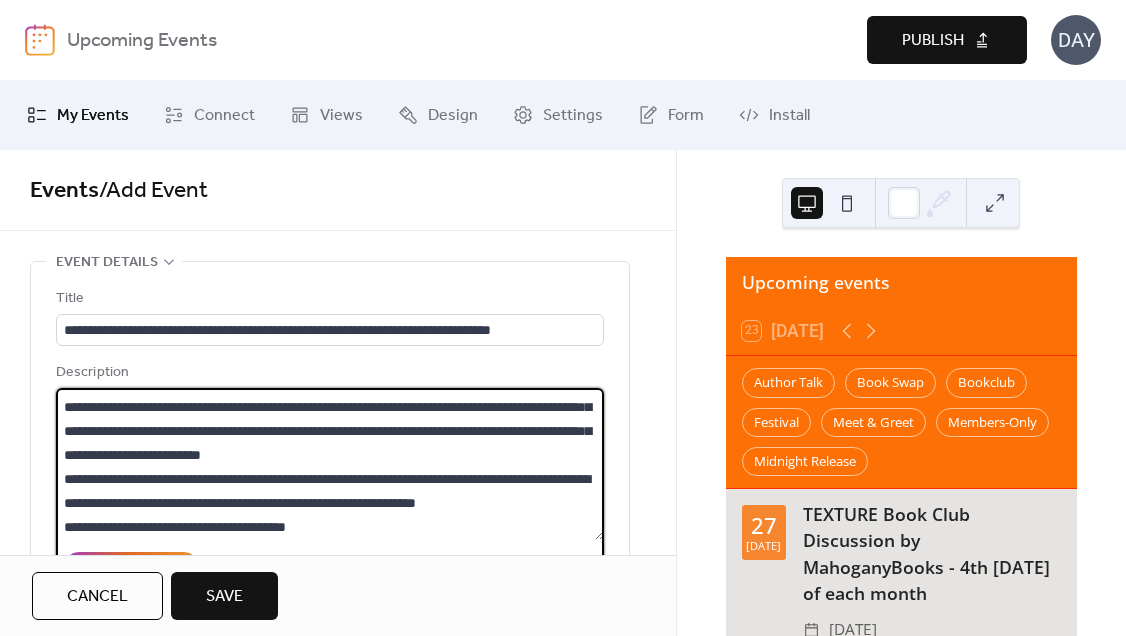 click on "**********" at bounding box center [330, 464] 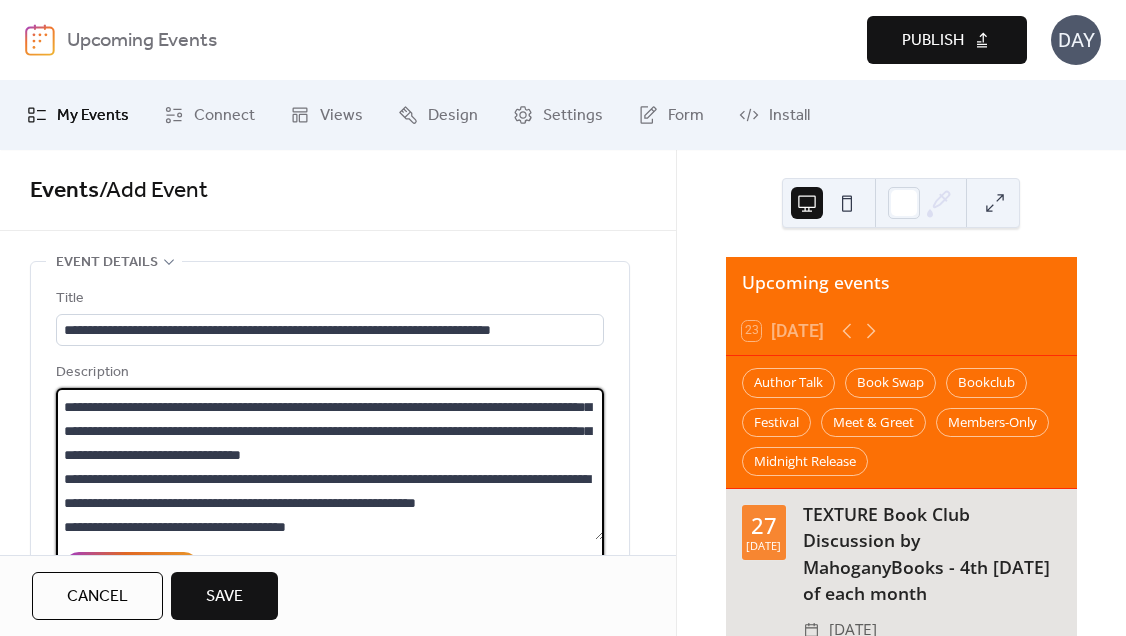 click on "**********" at bounding box center (330, 464) 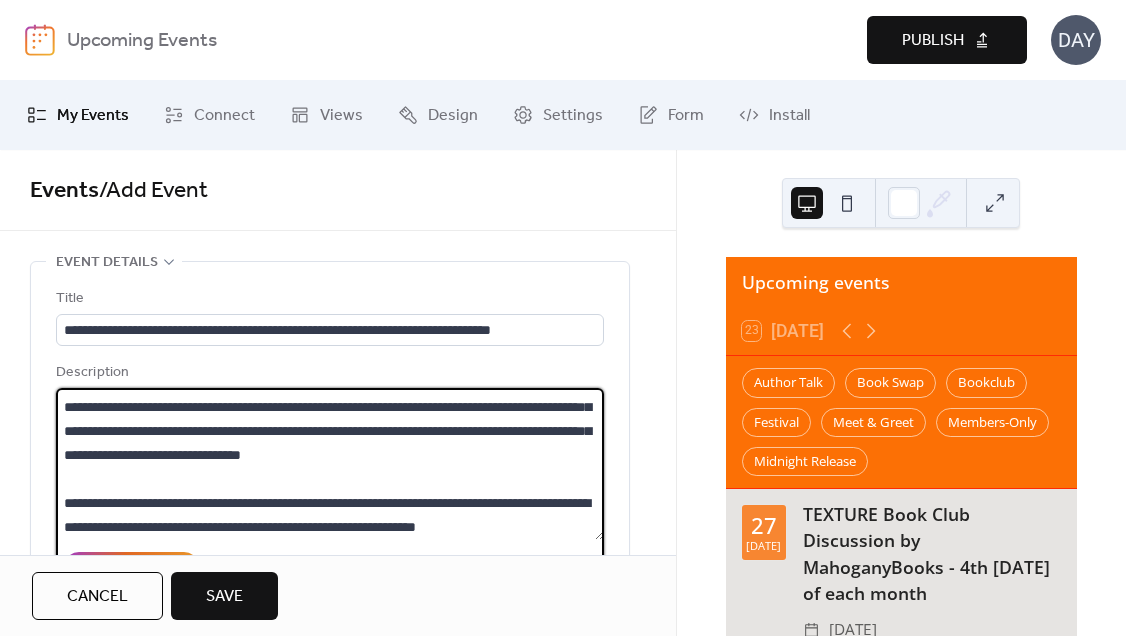 click on "**********" at bounding box center (330, 464) 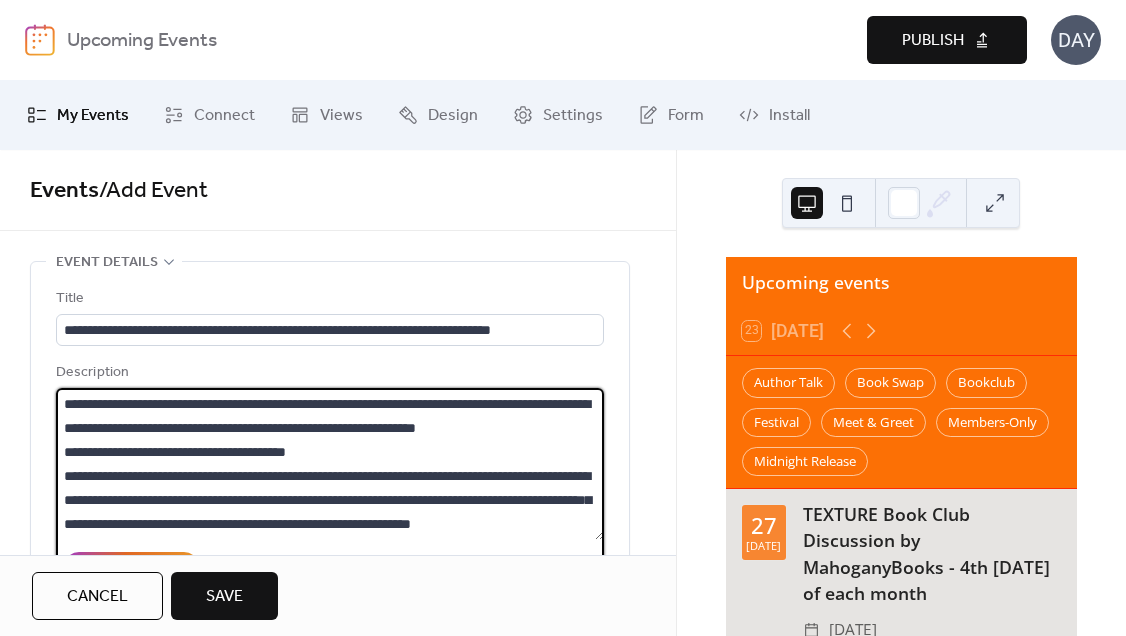 scroll, scrollTop: 168, scrollLeft: 0, axis: vertical 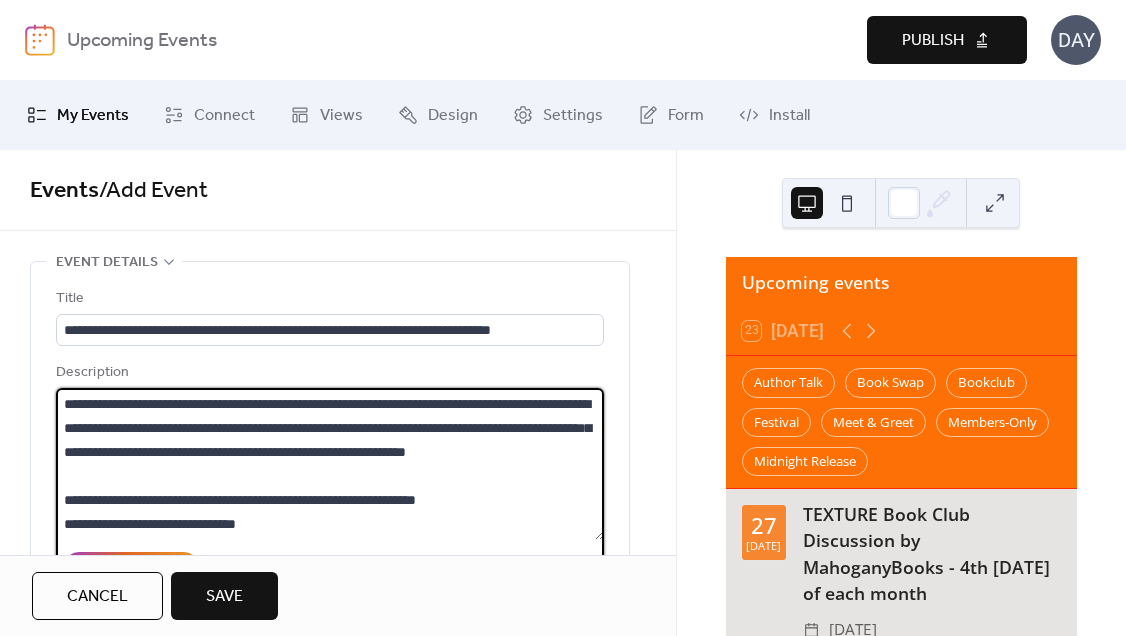 type on "**********" 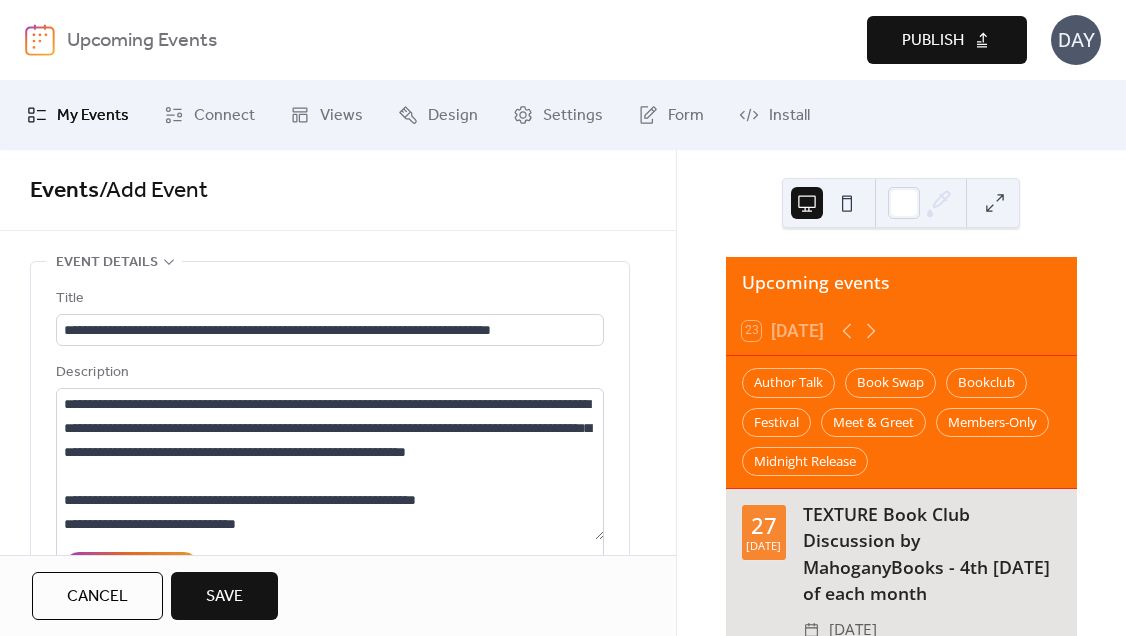 click on "Save" at bounding box center [224, 597] 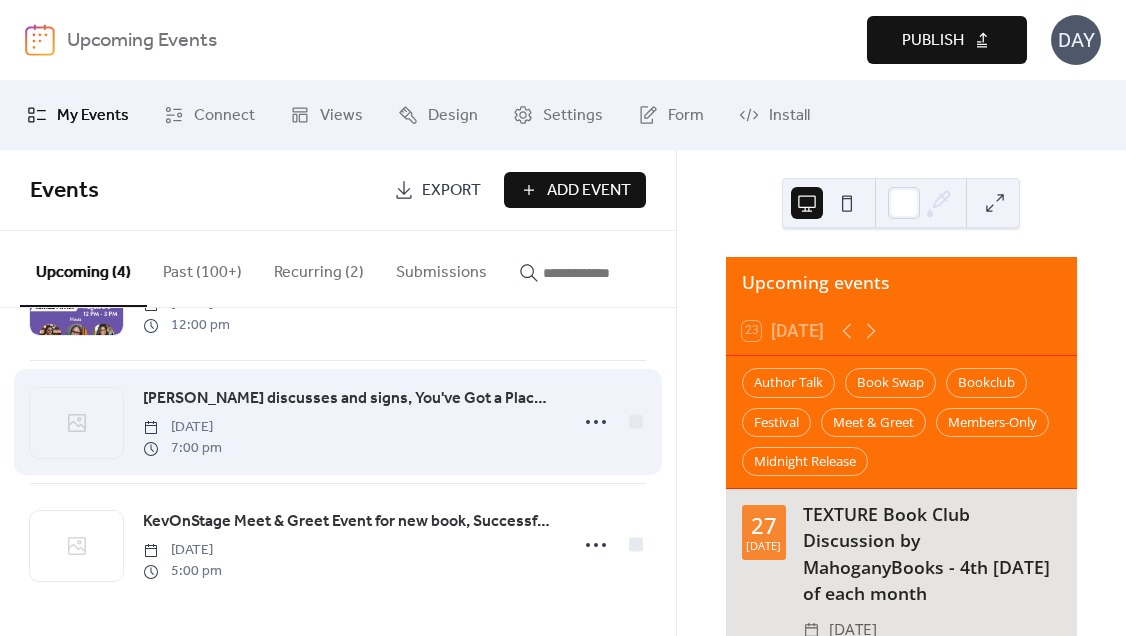 scroll, scrollTop: 238, scrollLeft: 0, axis: vertical 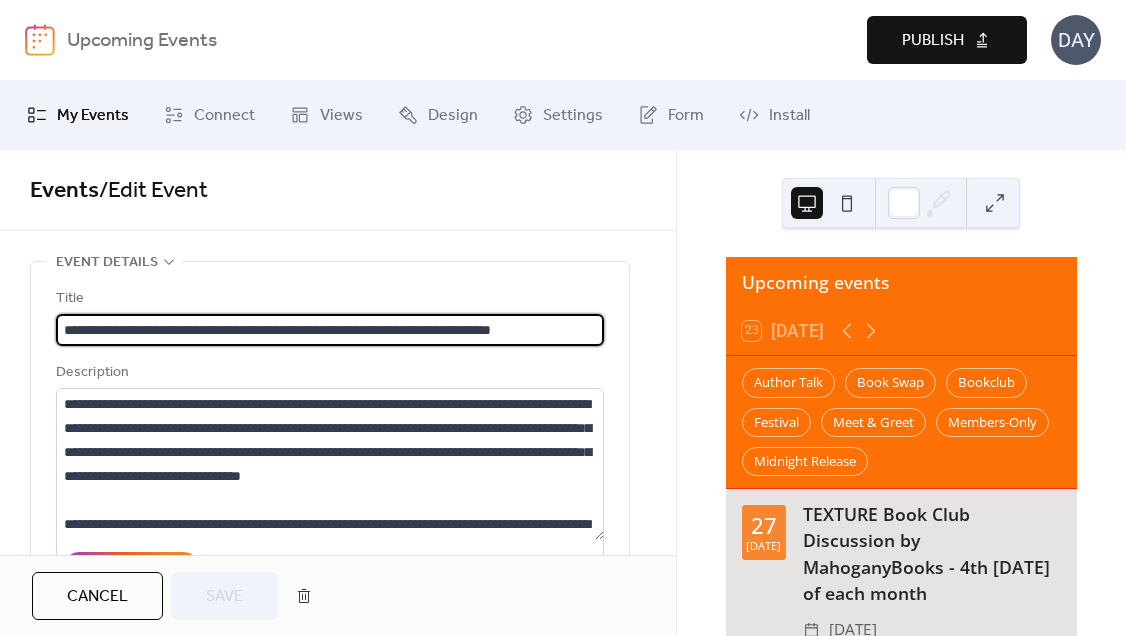 click on "**********" at bounding box center (330, 330) 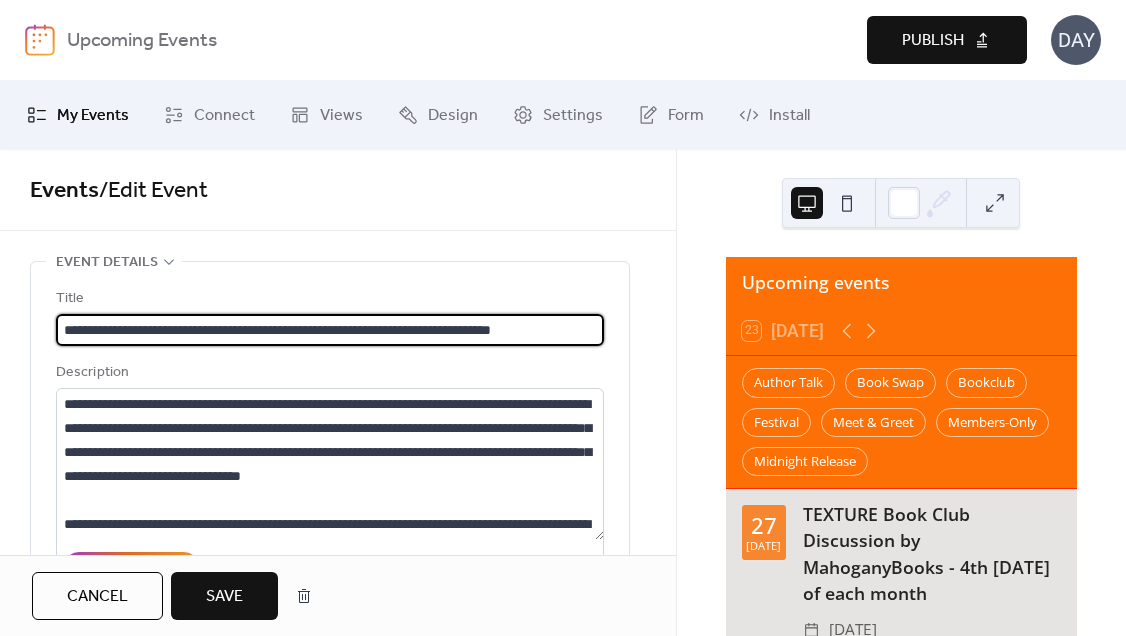 type on "**********" 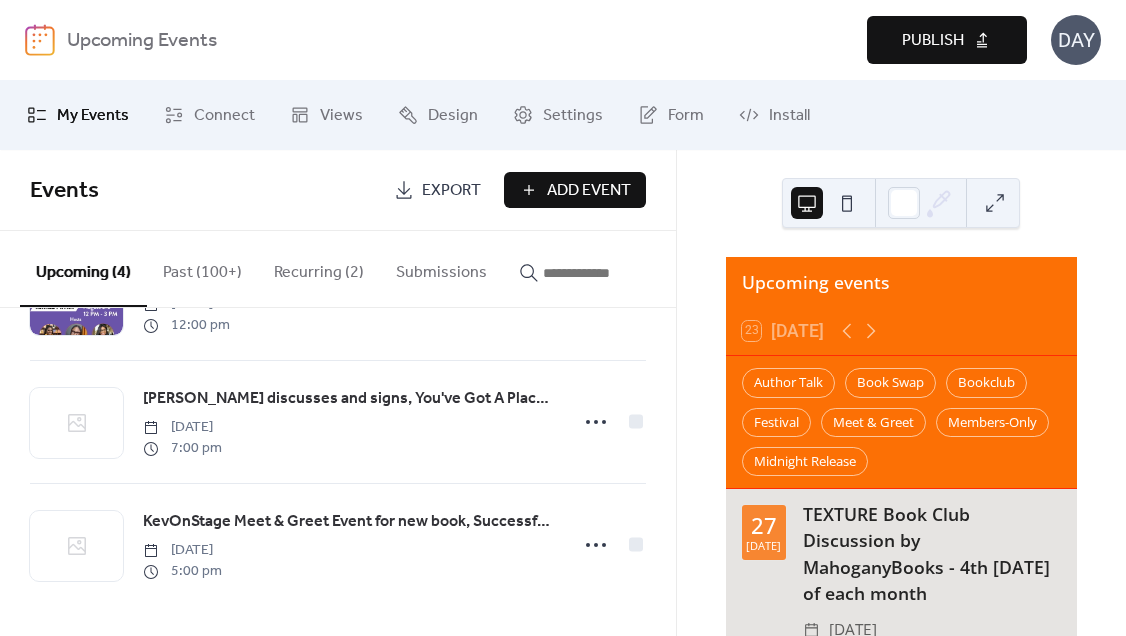 scroll, scrollTop: 238, scrollLeft: 0, axis: vertical 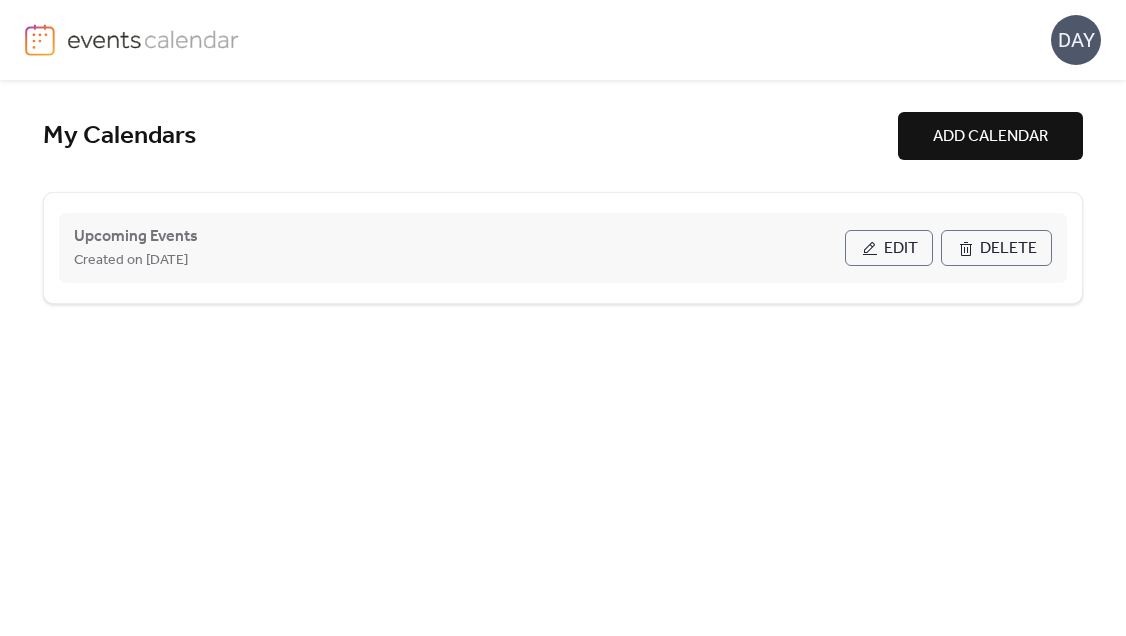 click on "Edit" at bounding box center [901, 249] 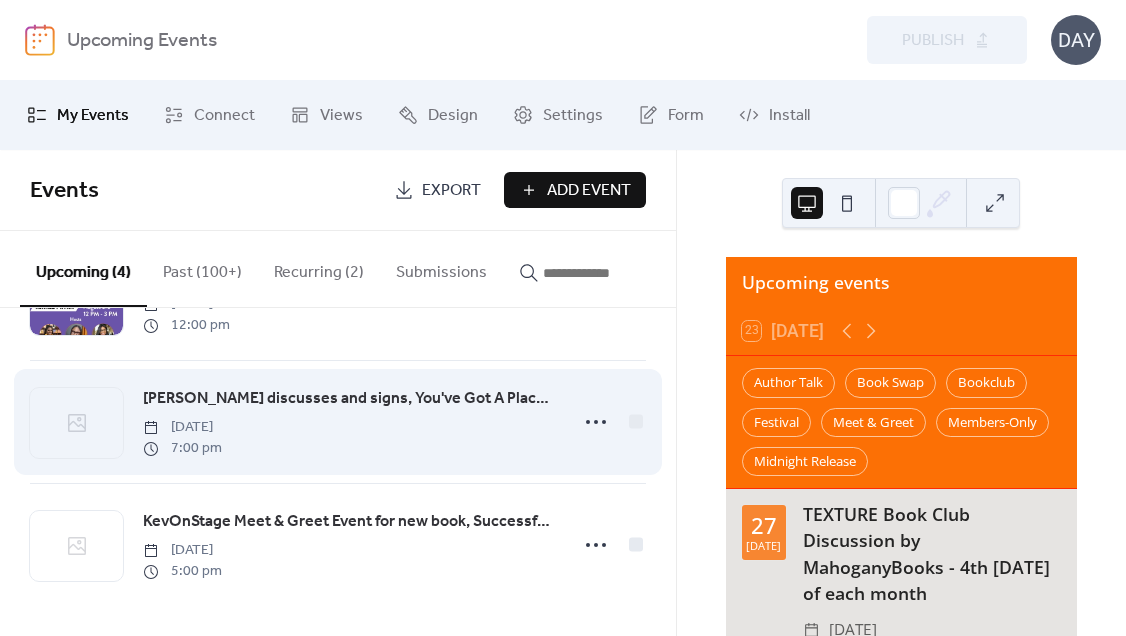 scroll, scrollTop: 238, scrollLeft: 0, axis: vertical 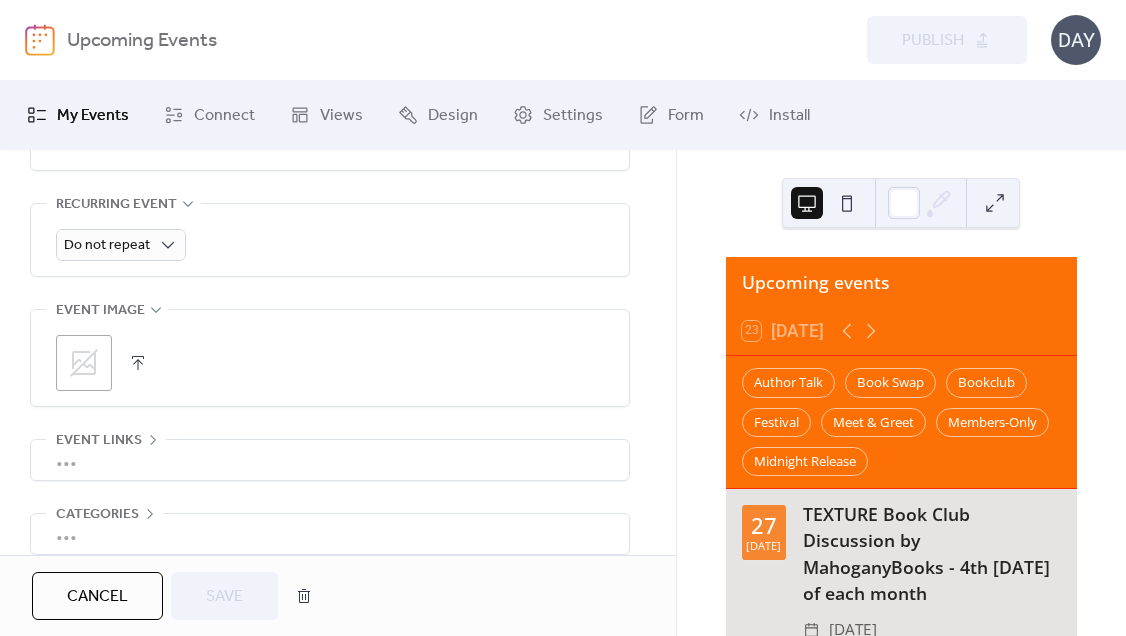 click 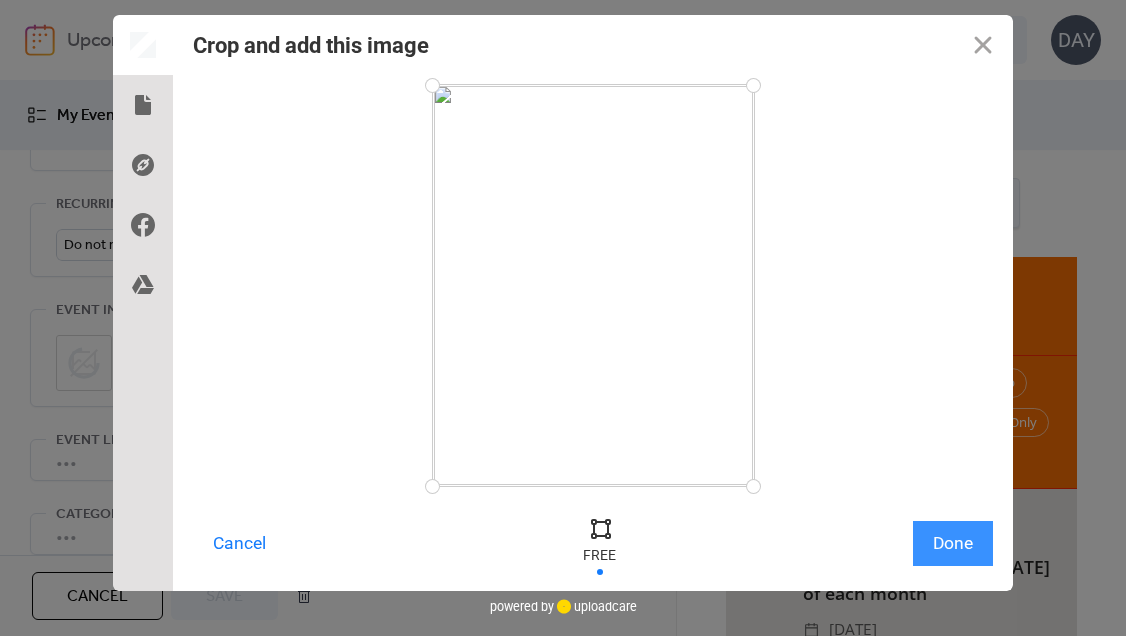 click on "Done" at bounding box center (953, 543) 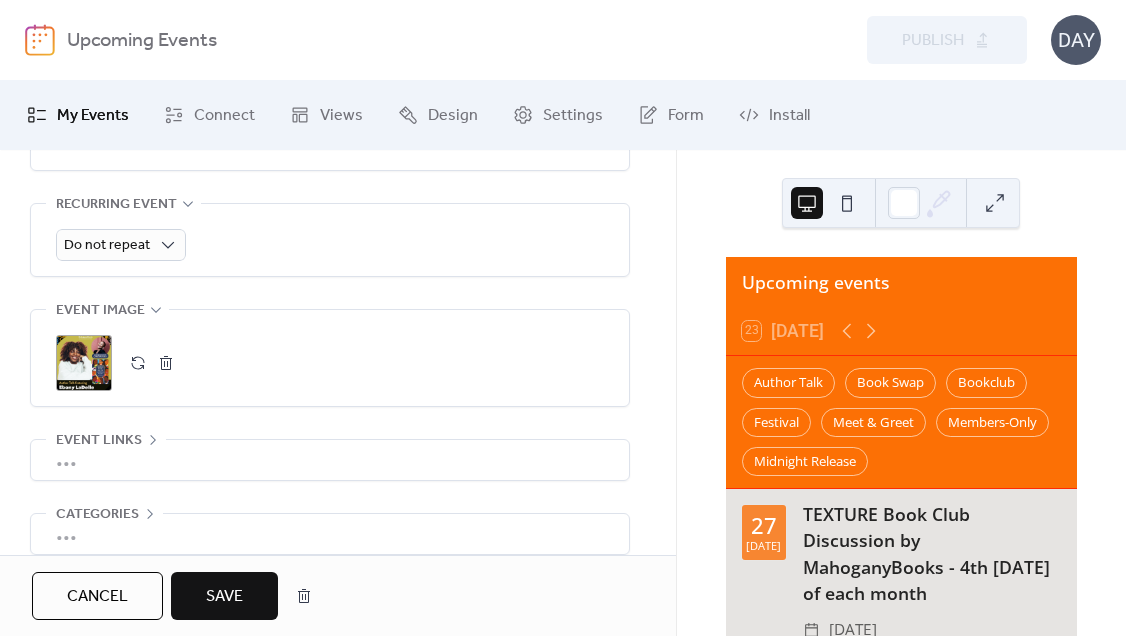 click on "Save" at bounding box center (224, 597) 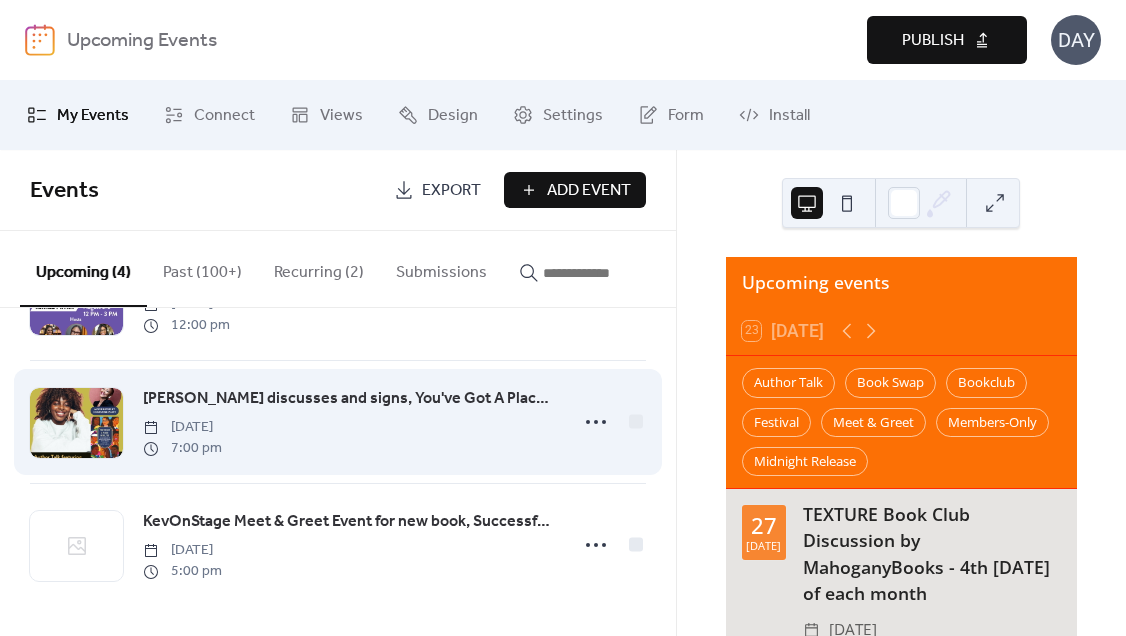 scroll, scrollTop: 238, scrollLeft: 0, axis: vertical 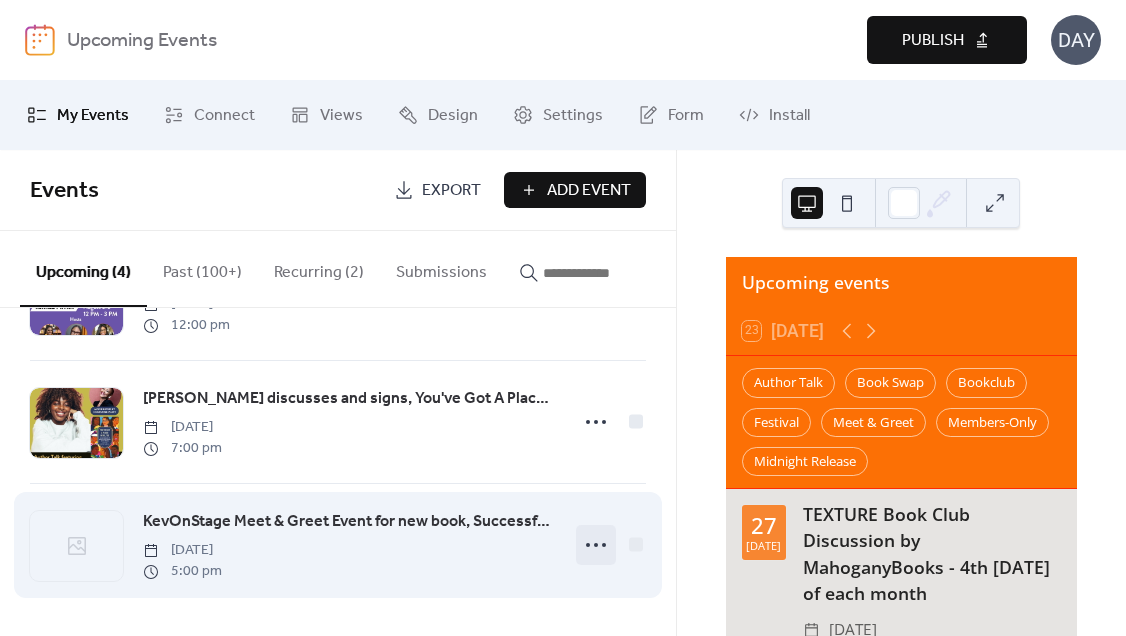 click at bounding box center [596, 545] 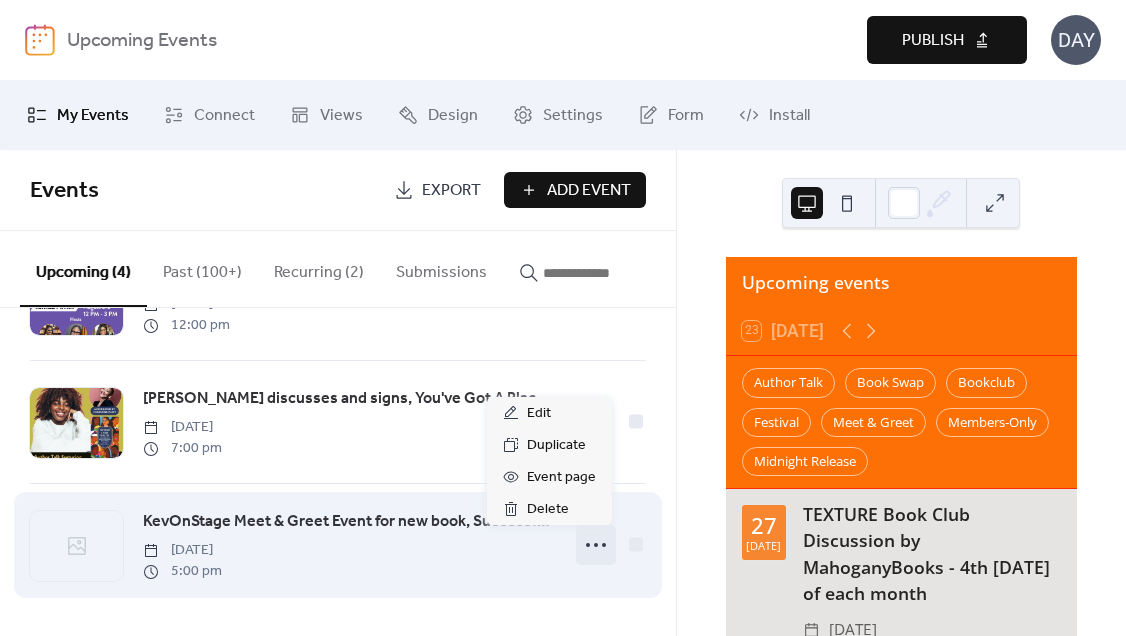 click 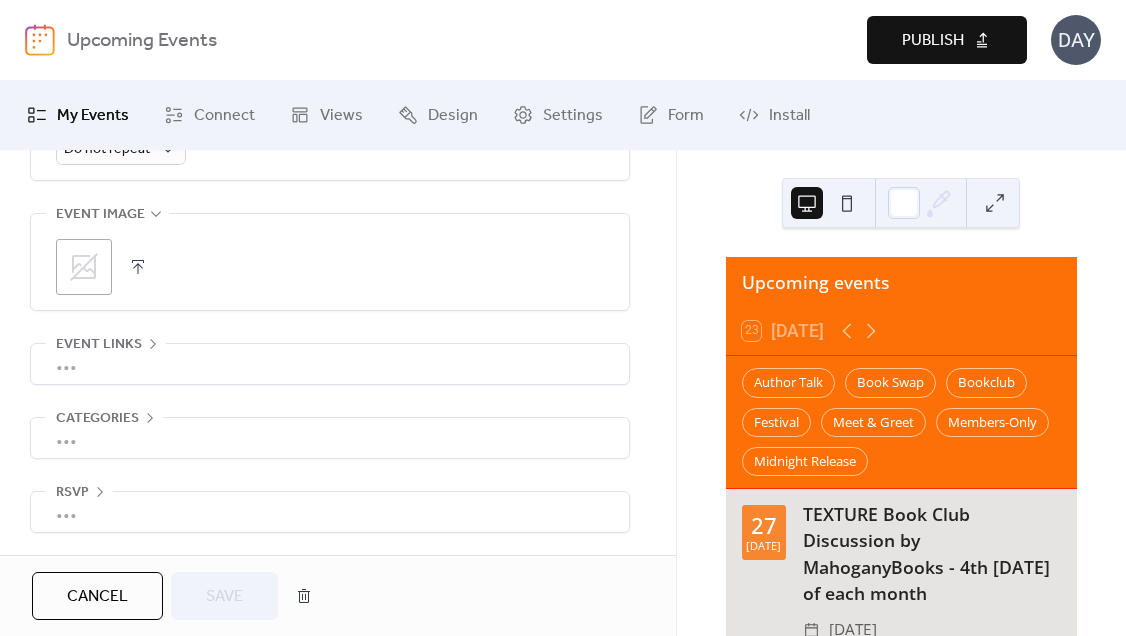 scroll, scrollTop: 1018, scrollLeft: 0, axis: vertical 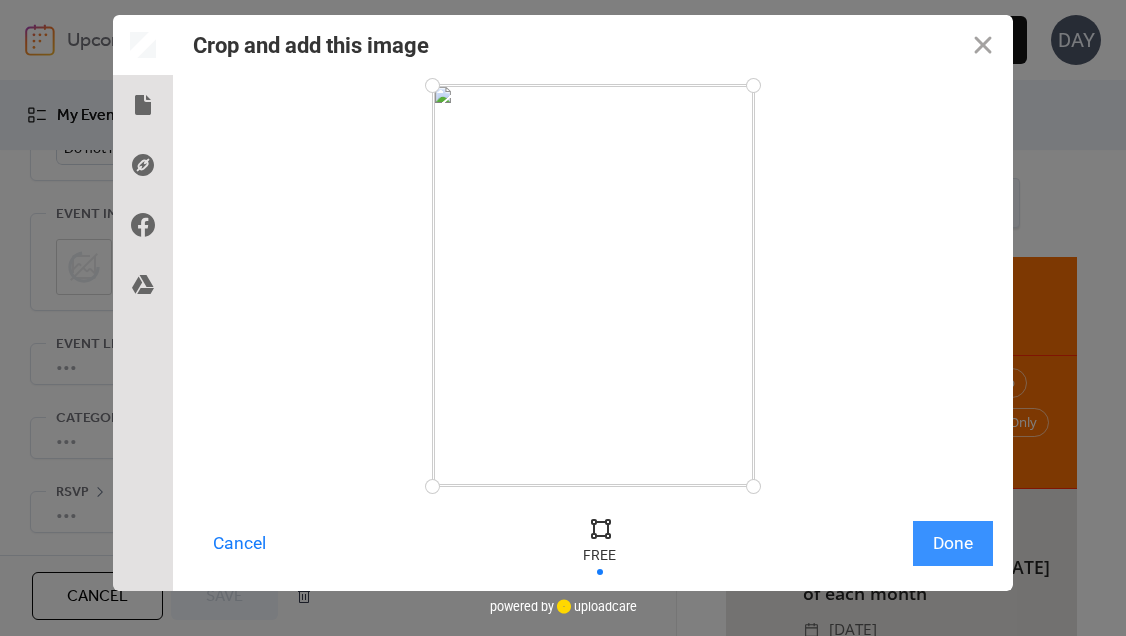 click on "Done" at bounding box center (953, 543) 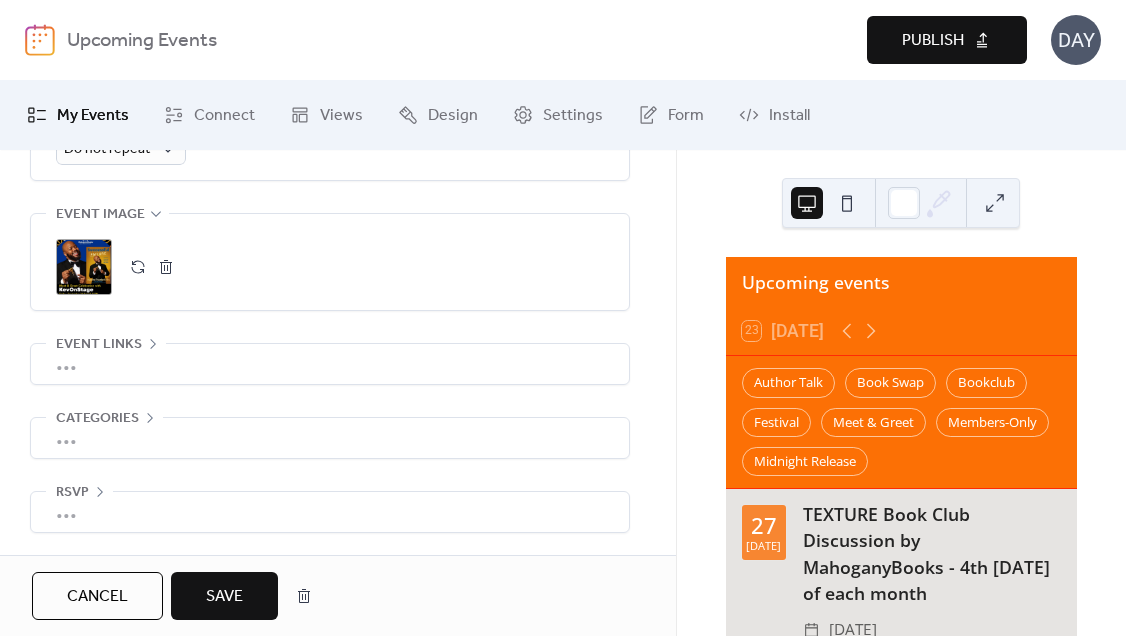 click on "•••" at bounding box center [330, 364] 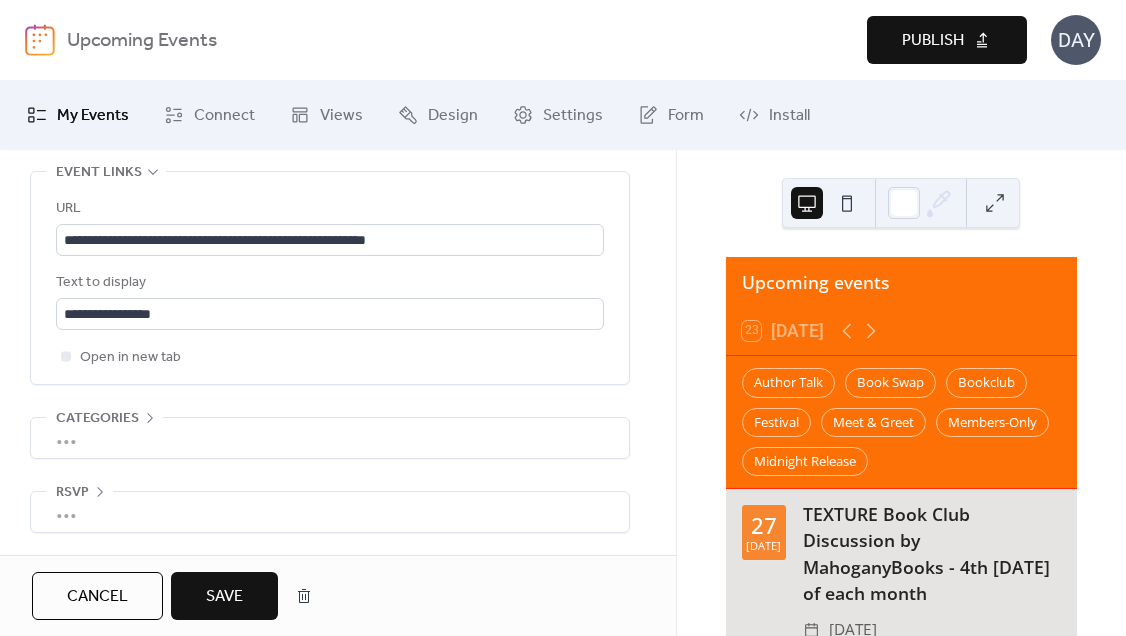 scroll, scrollTop: 1204, scrollLeft: 0, axis: vertical 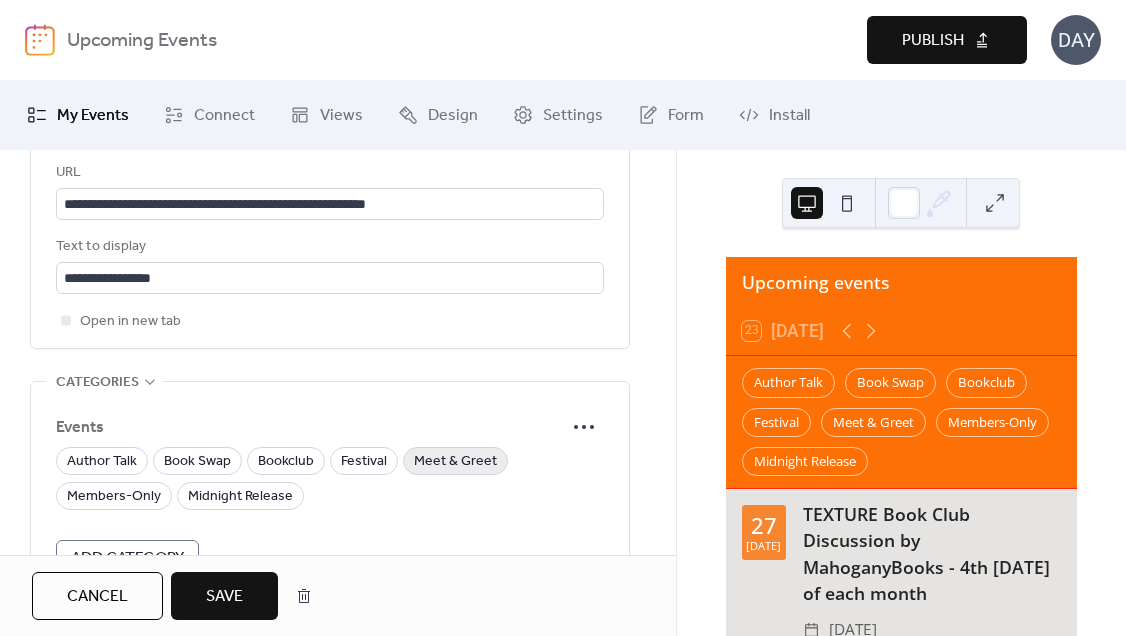 click on "Meet & Greet" at bounding box center (455, 462) 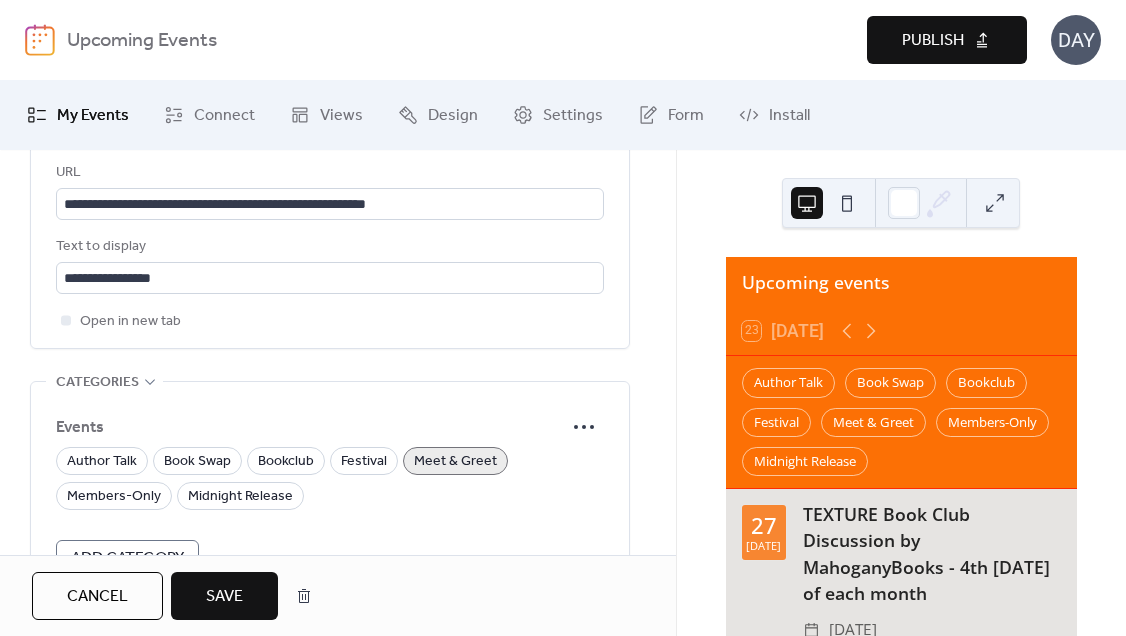 click on "Save" at bounding box center [224, 597] 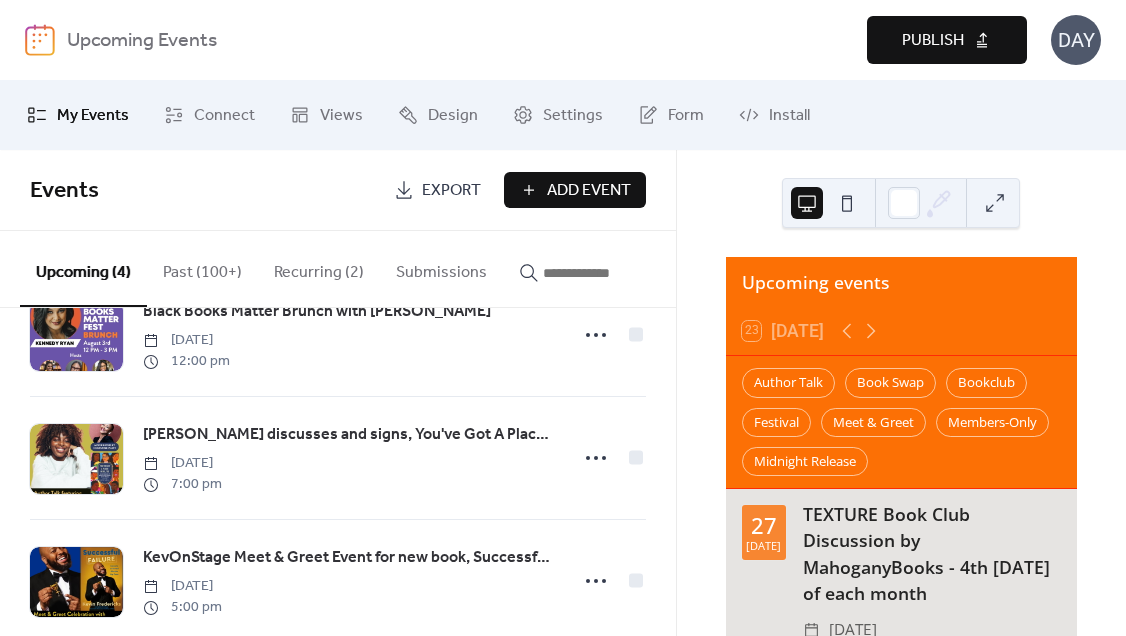 scroll, scrollTop: 189, scrollLeft: 0, axis: vertical 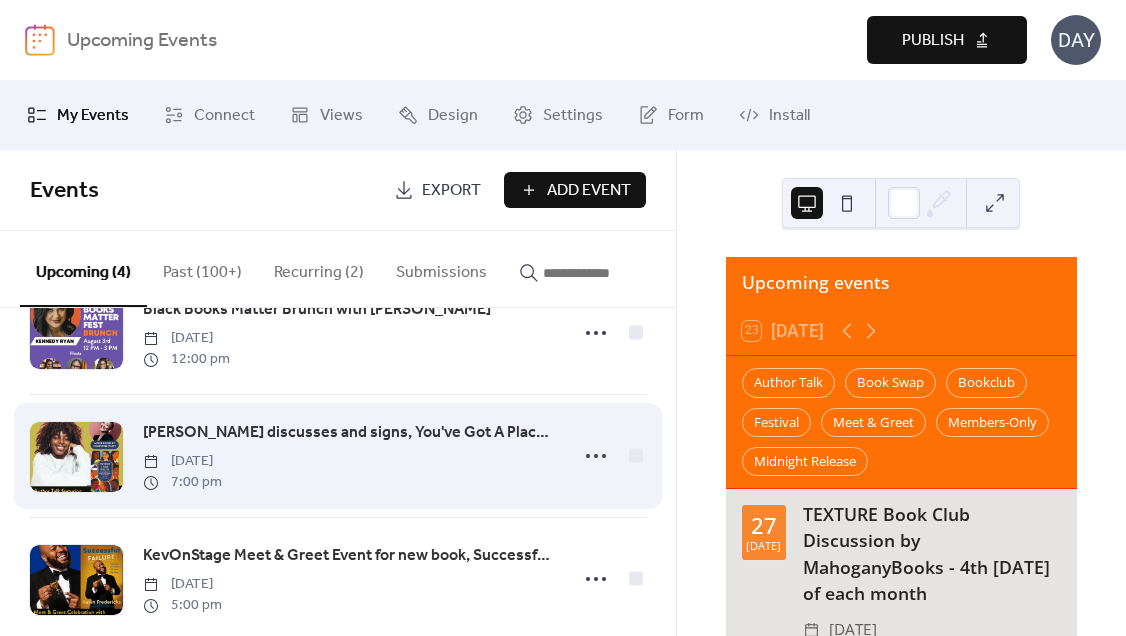 click on "[PERSON_NAME] discusses and signs, You've Got A  Place Here, Too with [PERSON_NAME]" at bounding box center (349, 433) 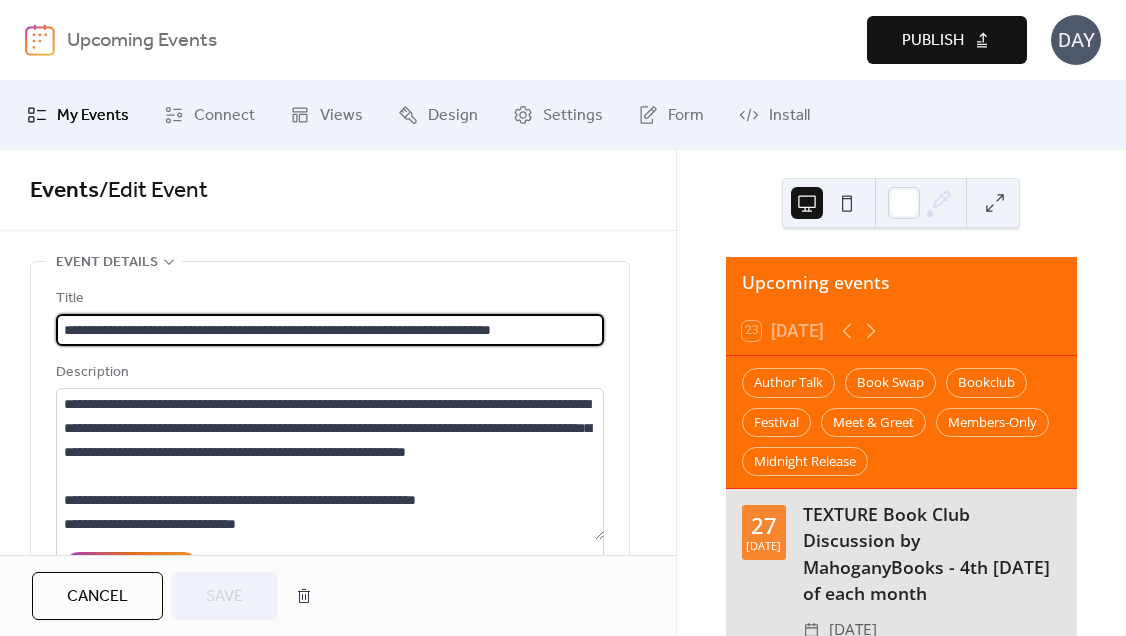 scroll, scrollTop: 240, scrollLeft: 0, axis: vertical 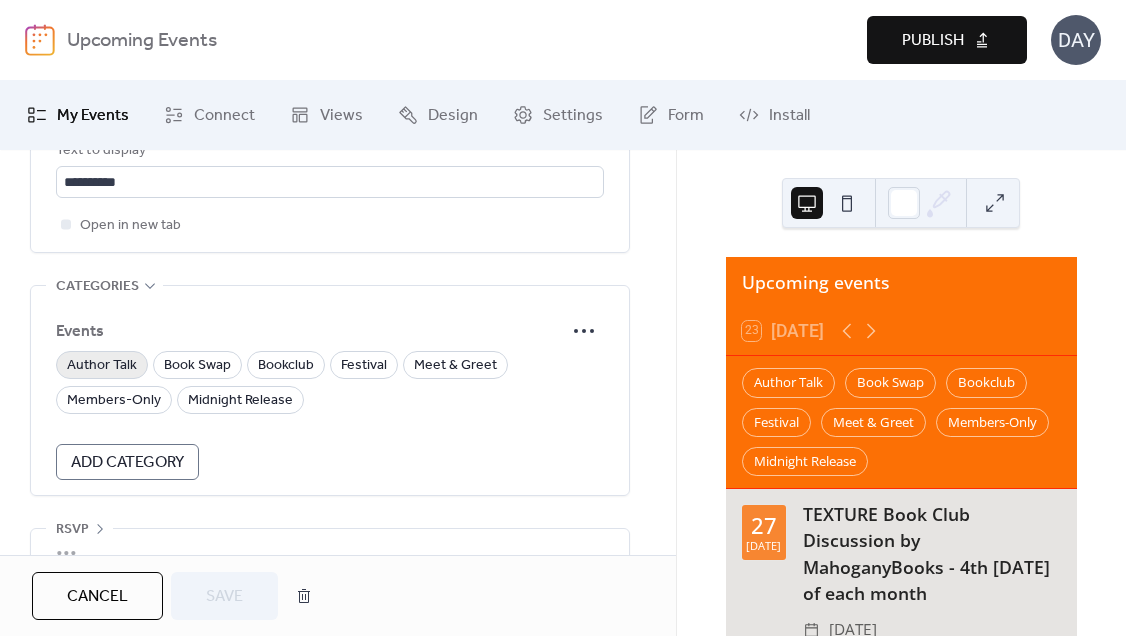 click on "Author Talk" at bounding box center [102, 366] 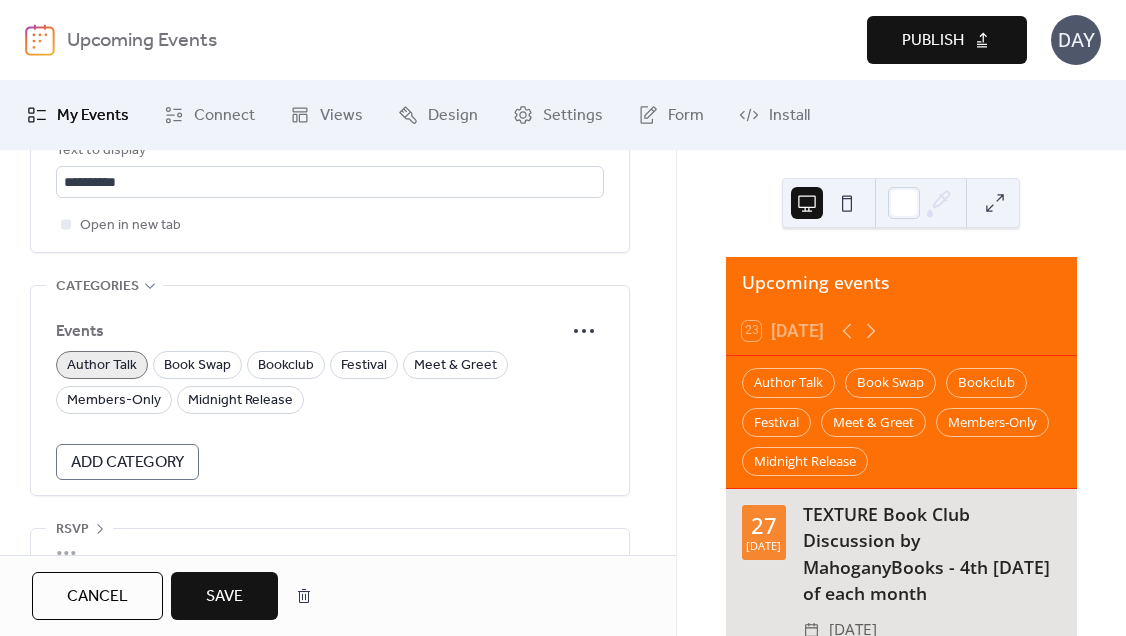 click on "Save" at bounding box center [224, 596] 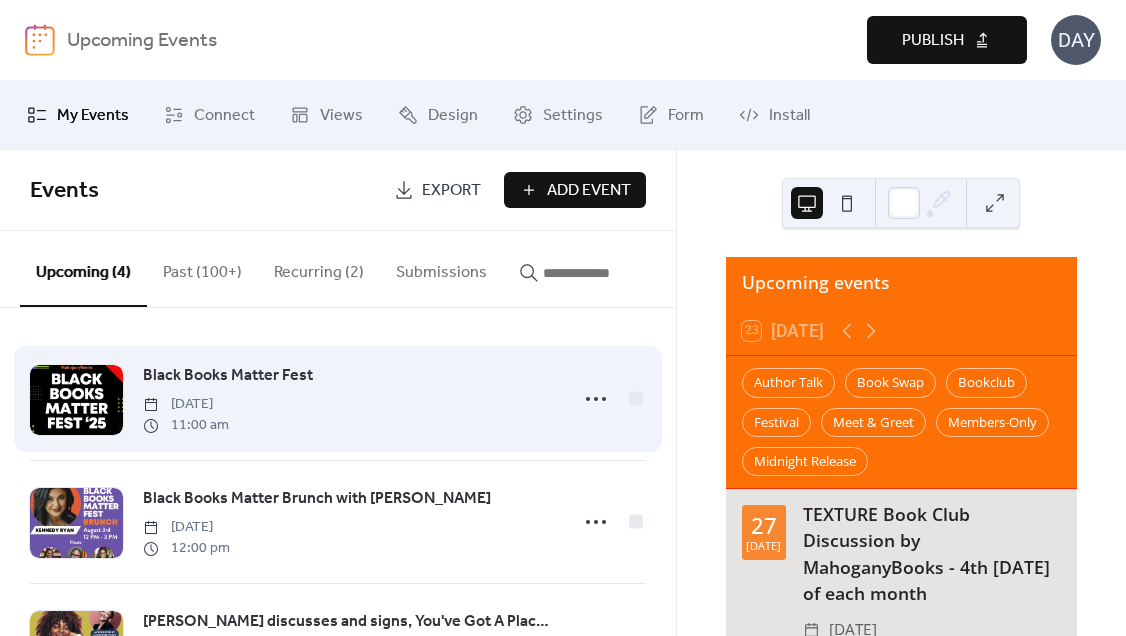 click on "Black Books Matter Fest Saturday, August 2, 2025 11:00 am" at bounding box center (349, 399) 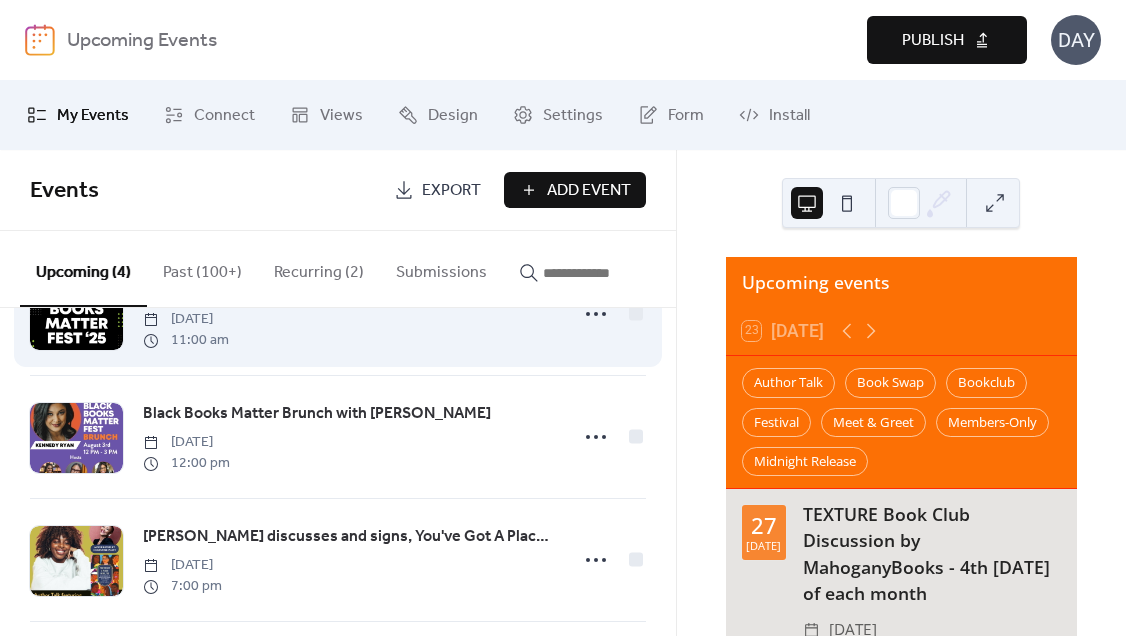 scroll, scrollTop: 89, scrollLeft: 0, axis: vertical 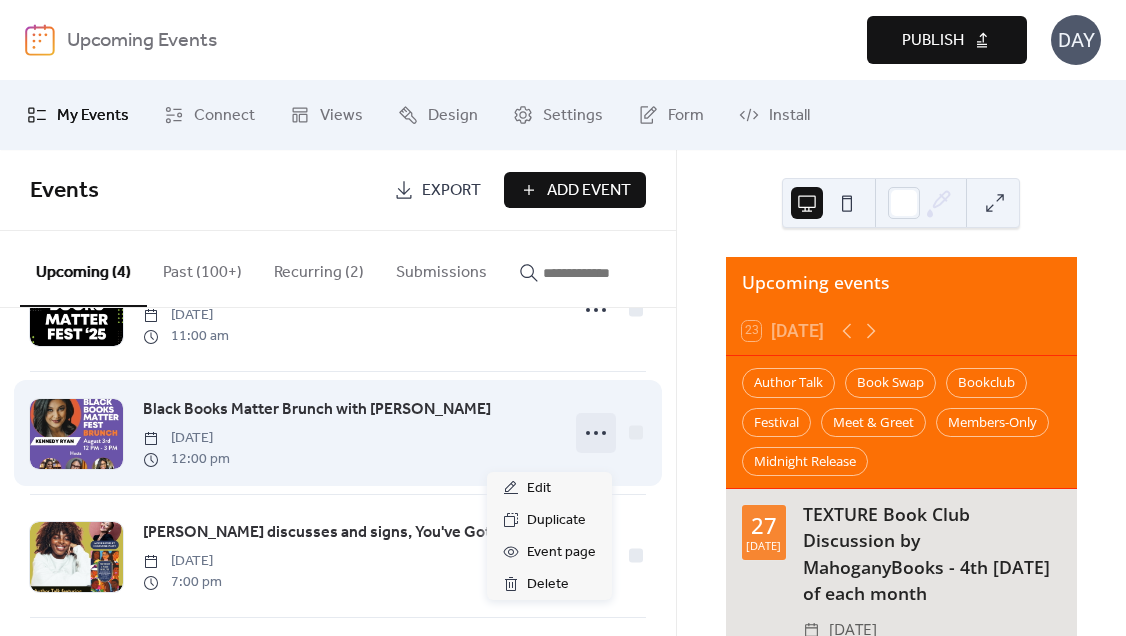 click 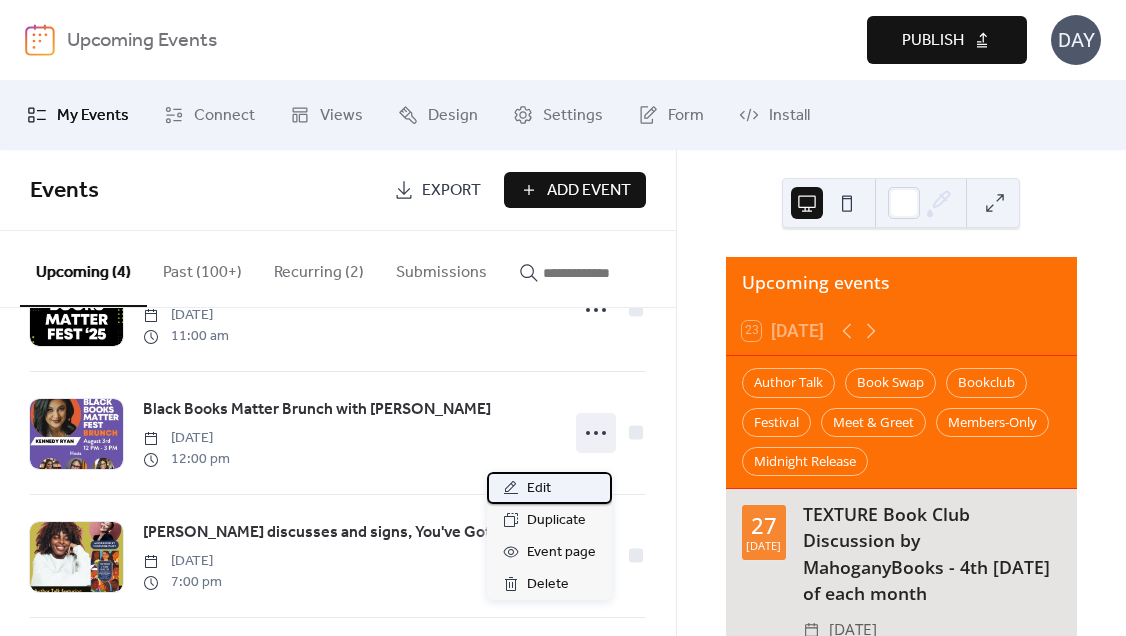 click on "Edit" at bounding box center [549, 488] 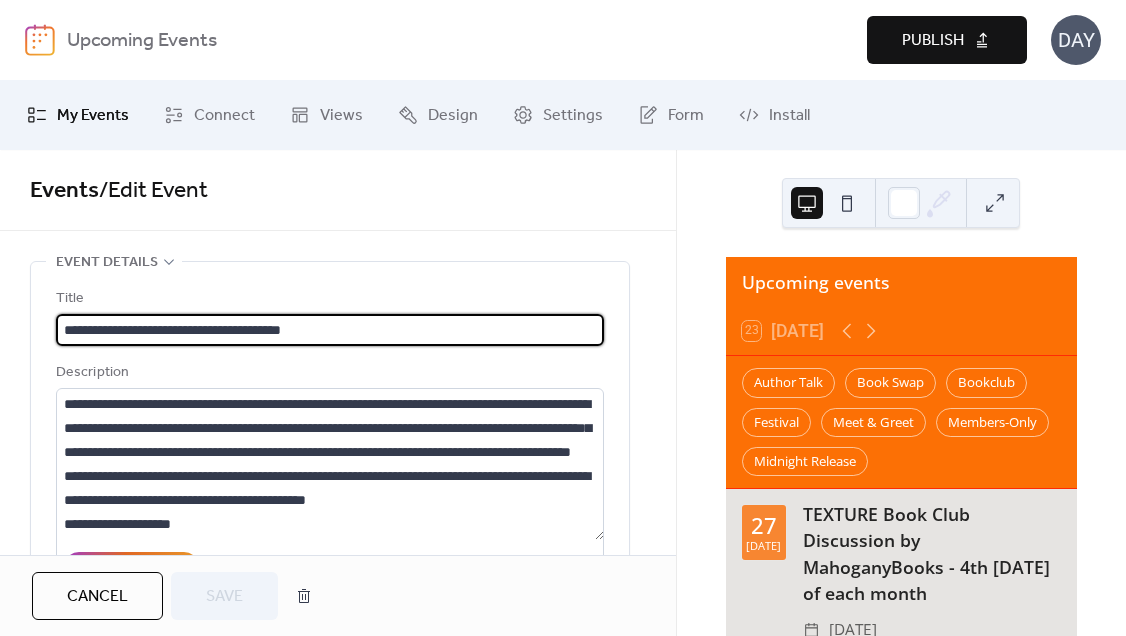 click on "**********" at bounding box center (330, 330) 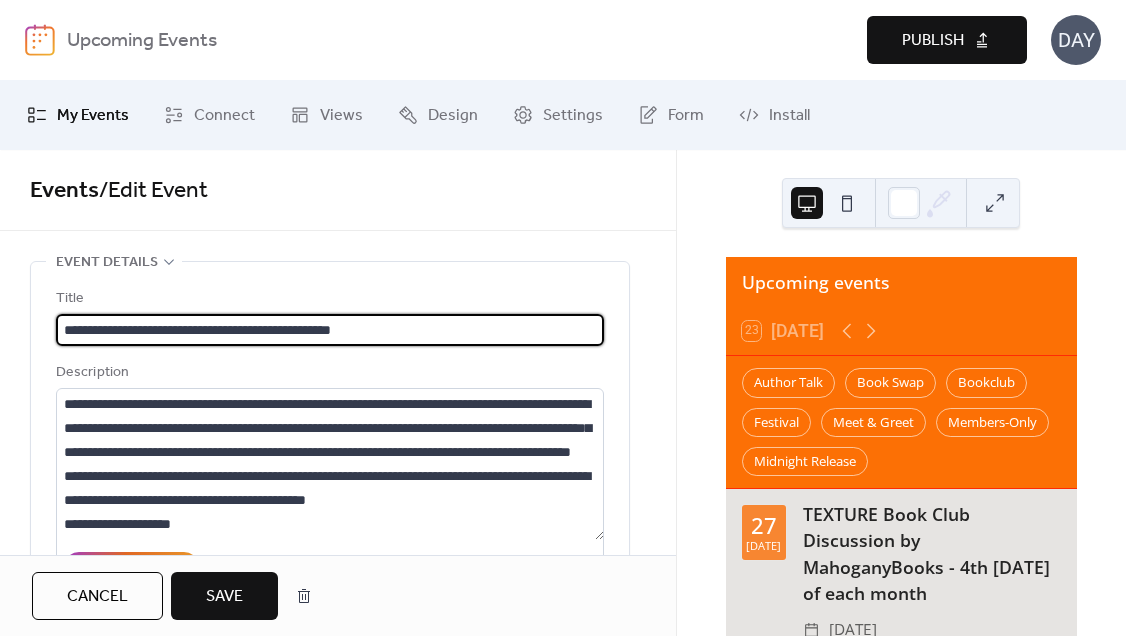 type on "**********" 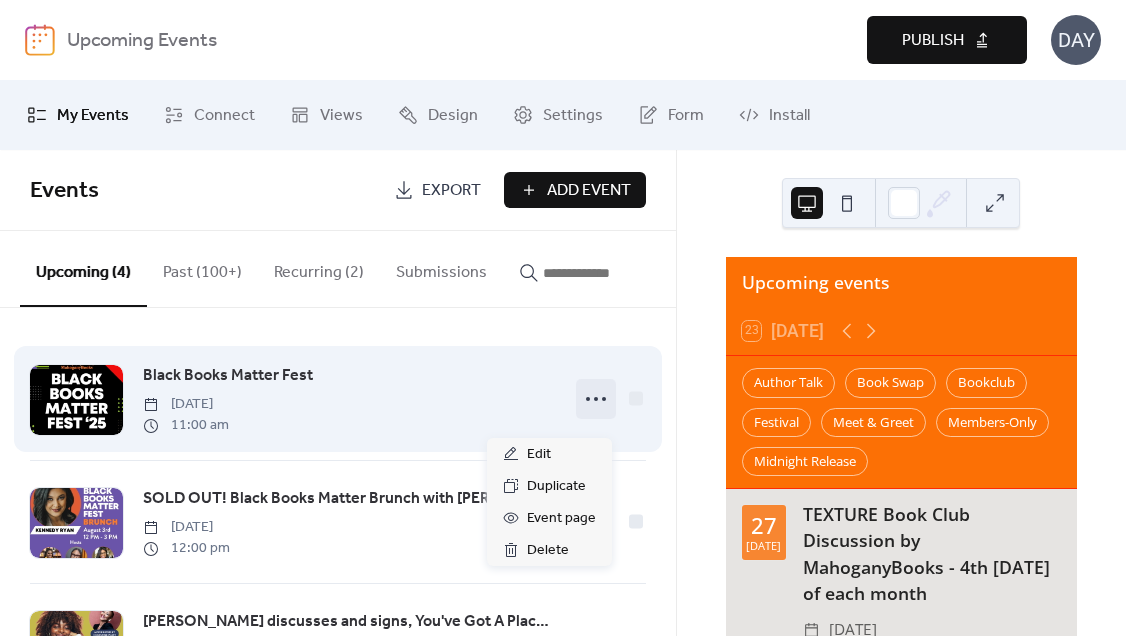 click 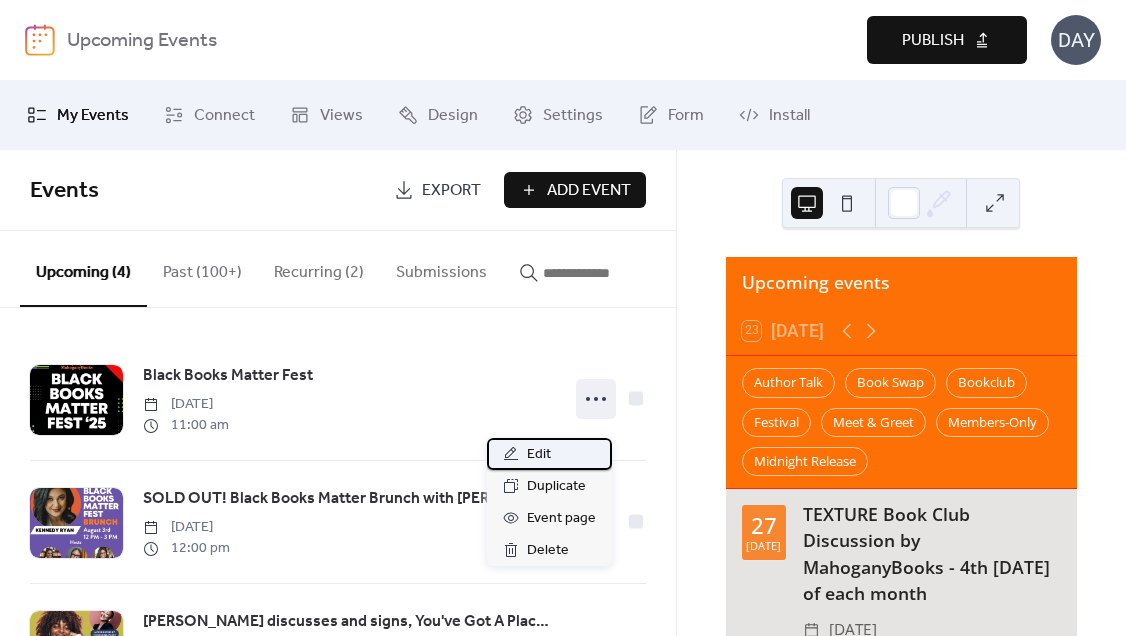 click on "Edit" at bounding box center [549, 454] 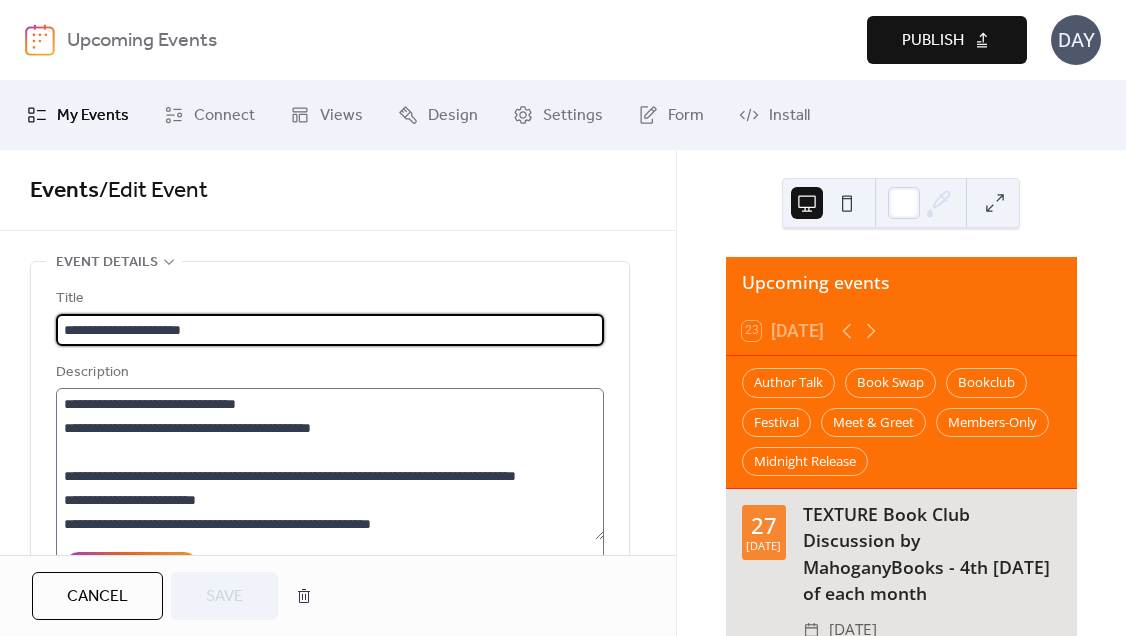 scroll, scrollTop: 192, scrollLeft: 0, axis: vertical 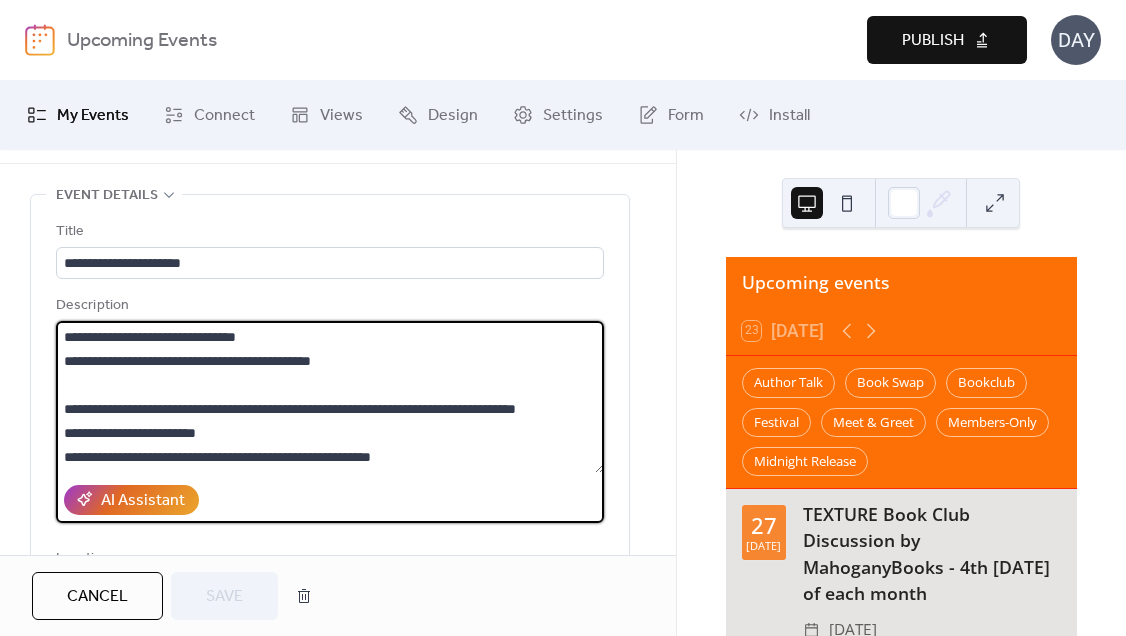 click on "**********" at bounding box center [330, 397] 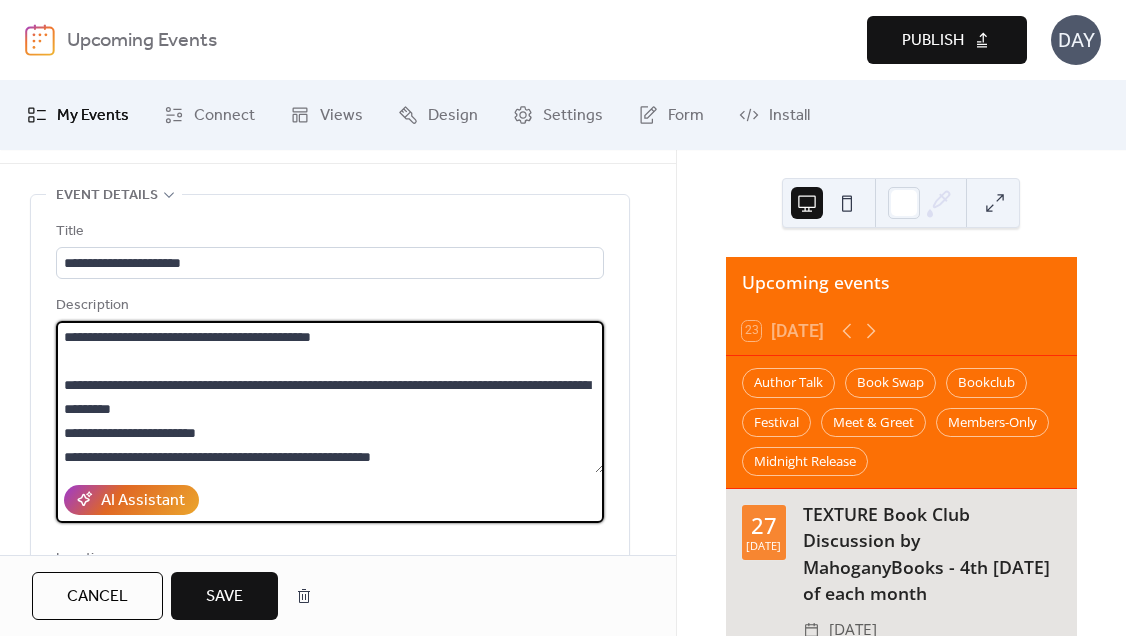scroll, scrollTop: 216, scrollLeft: 0, axis: vertical 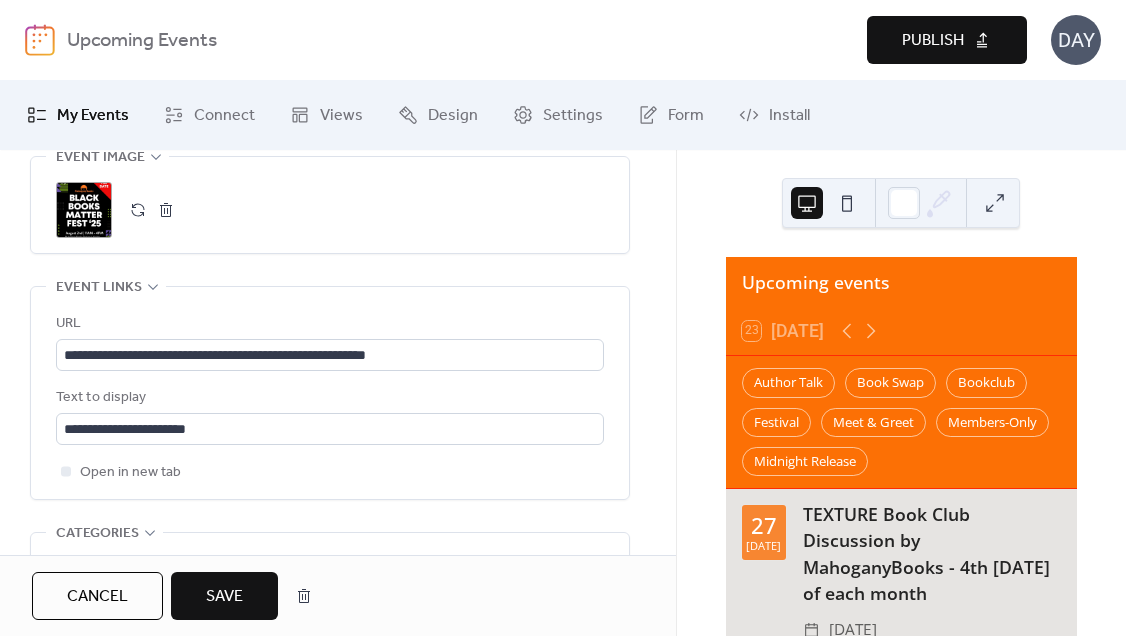 type on "**********" 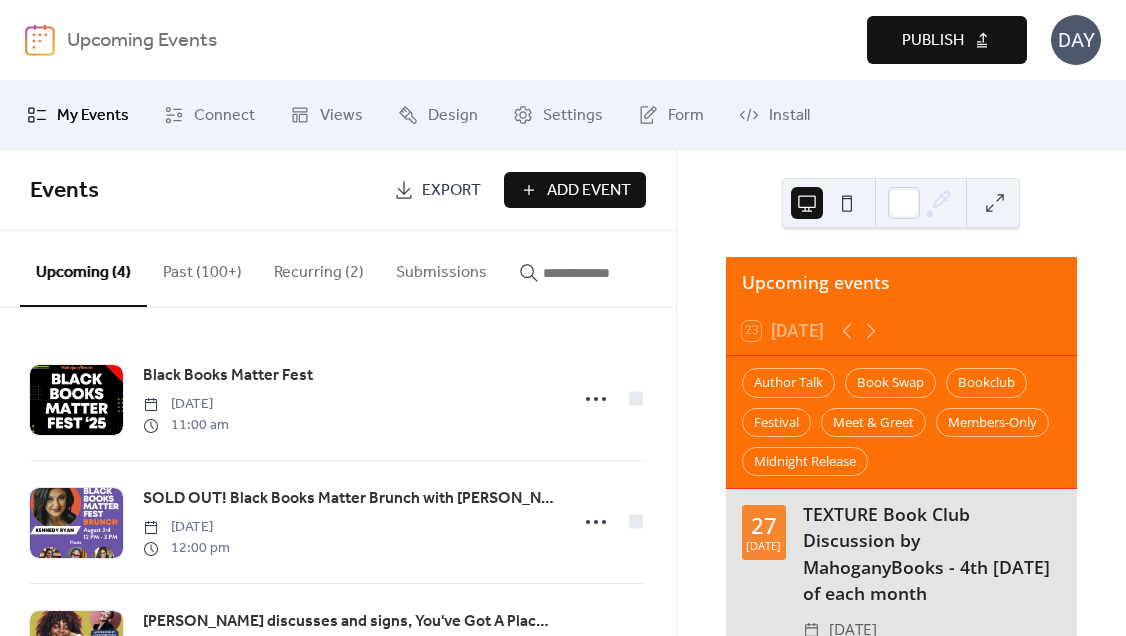 click on "Publish" at bounding box center (933, 41) 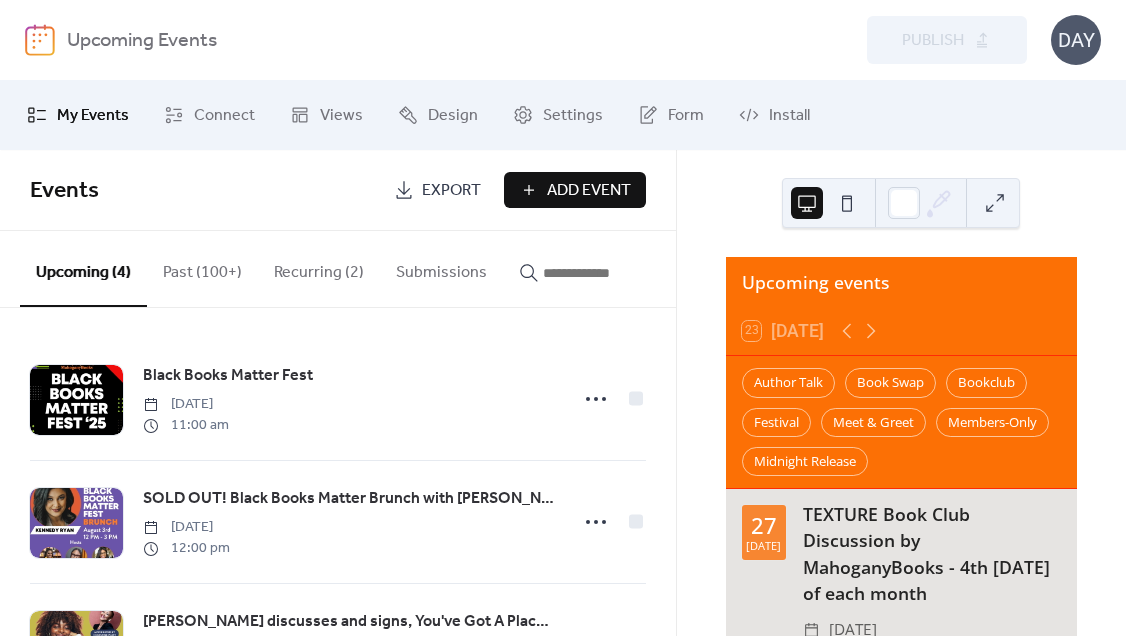scroll, scrollTop: 0, scrollLeft: 0, axis: both 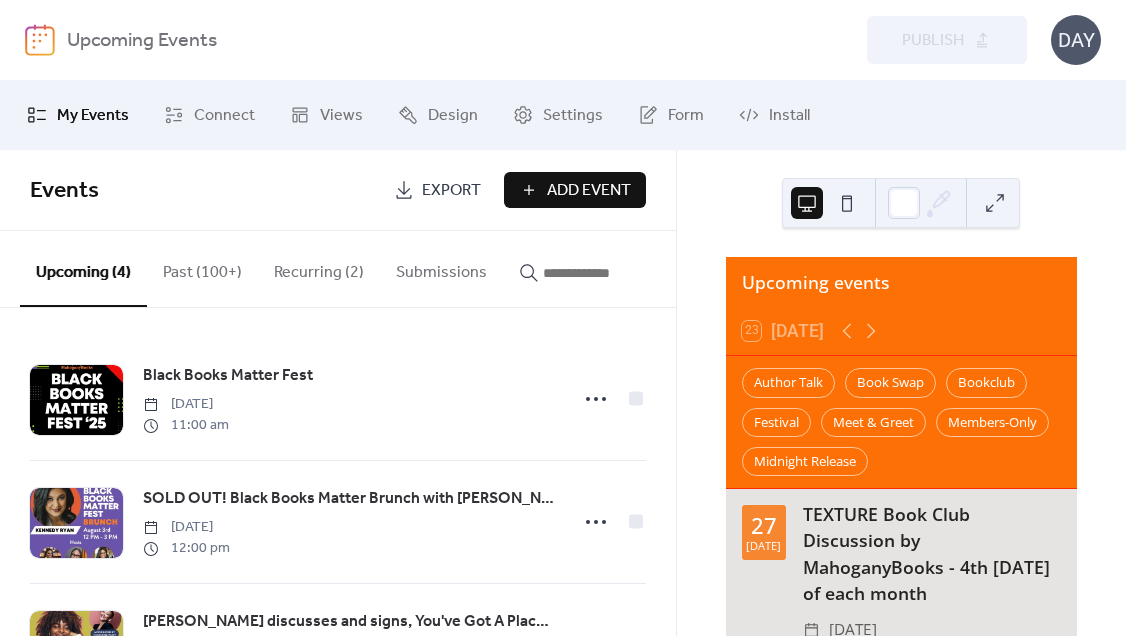 click on "Add Event" at bounding box center [575, 190] 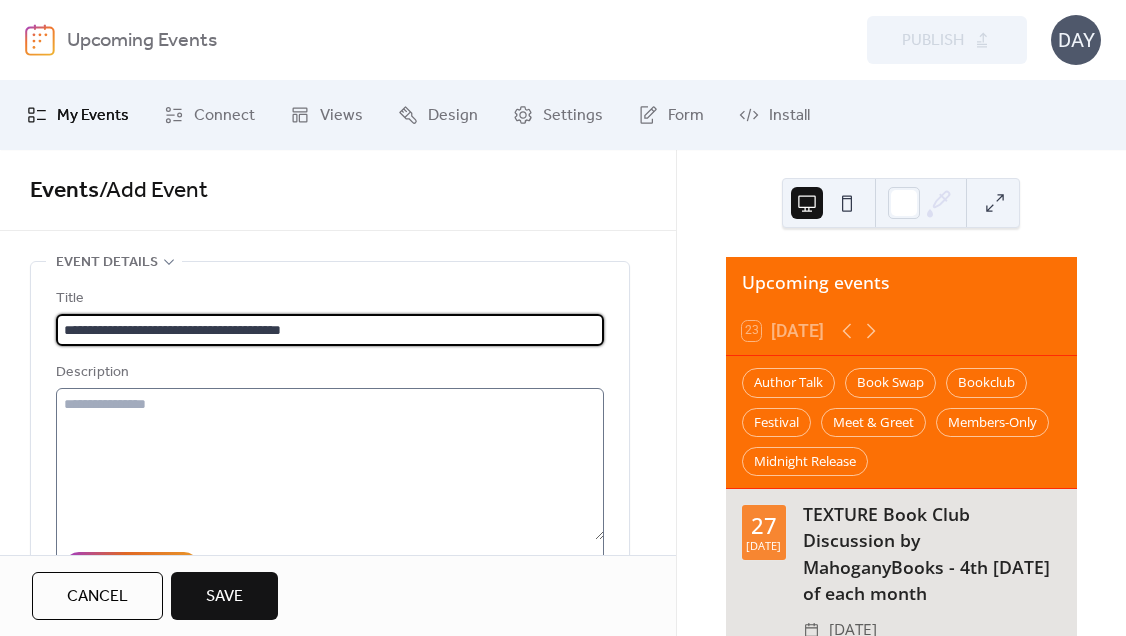 type on "**********" 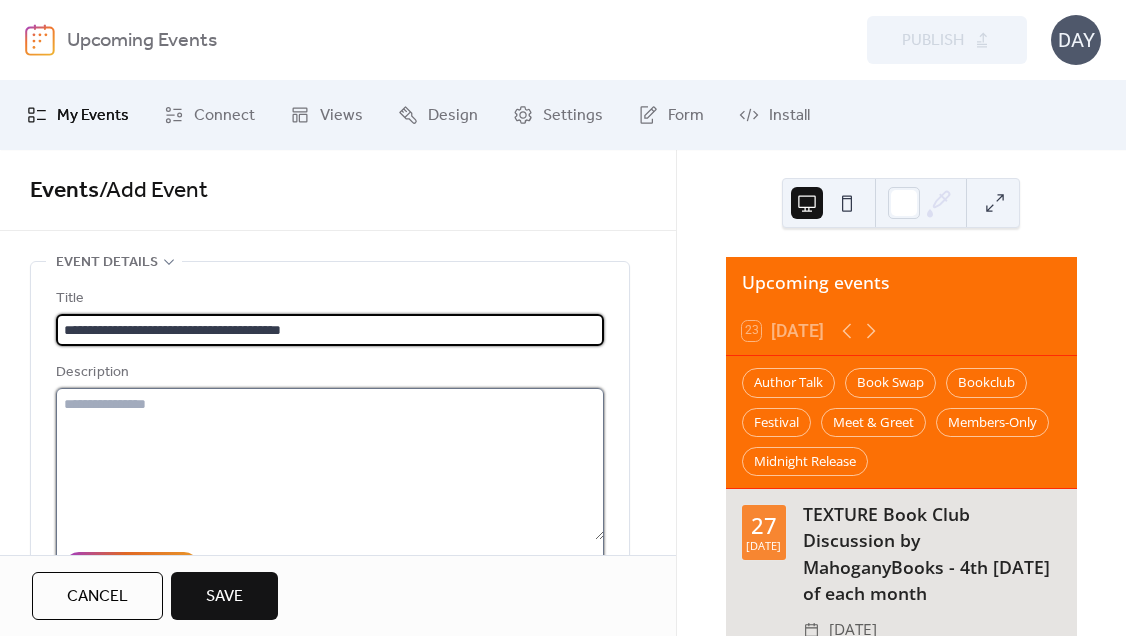 click at bounding box center (330, 464) 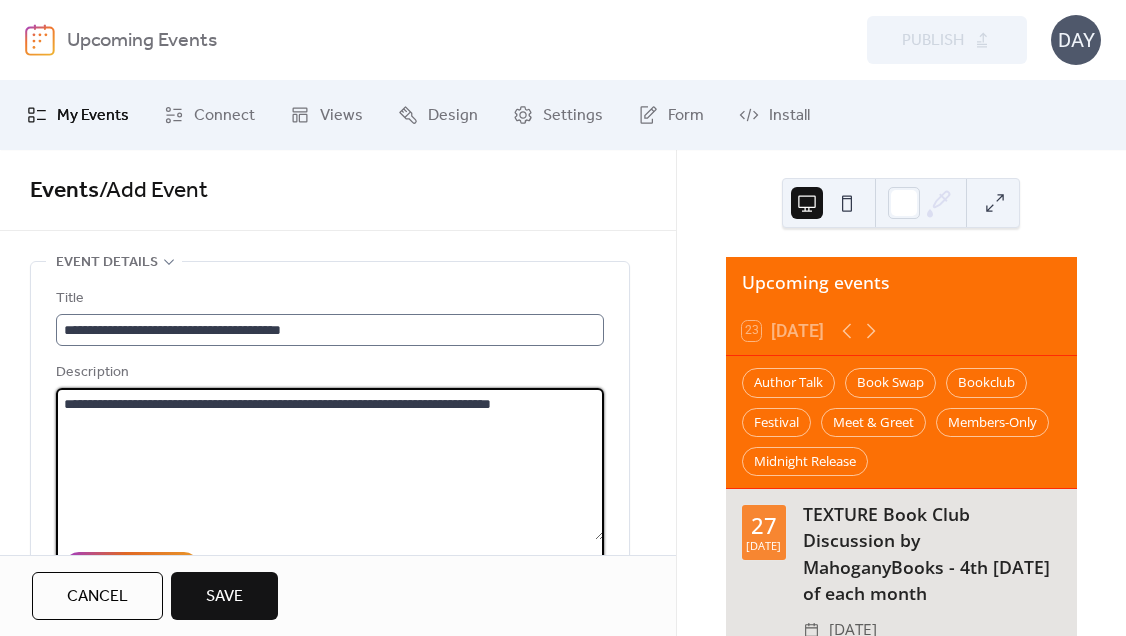 type on "**********" 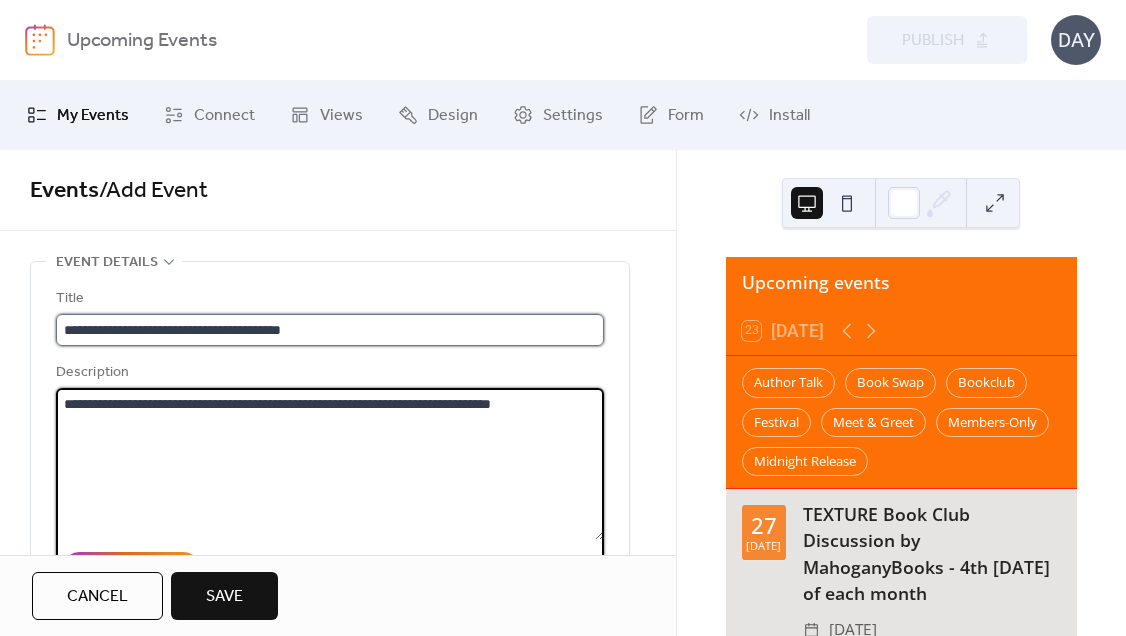 click on "**********" at bounding box center [330, 330] 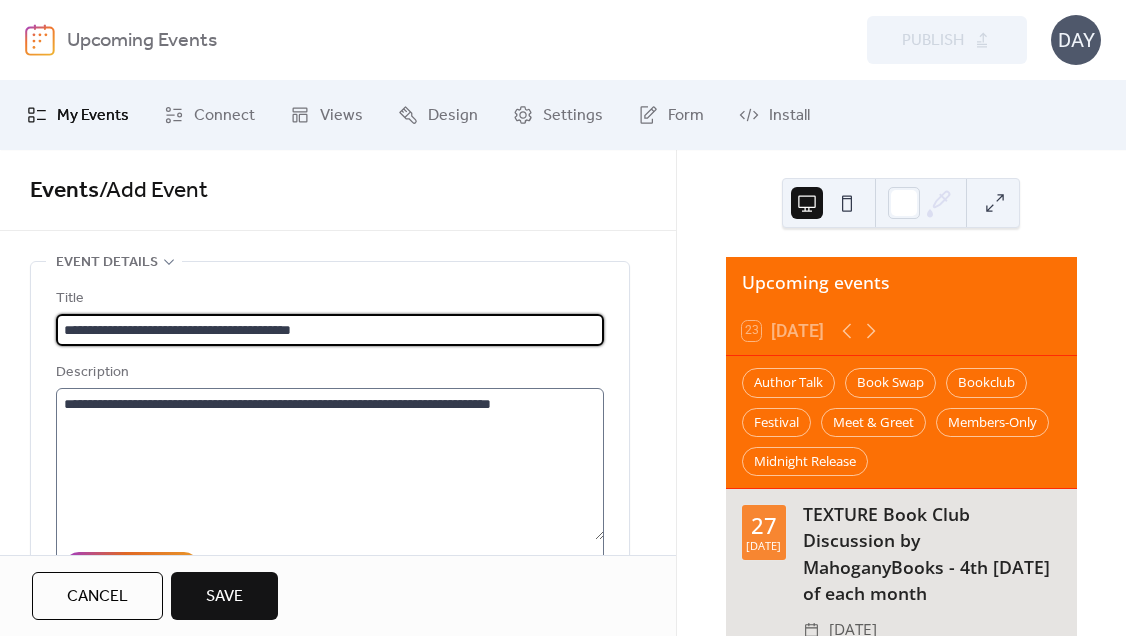 type on "**********" 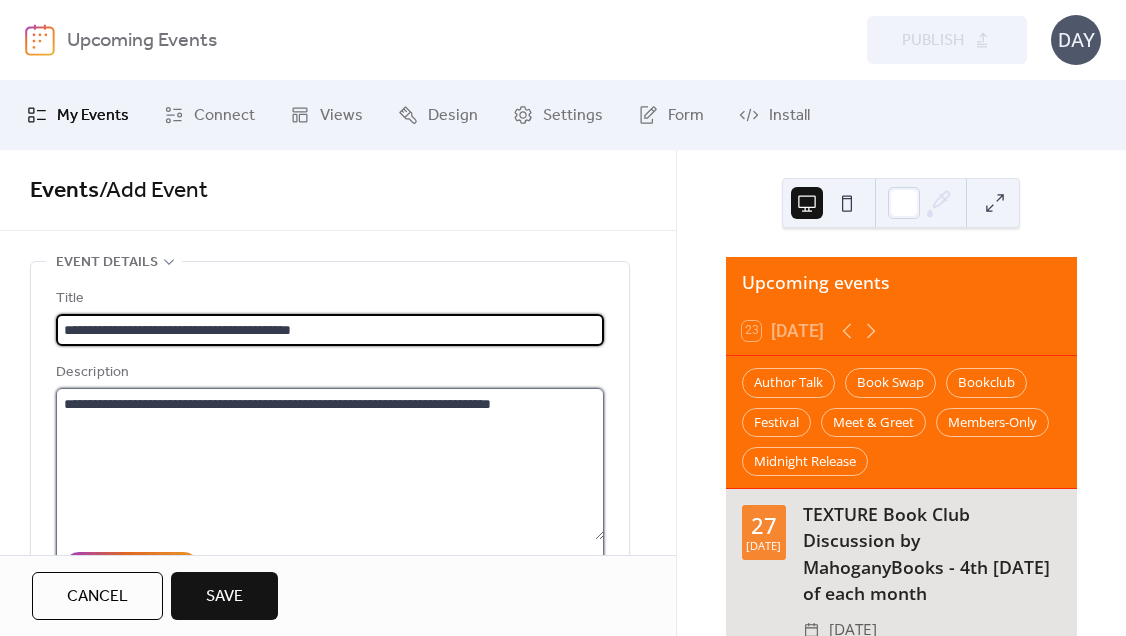 click on "**********" at bounding box center (330, 464) 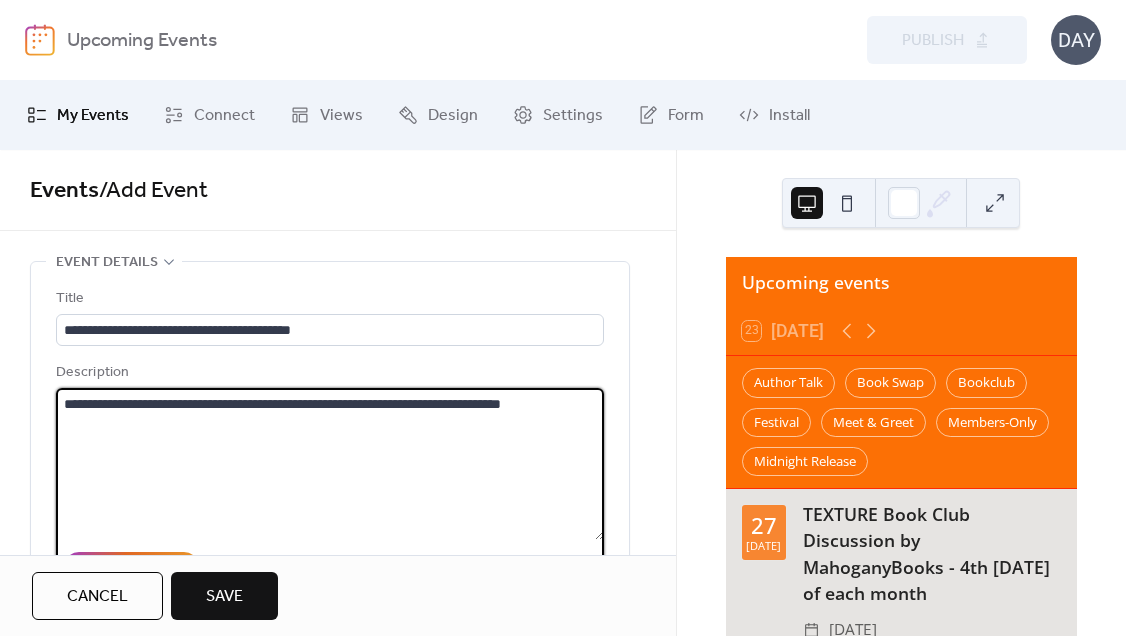 paste on "**********" 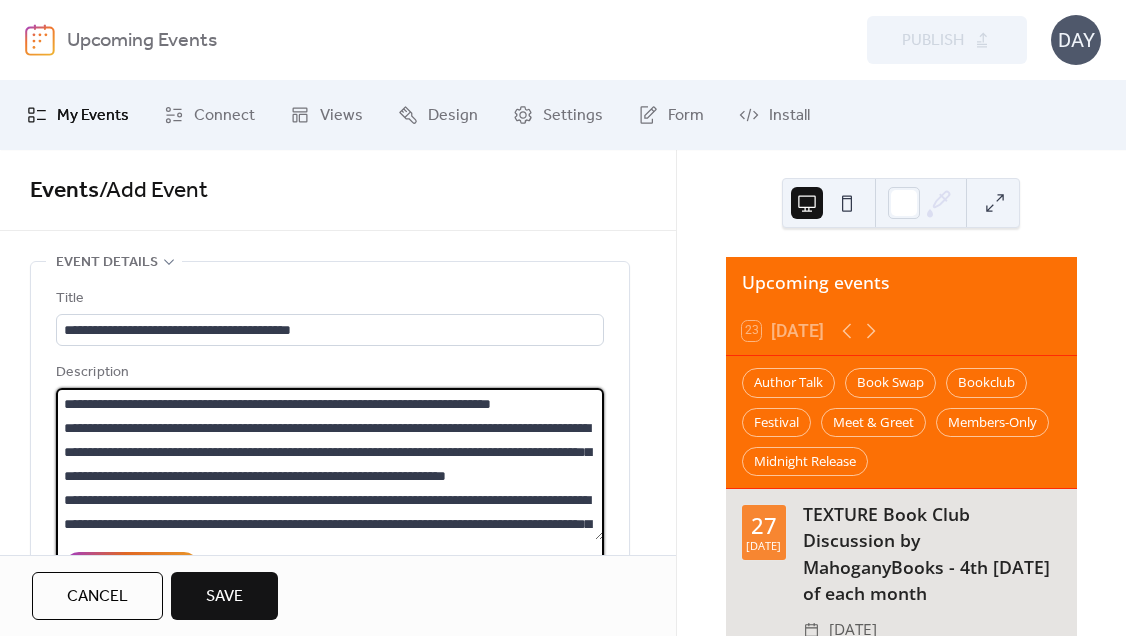 scroll, scrollTop: 0, scrollLeft: 0, axis: both 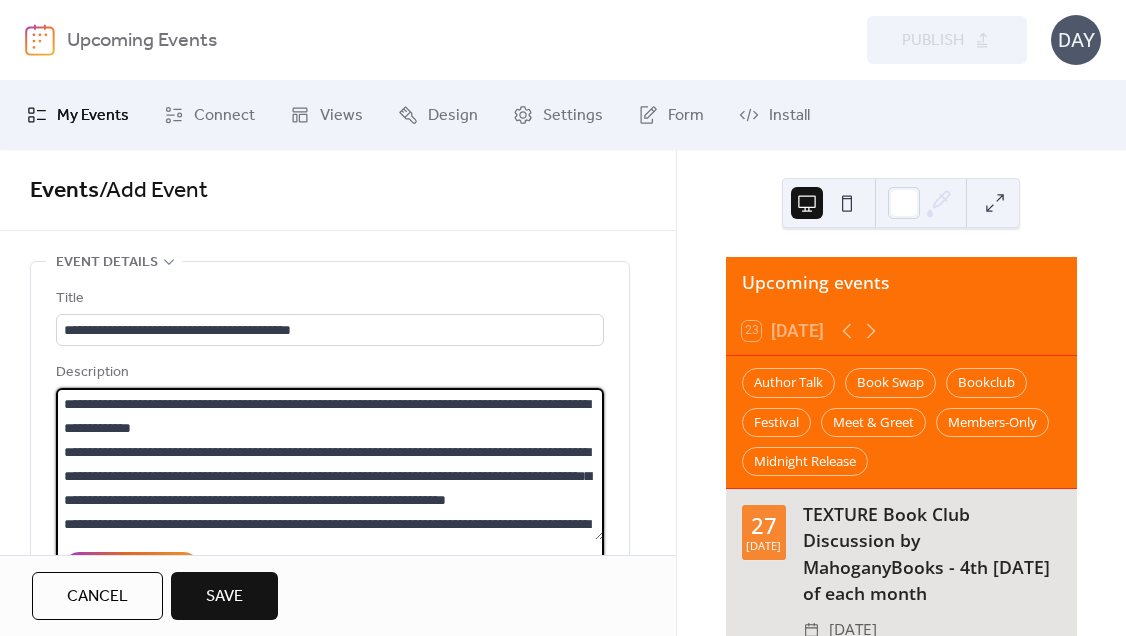 click at bounding box center [330, 464] 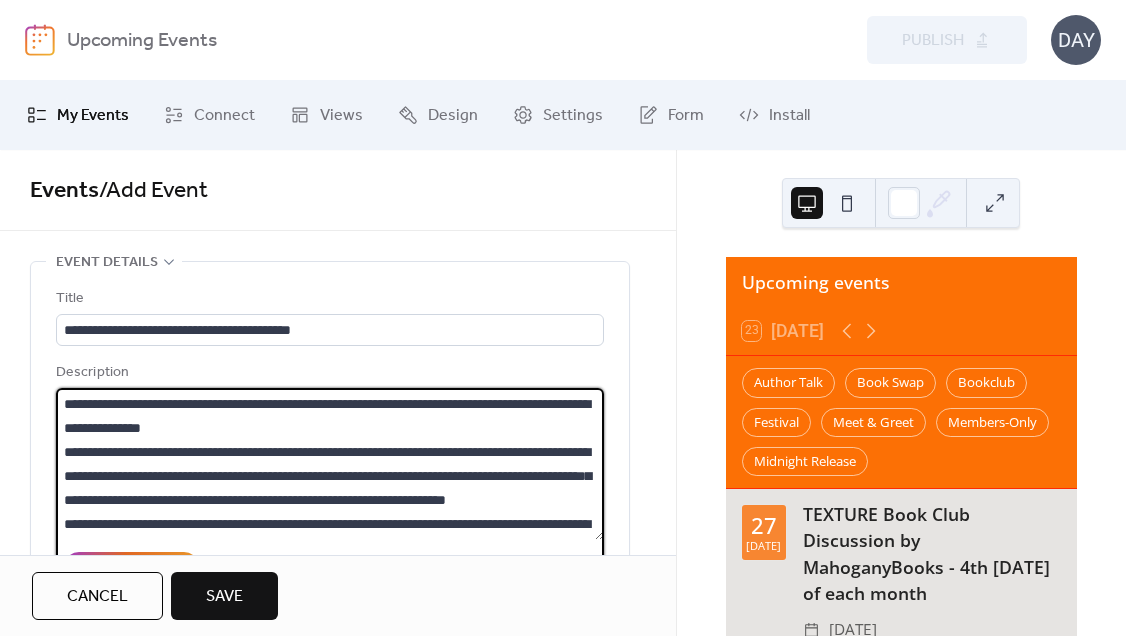 click at bounding box center [330, 464] 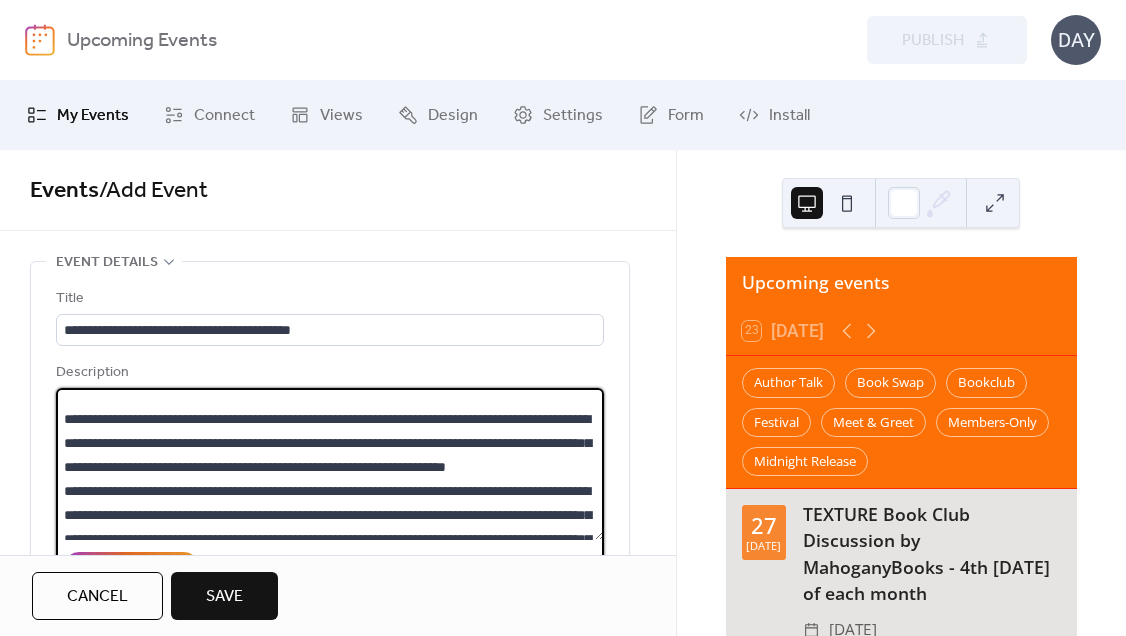 scroll, scrollTop: 62, scrollLeft: 0, axis: vertical 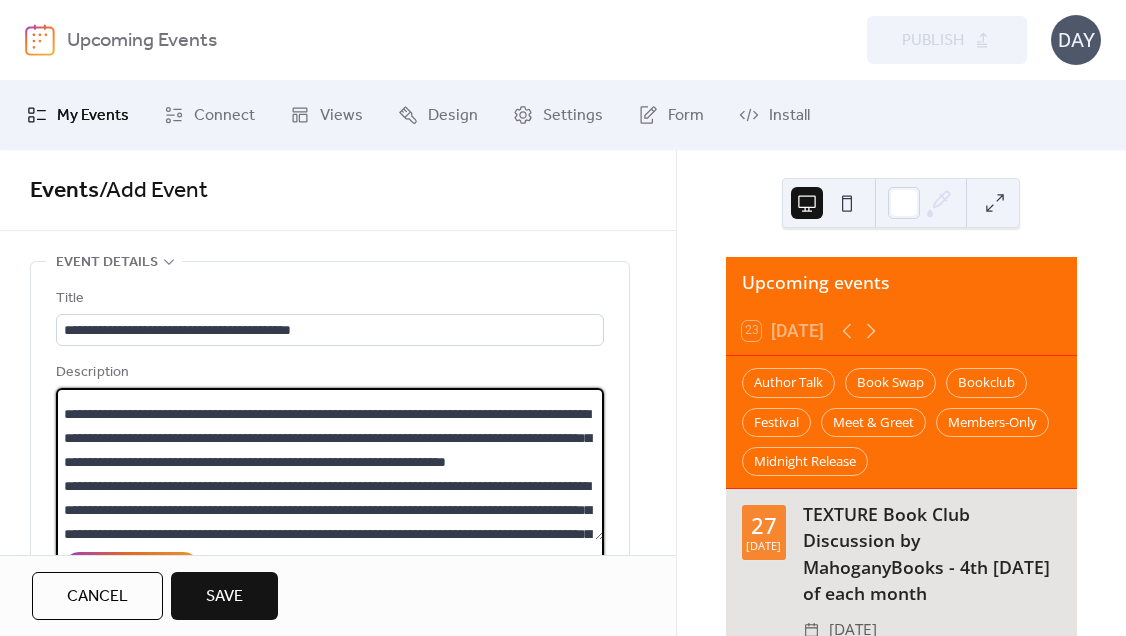 click at bounding box center [330, 464] 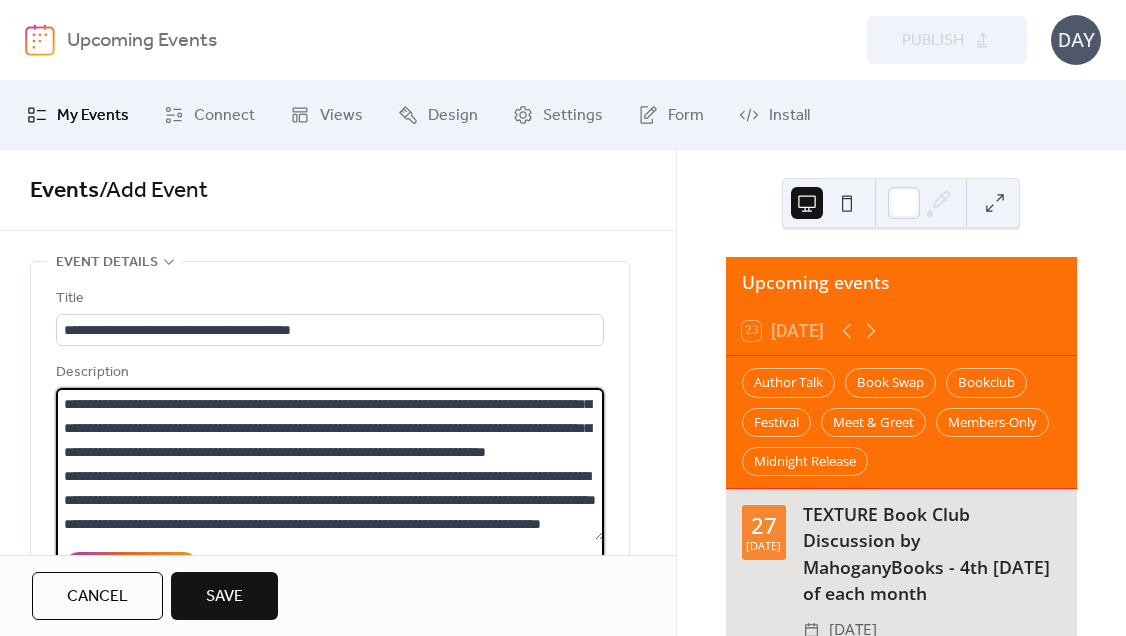 scroll, scrollTop: 312, scrollLeft: 0, axis: vertical 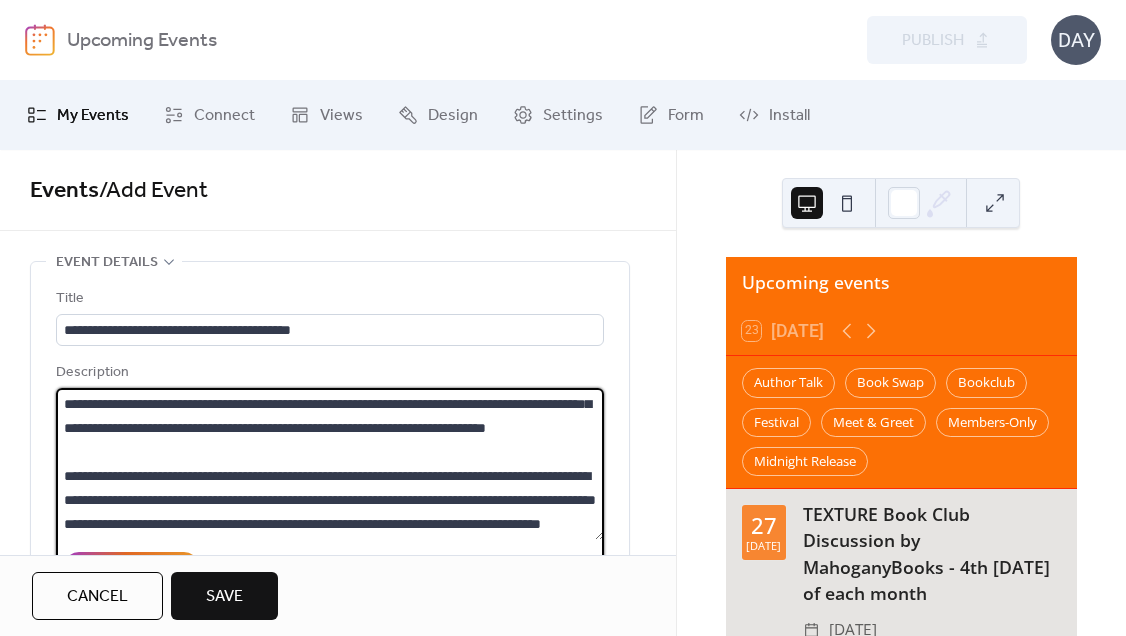 click at bounding box center (330, 464) 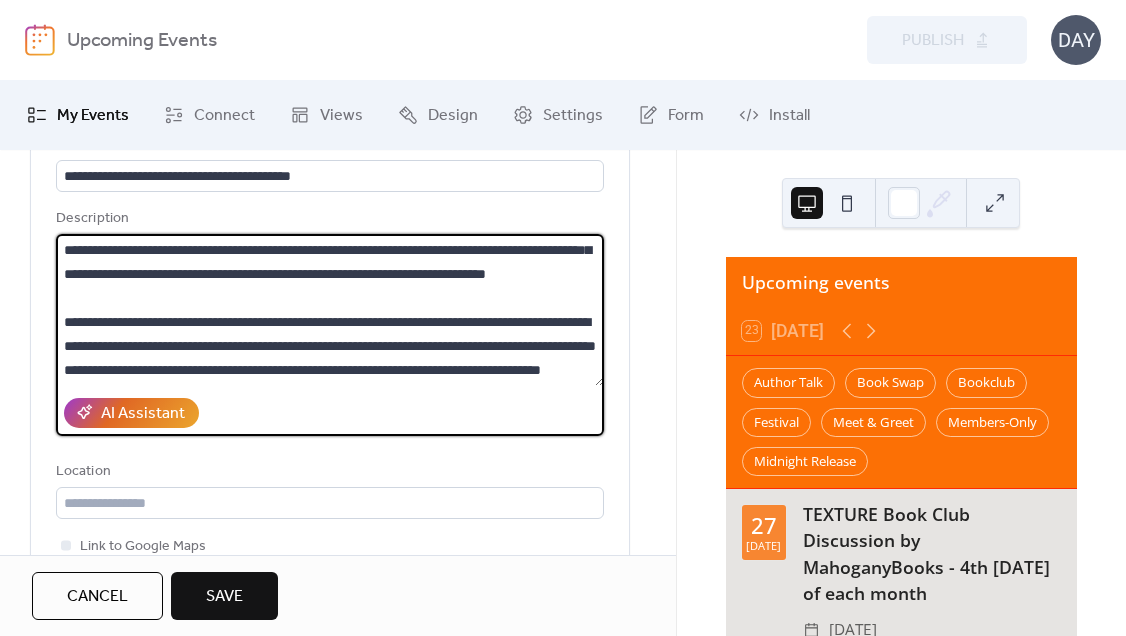 scroll, scrollTop: 160, scrollLeft: 0, axis: vertical 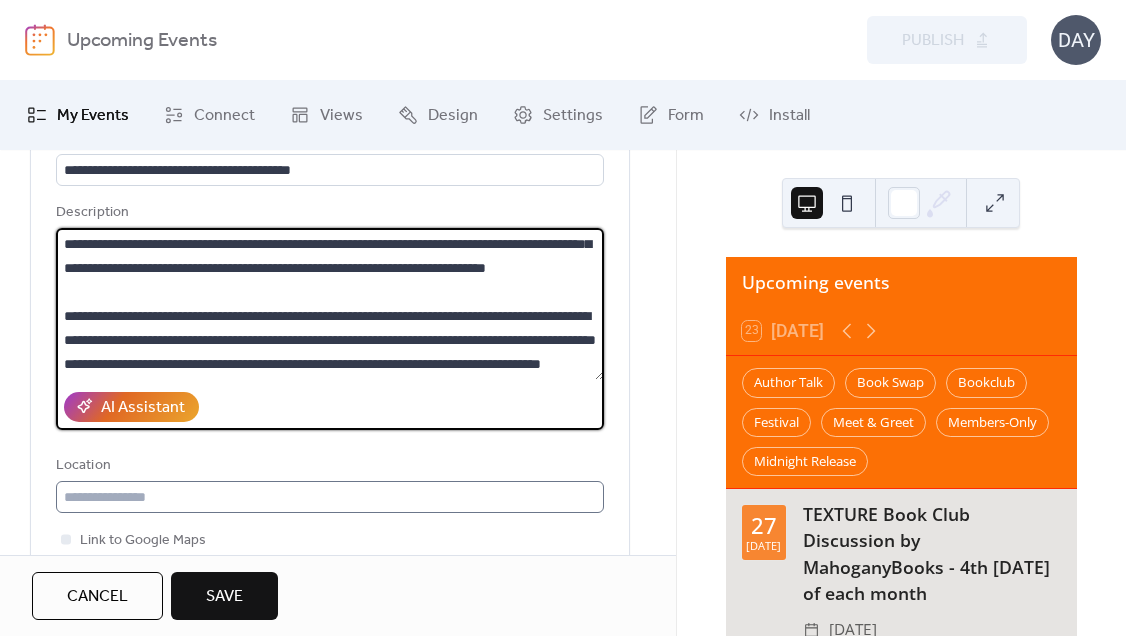 type on "**********" 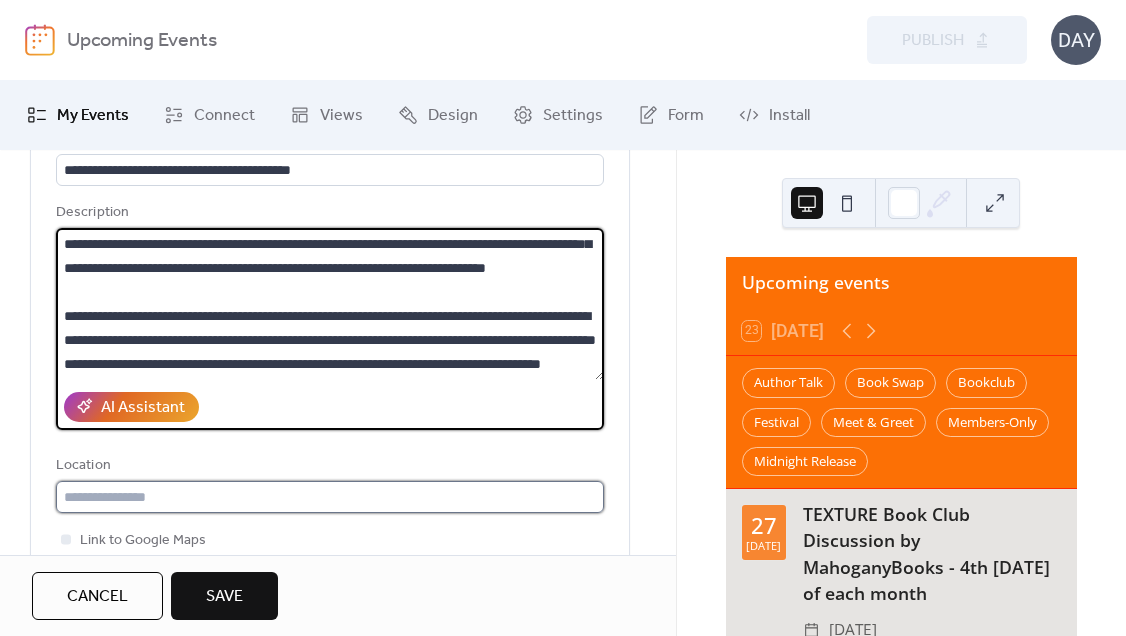 click at bounding box center [330, 497] 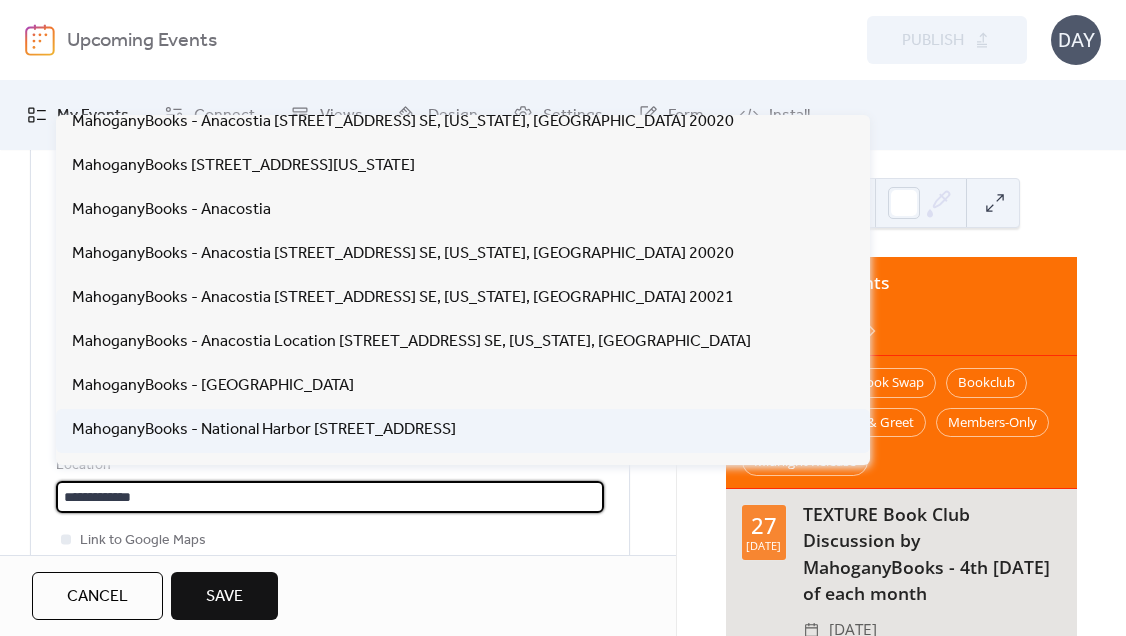 scroll, scrollTop: 111, scrollLeft: 0, axis: vertical 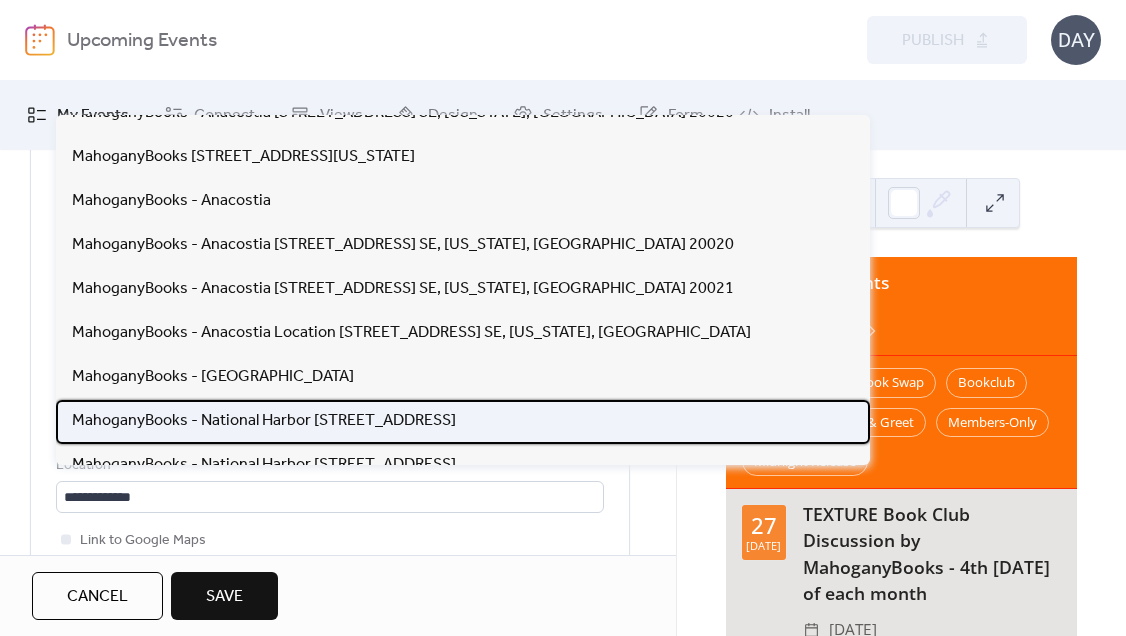 click on "MahoganyBooks - National Harbor [STREET_ADDRESS]" at bounding box center (264, 421) 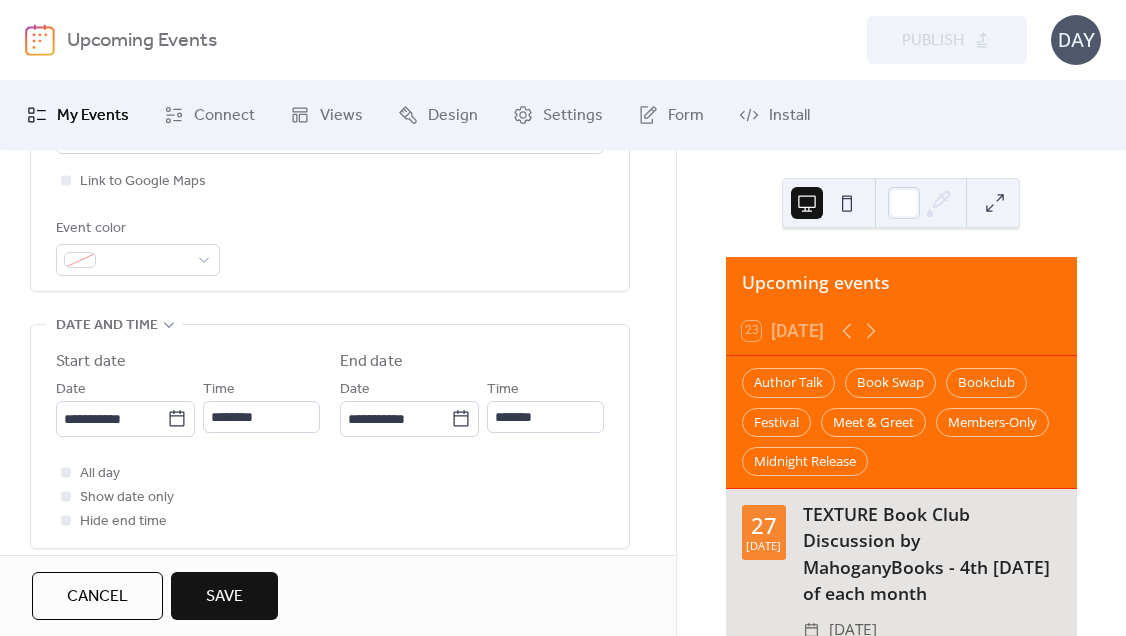 scroll, scrollTop: 520, scrollLeft: 0, axis: vertical 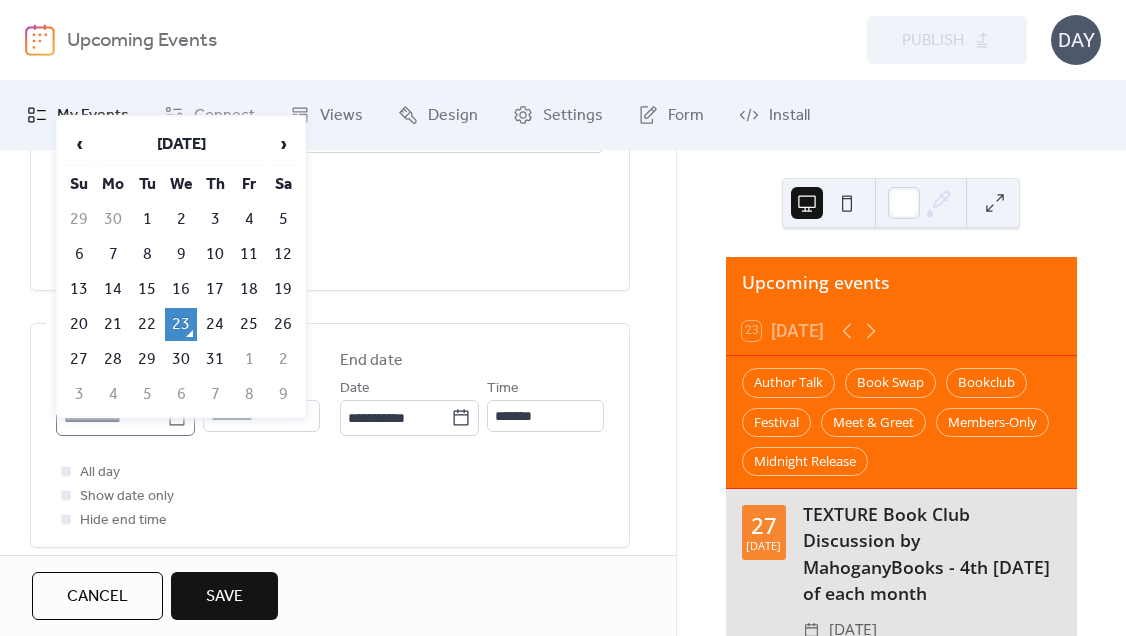 click 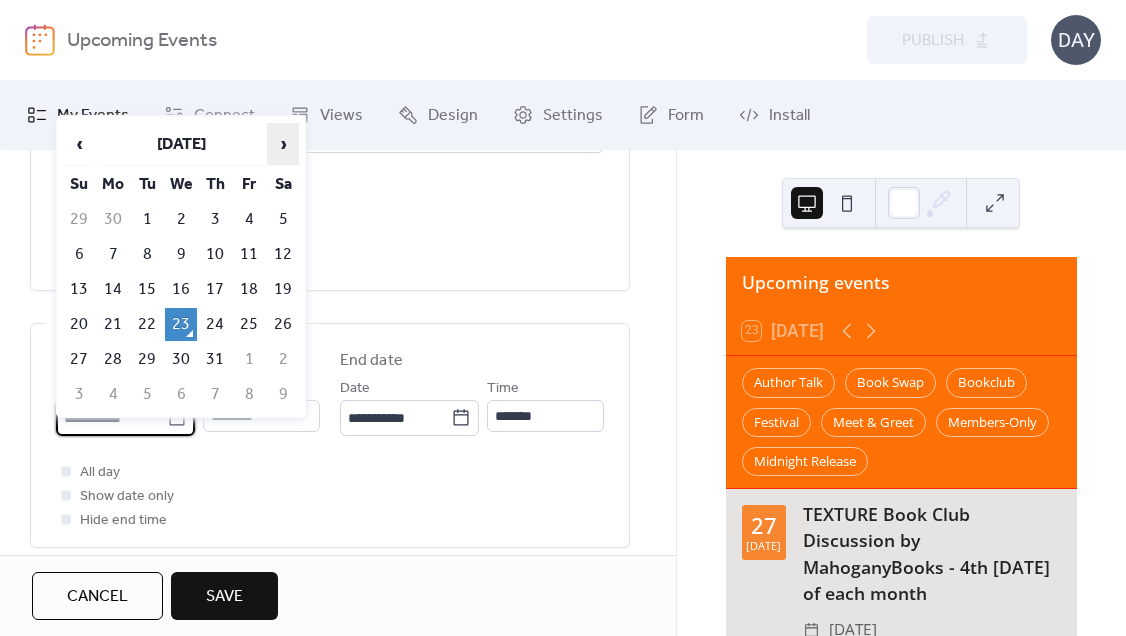click on "›" at bounding box center (283, 144) 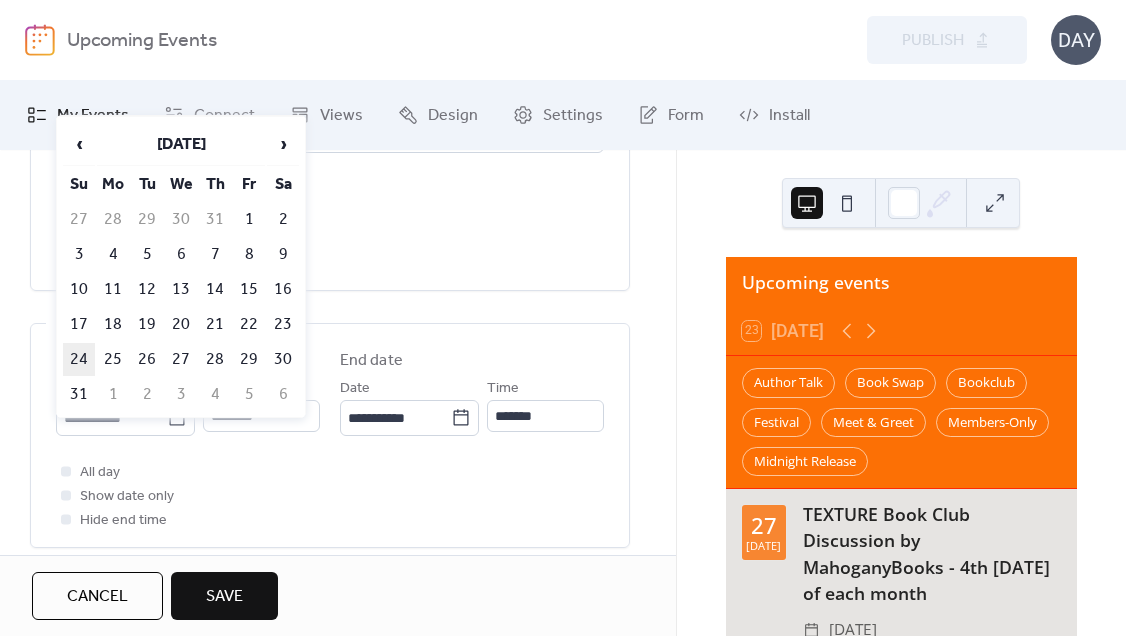 click on "24" at bounding box center (79, 359) 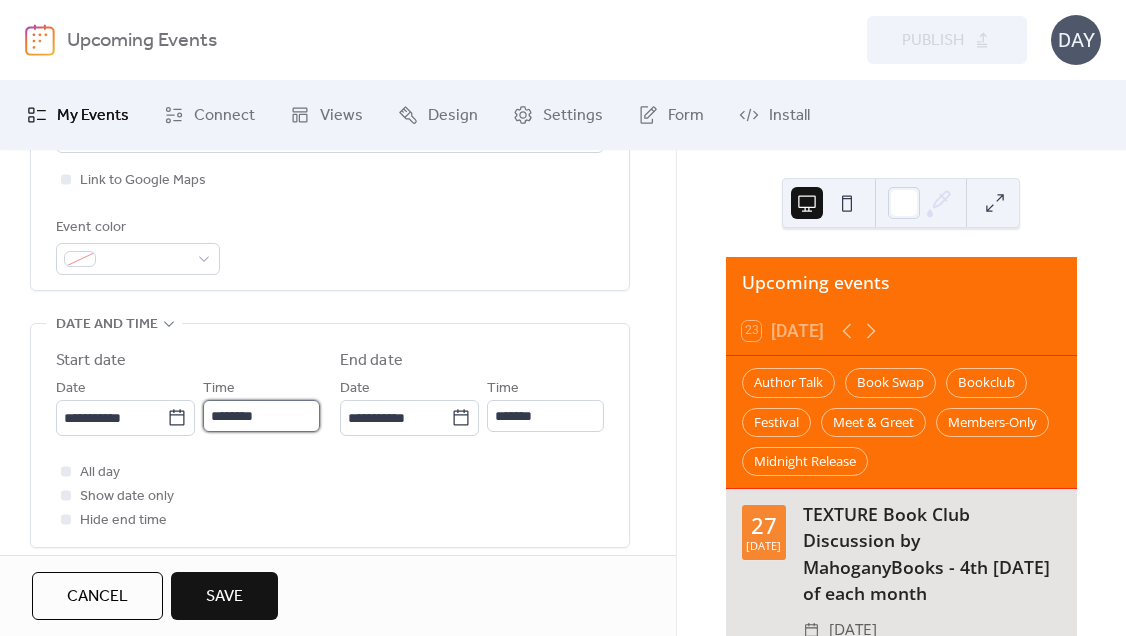 click on "********" at bounding box center [261, 416] 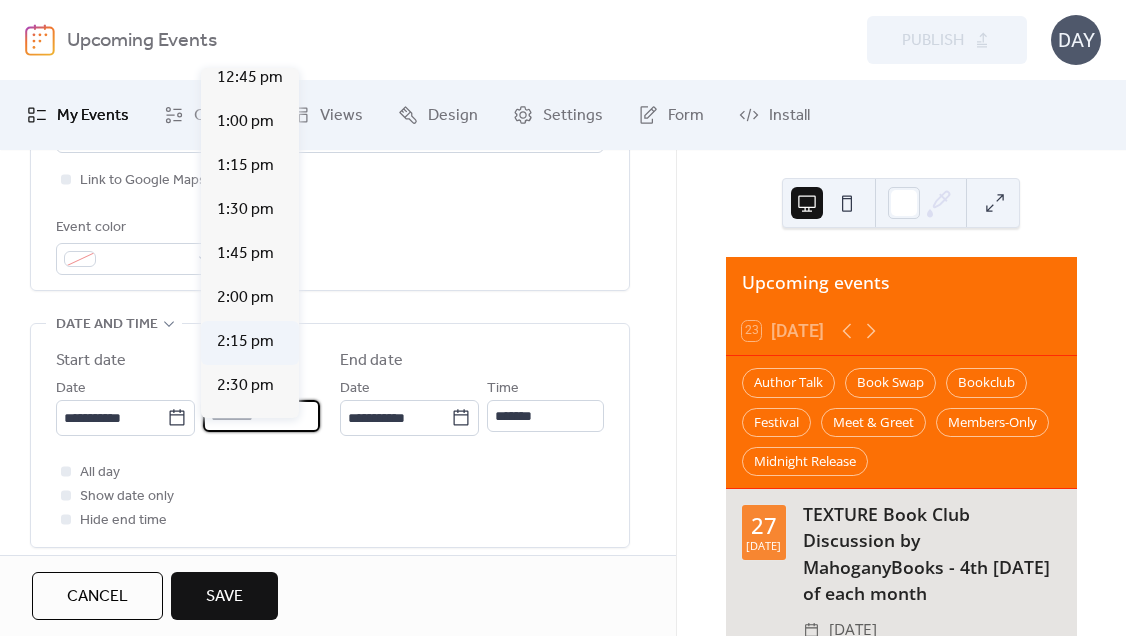 scroll, scrollTop: 2258, scrollLeft: 0, axis: vertical 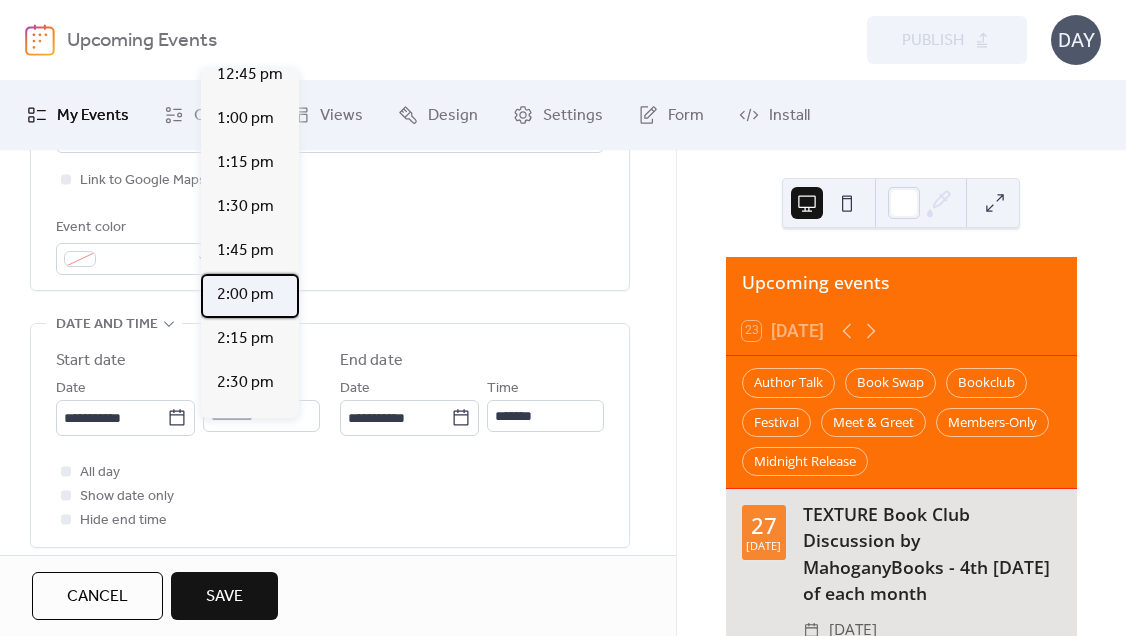 click on "2:00 pm" at bounding box center (250, 296) 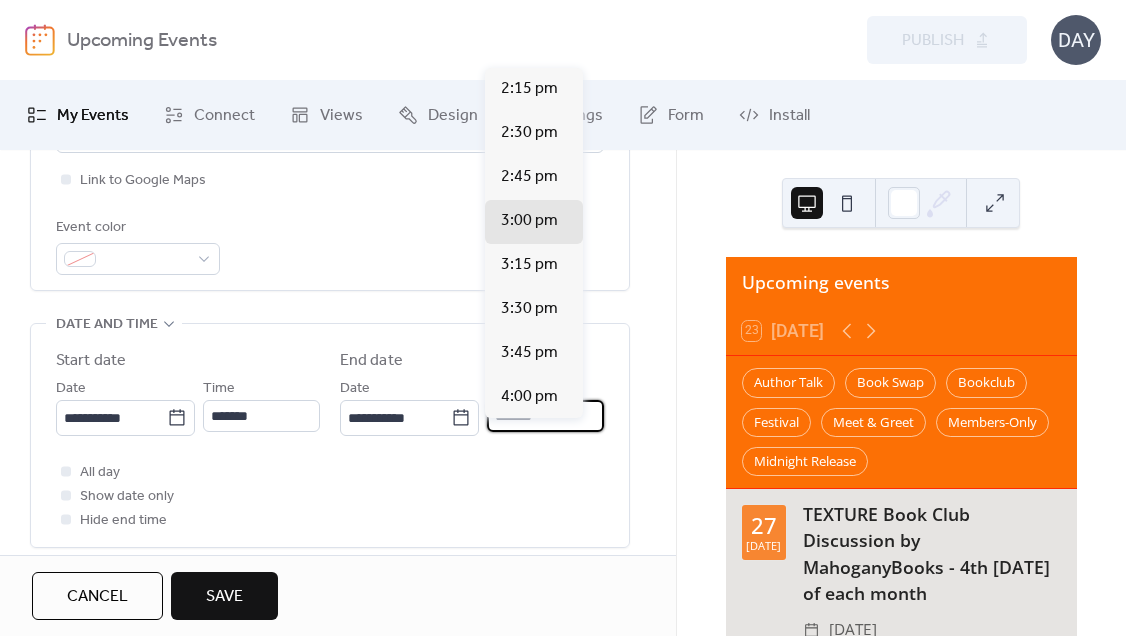 click on "*******" at bounding box center [545, 416] 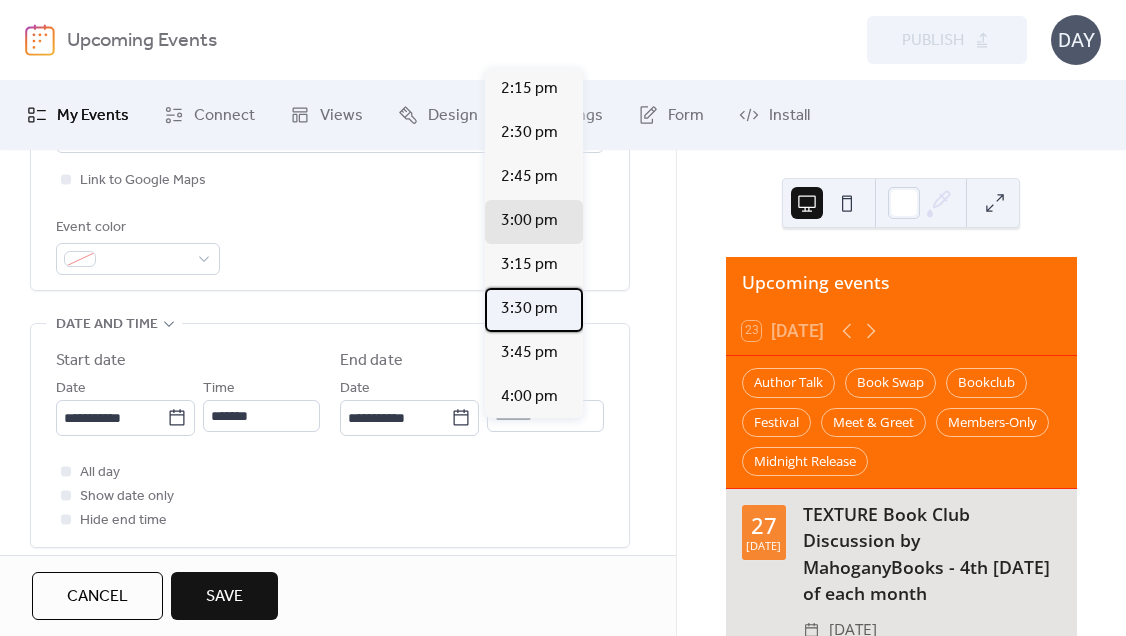click on "3:30 pm" at bounding box center [529, 309] 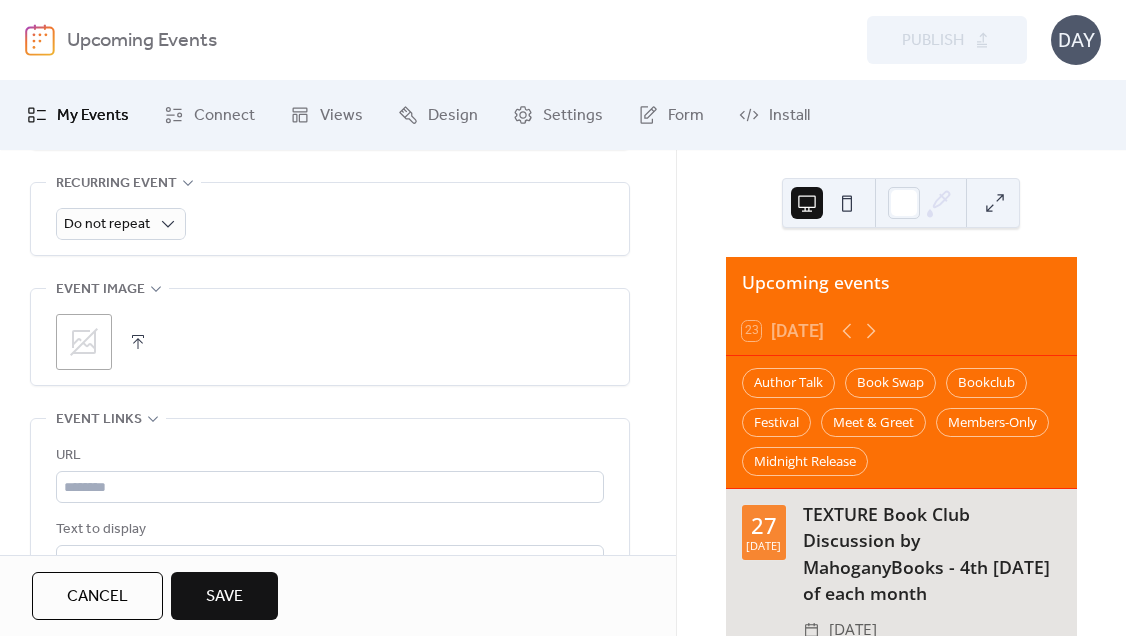 scroll, scrollTop: 934, scrollLeft: 0, axis: vertical 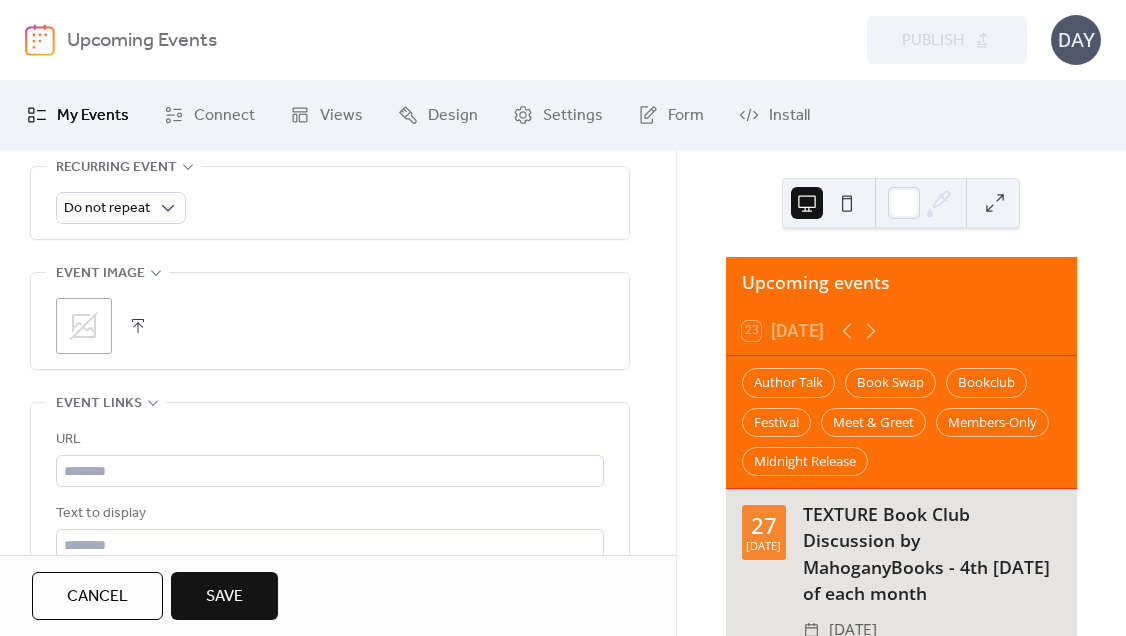click 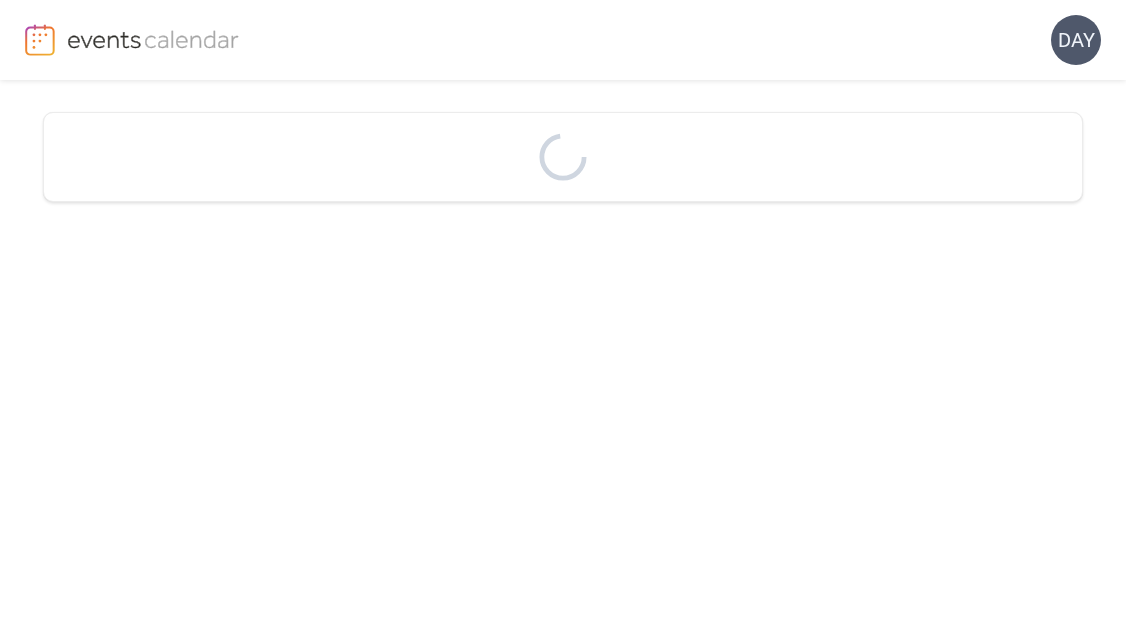 scroll, scrollTop: 0, scrollLeft: 0, axis: both 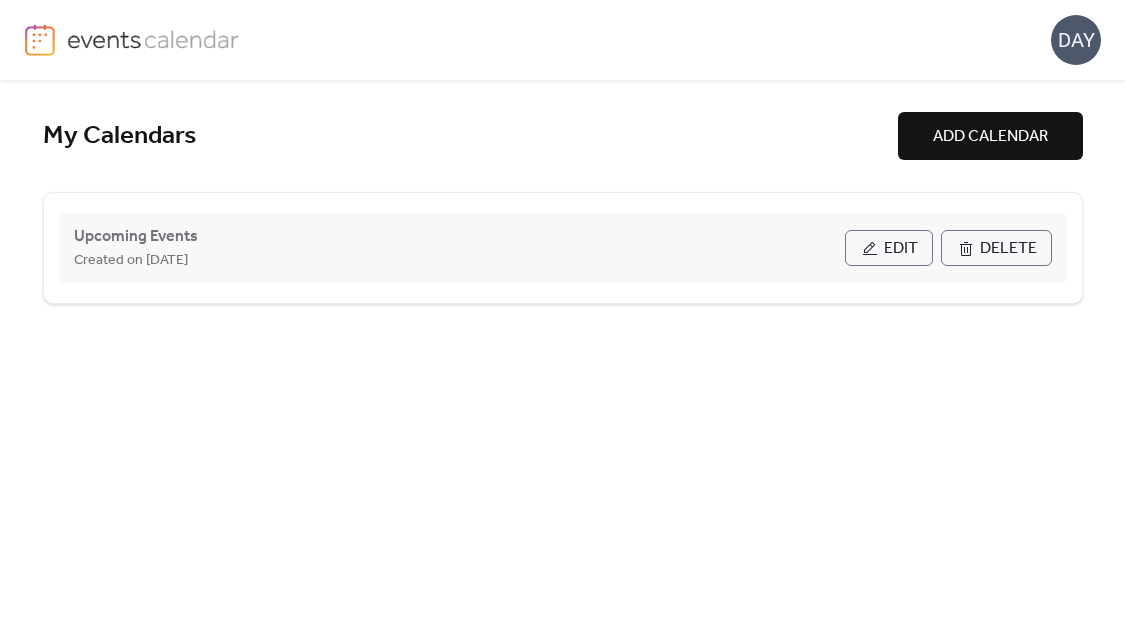 click on "Edit" at bounding box center [901, 249] 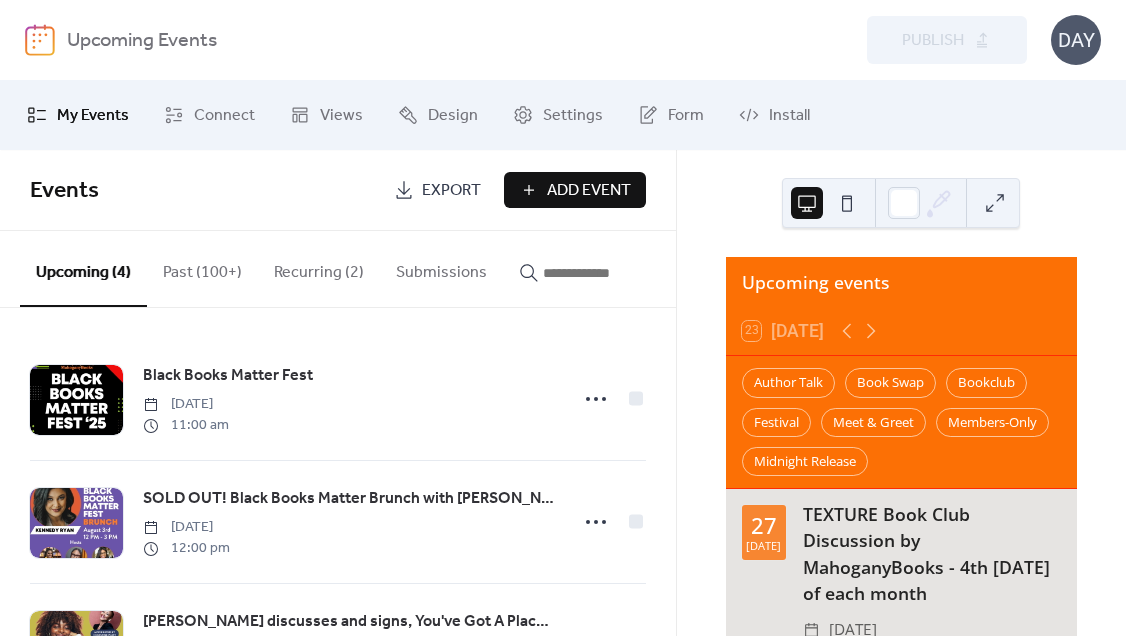 scroll, scrollTop: 0, scrollLeft: 0, axis: both 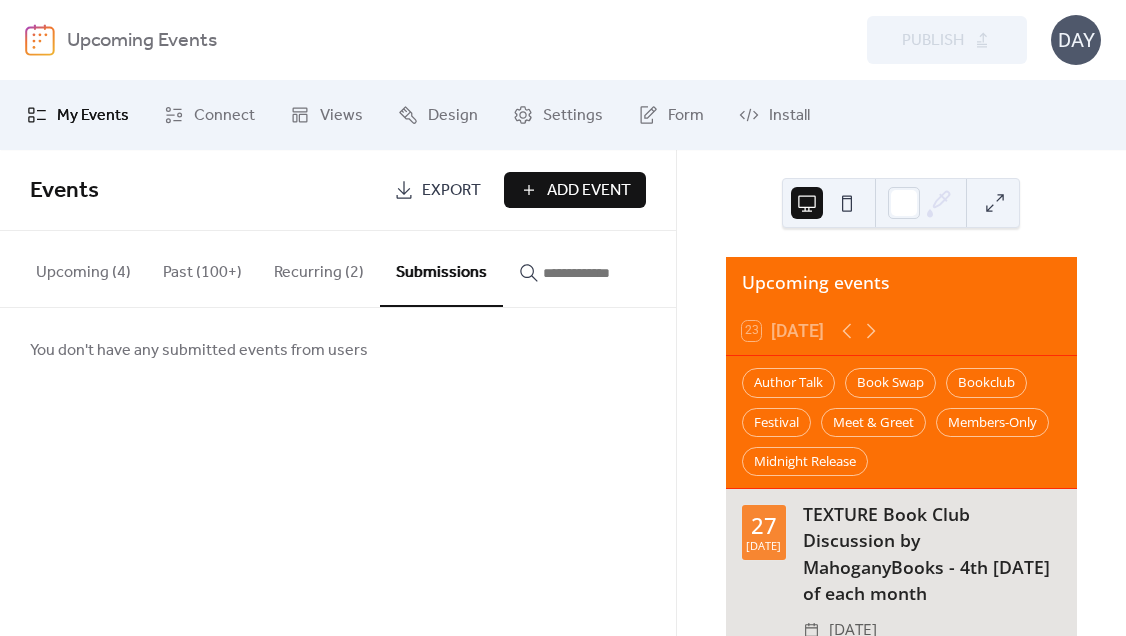 click on "Upcoming (4)" at bounding box center [83, 268] 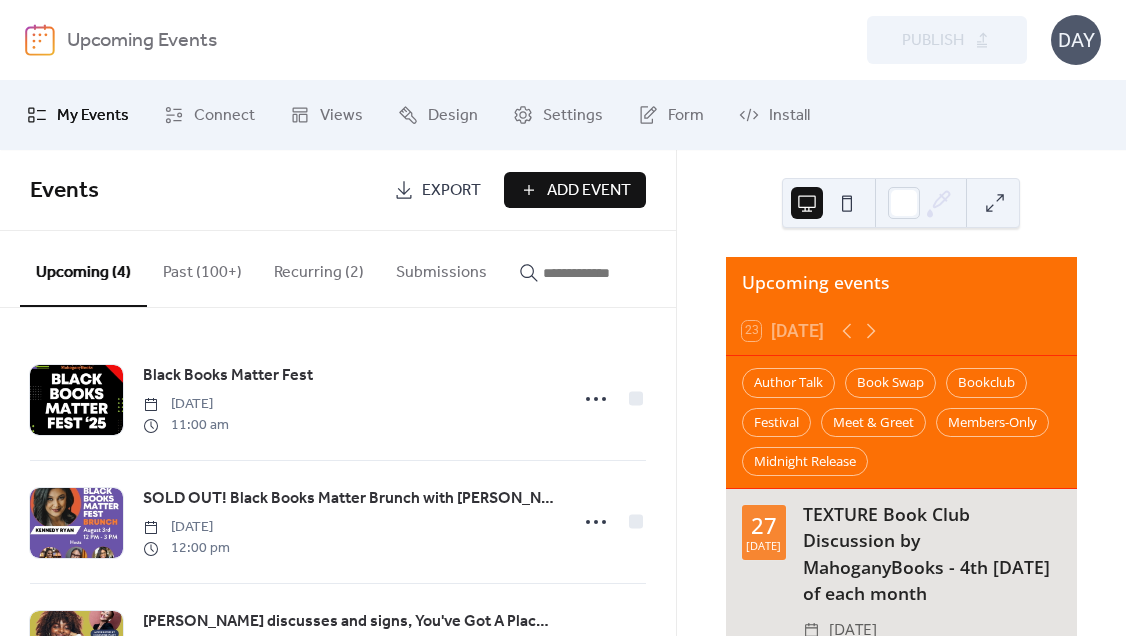 click on "Add Event" at bounding box center [589, 191] 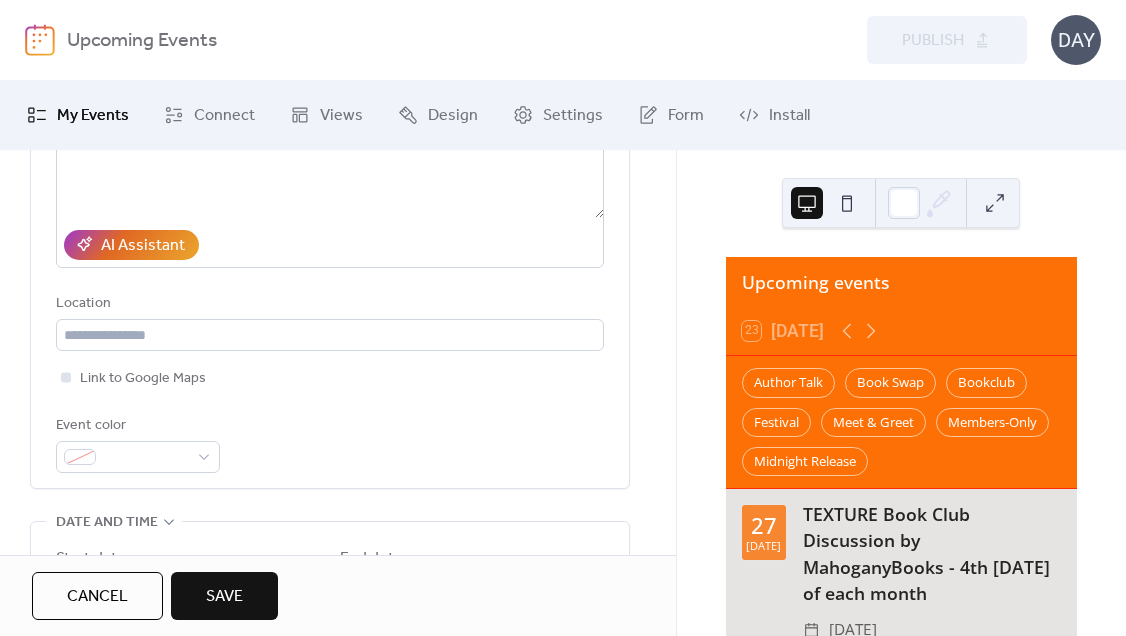 scroll, scrollTop: 325, scrollLeft: 0, axis: vertical 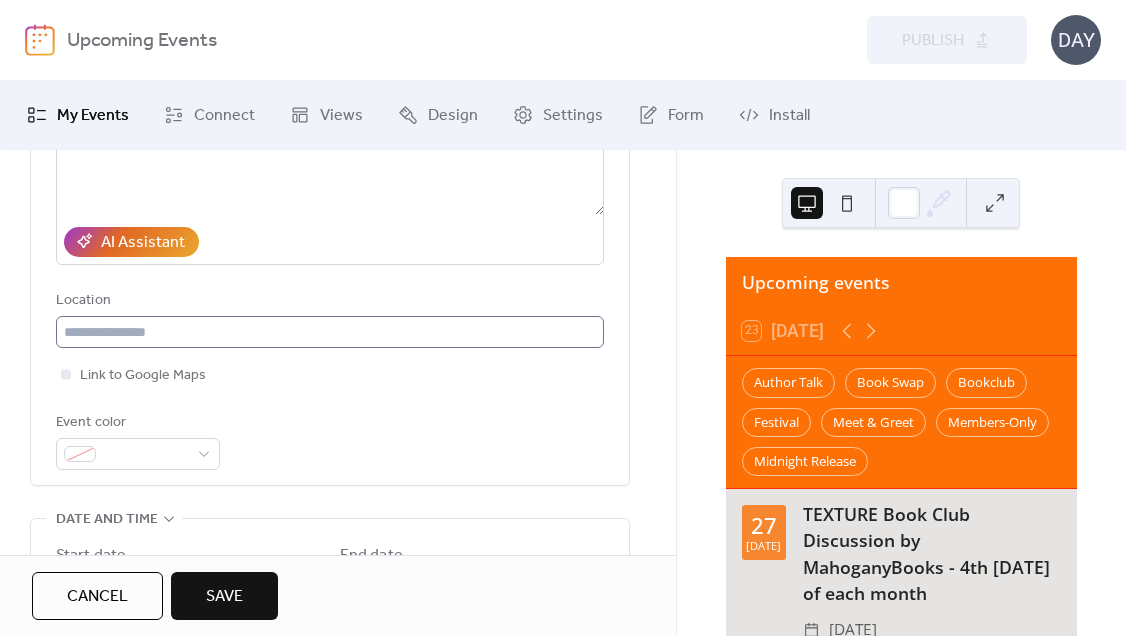 type on "**********" 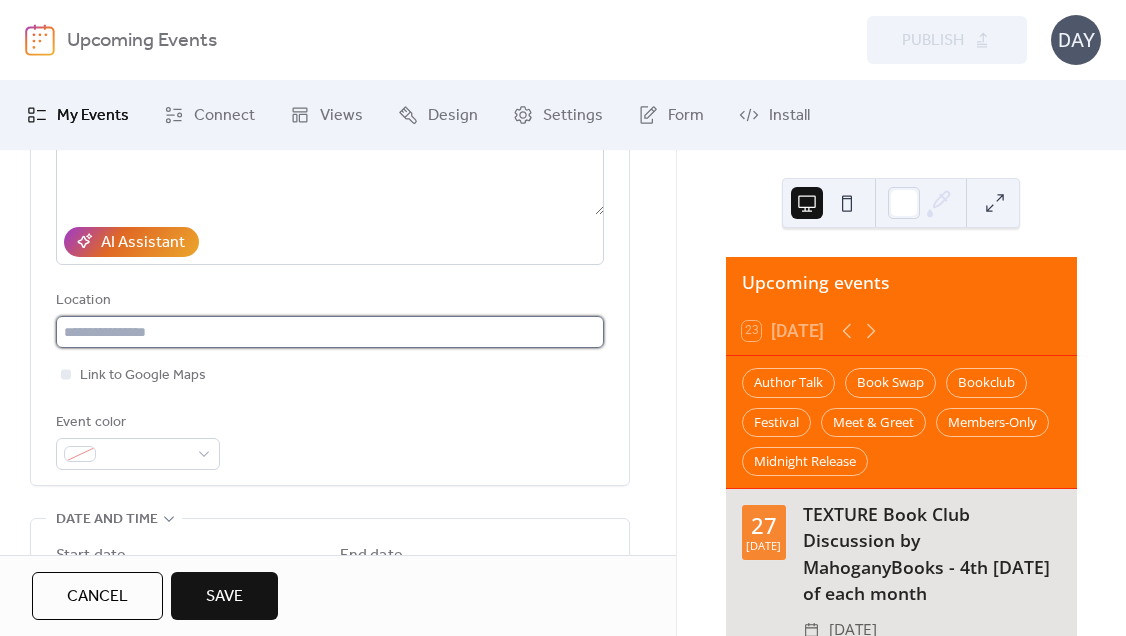 click at bounding box center (330, 332) 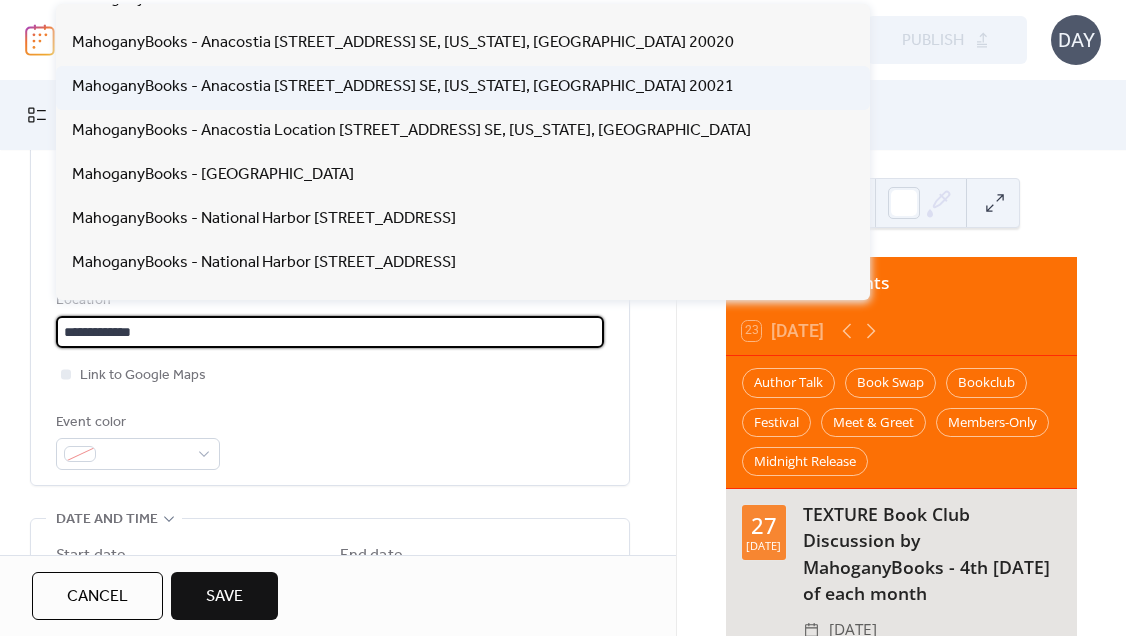 scroll, scrollTop: 205, scrollLeft: 0, axis: vertical 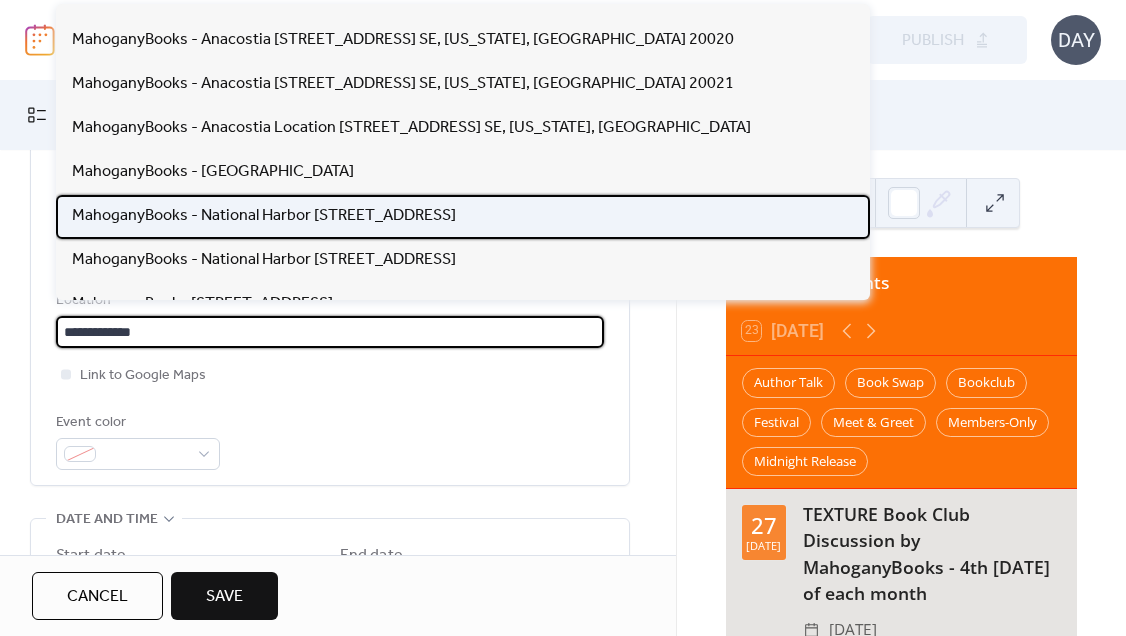click on "MahoganyBooks - National Harbor [STREET_ADDRESS]" at bounding box center (264, 216) 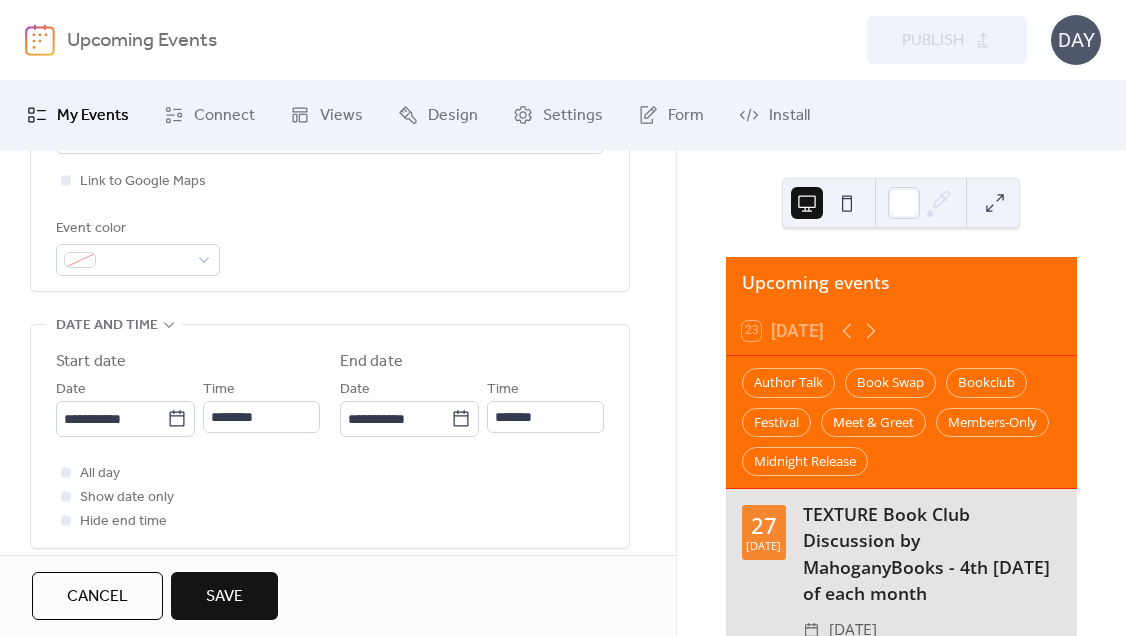 scroll, scrollTop: 521, scrollLeft: 0, axis: vertical 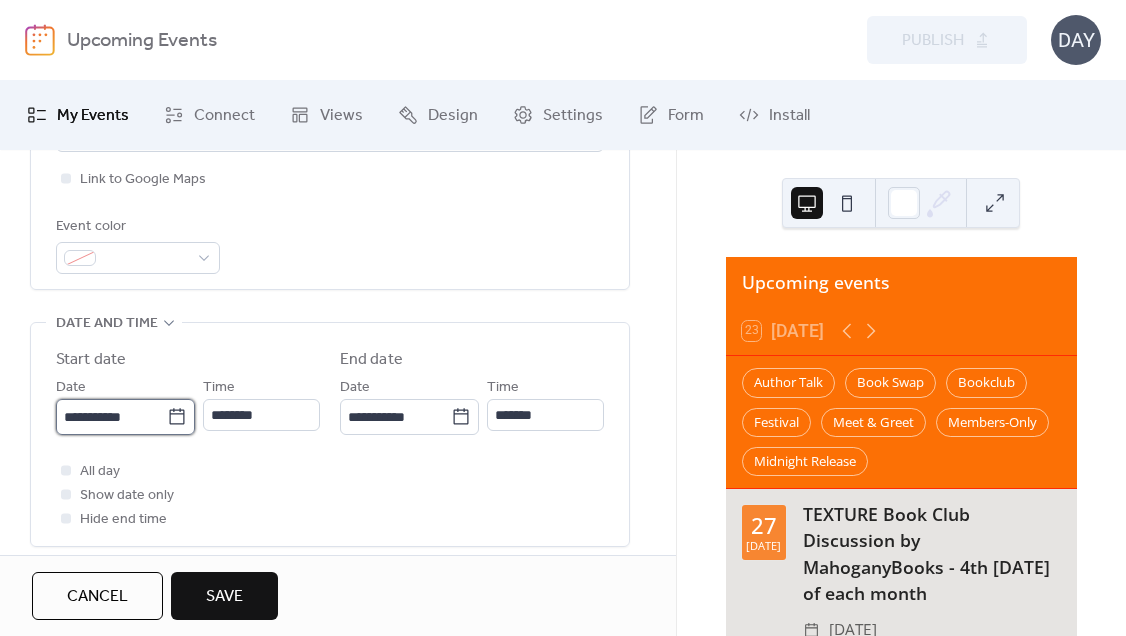 click on "**********" at bounding box center [111, 417] 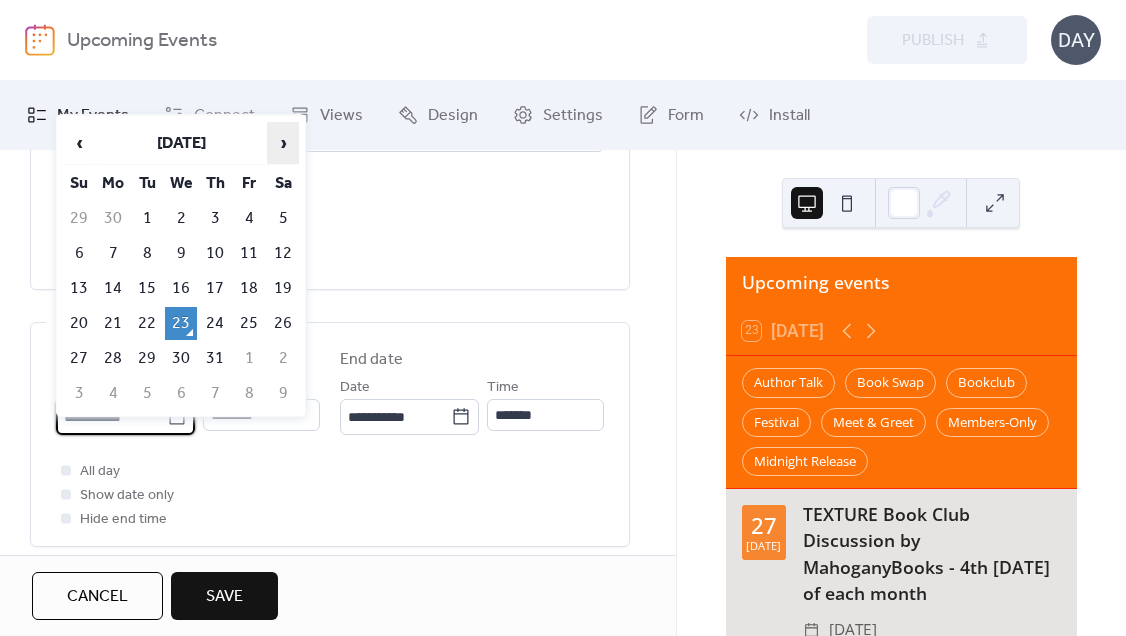 click on "›" at bounding box center [283, 143] 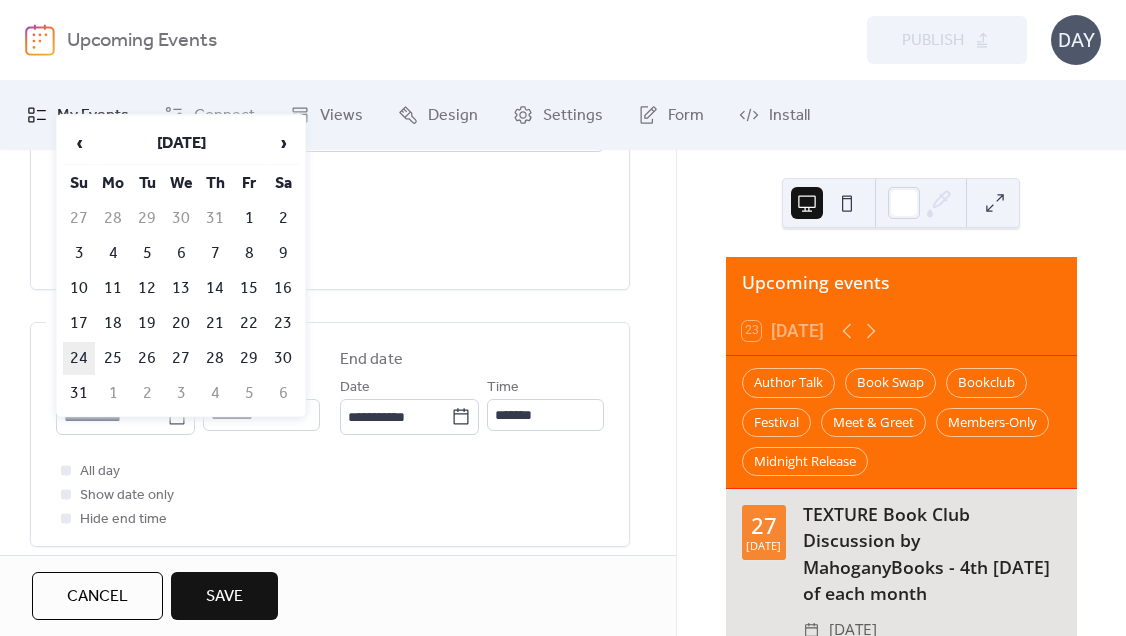 click on "24" at bounding box center [79, 358] 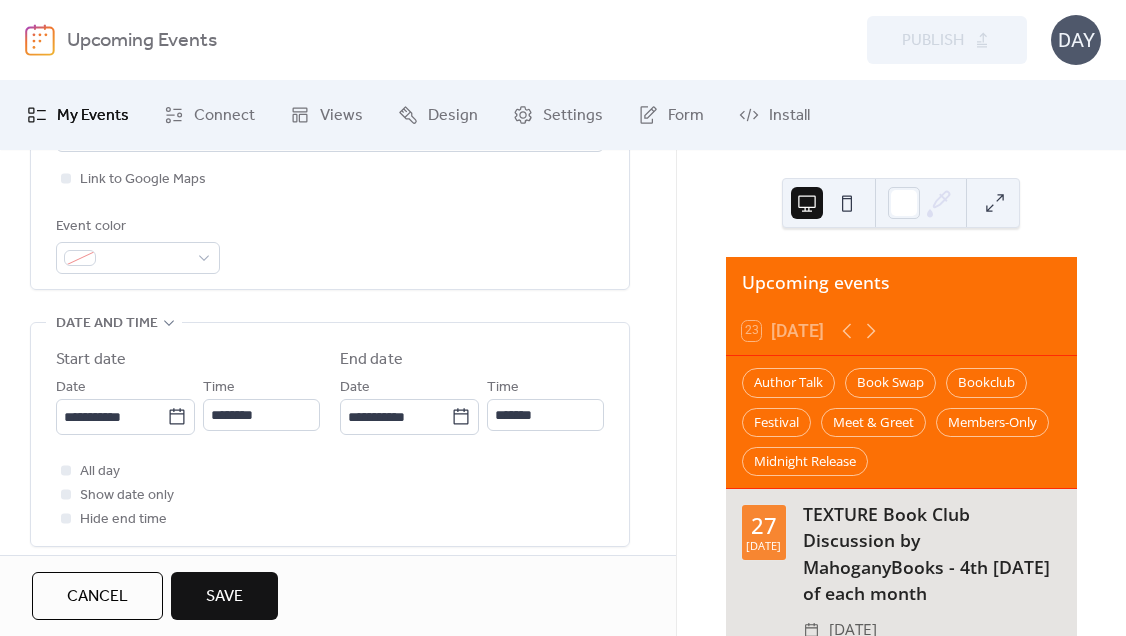 type on "**********" 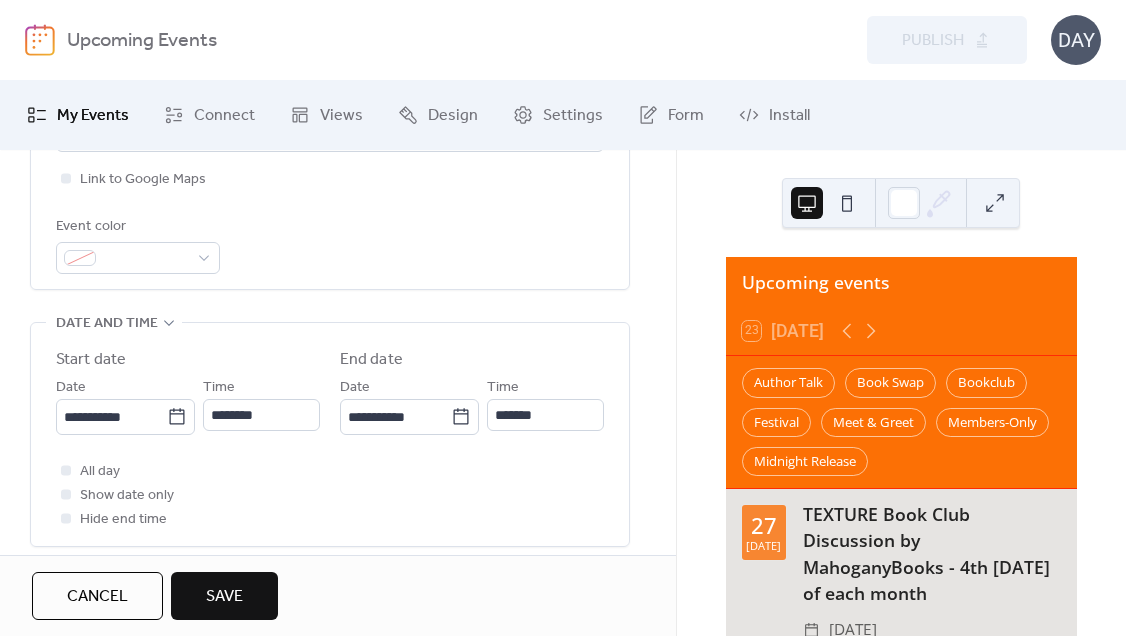 type on "**********" 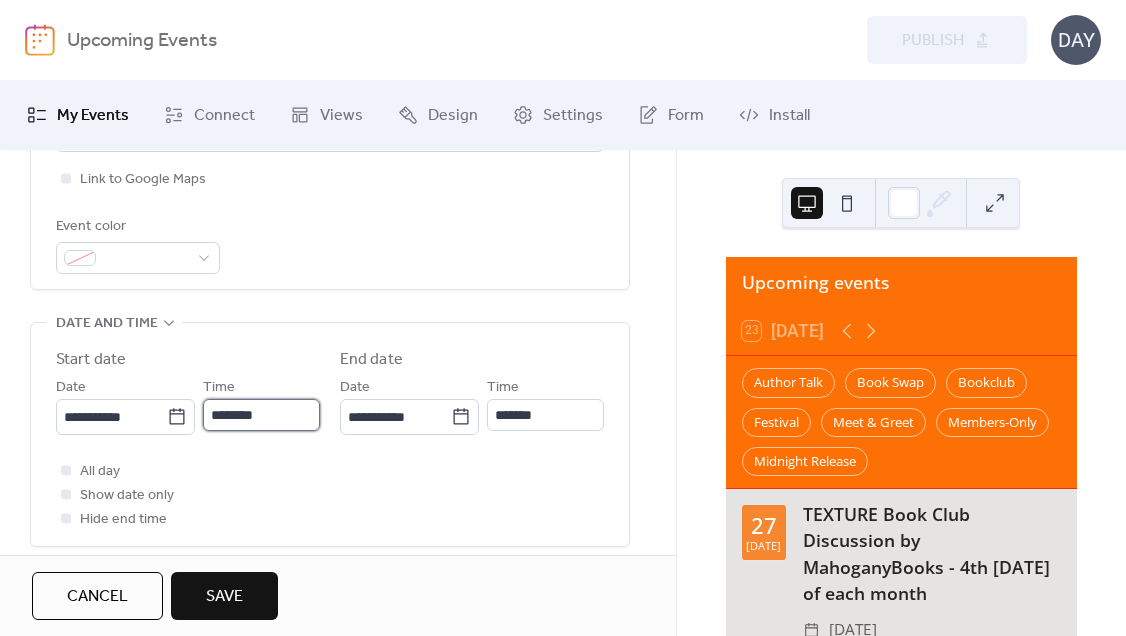 click on "********" at bounding box center (261, 415) 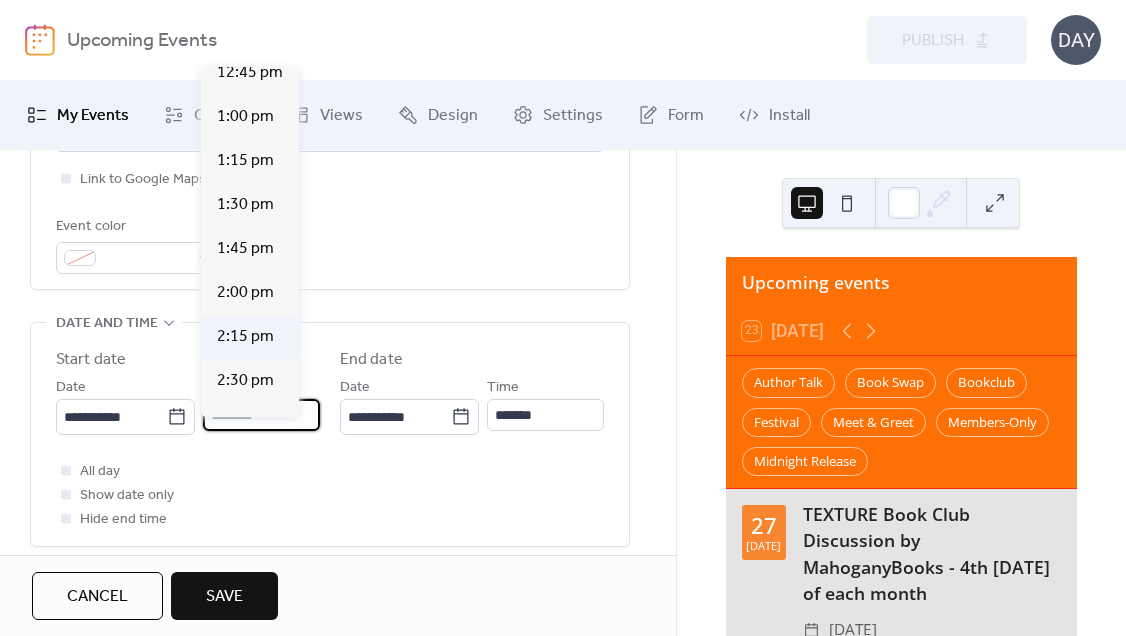 scroll, scrollTop: 2263, scrollLeft: 0, axis: vertical 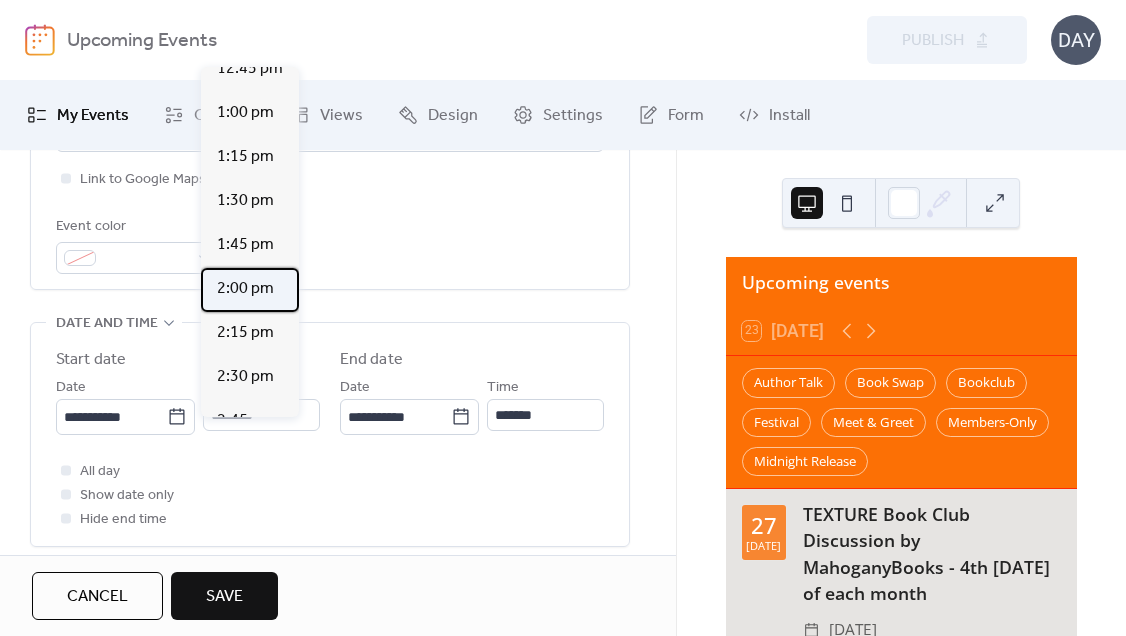 click on "2:00 pm" at bounding box center (245, 289) 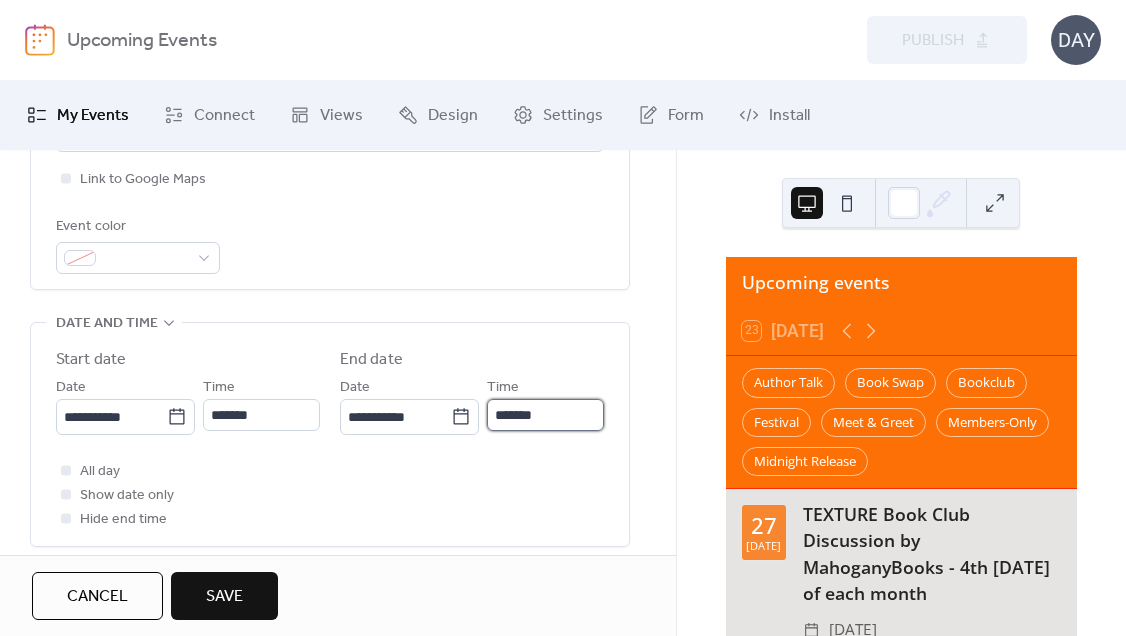 click on "*******" at bounding box center [545, 415] 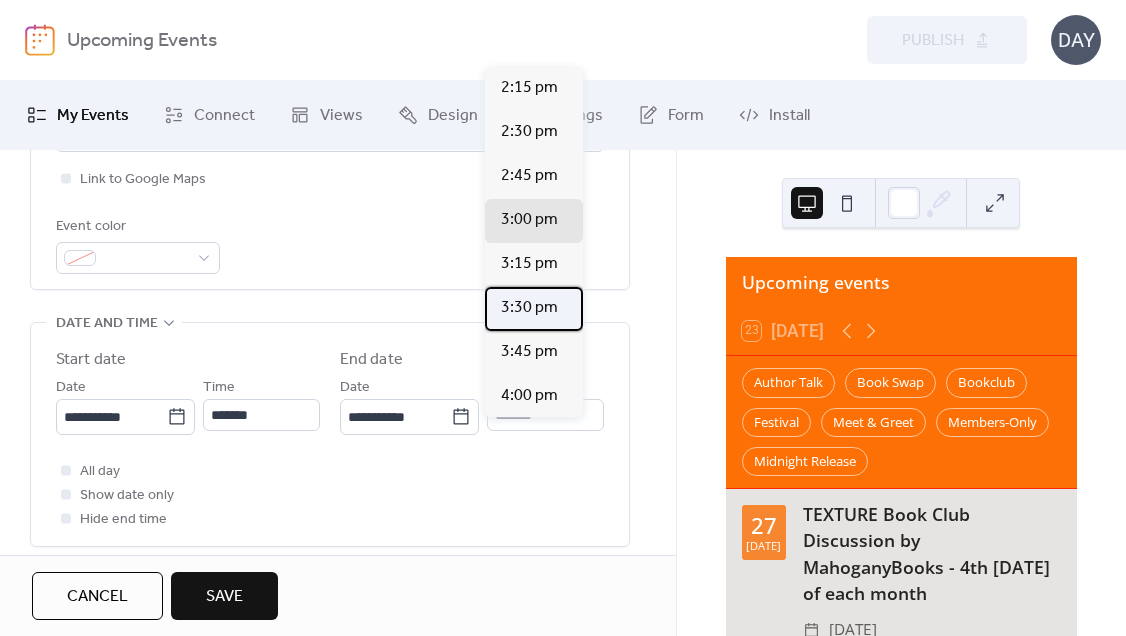 click on "3:30 pm" at bounding box center [529, 308] 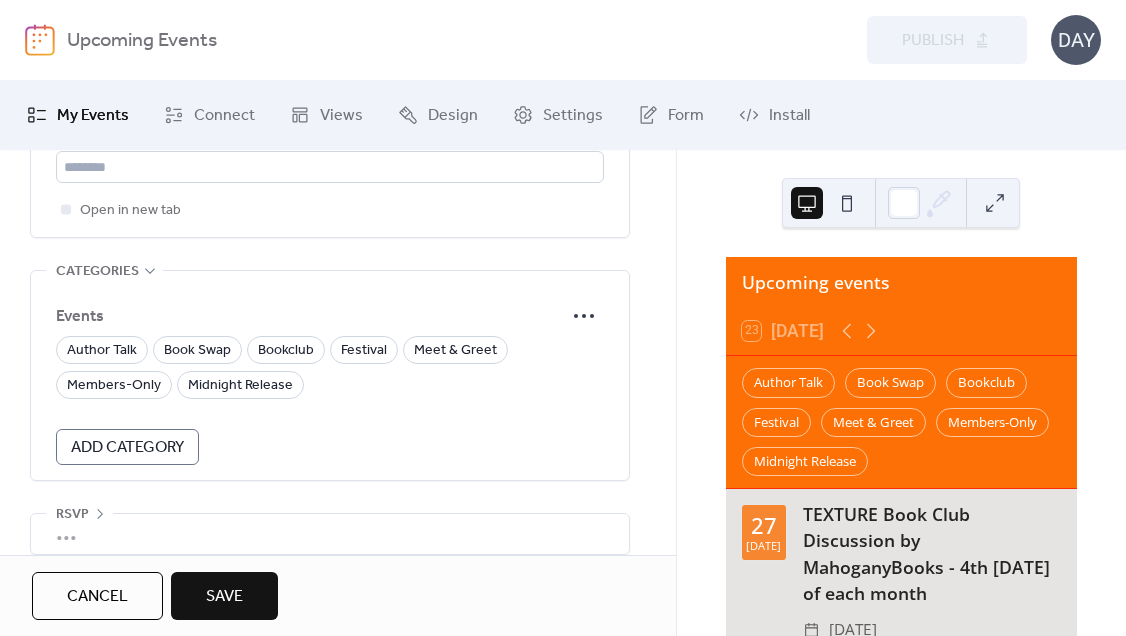 scroll, scrollTop: 1317, scrollLeft: 0, axis: vertical 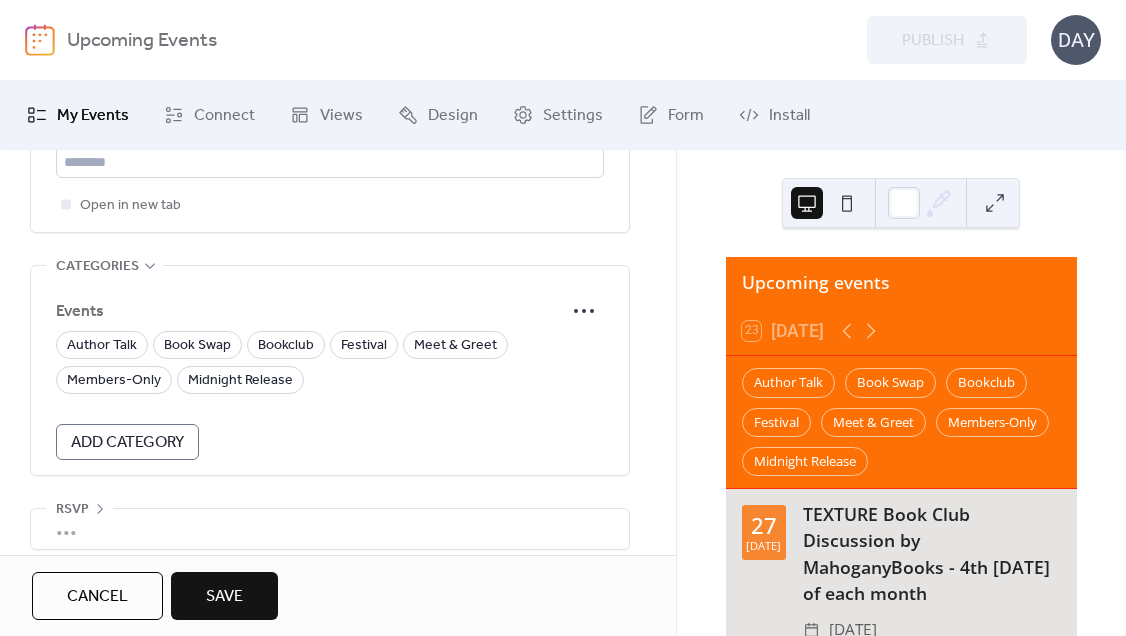click on "Add Category" at bounding box center (127, 443) 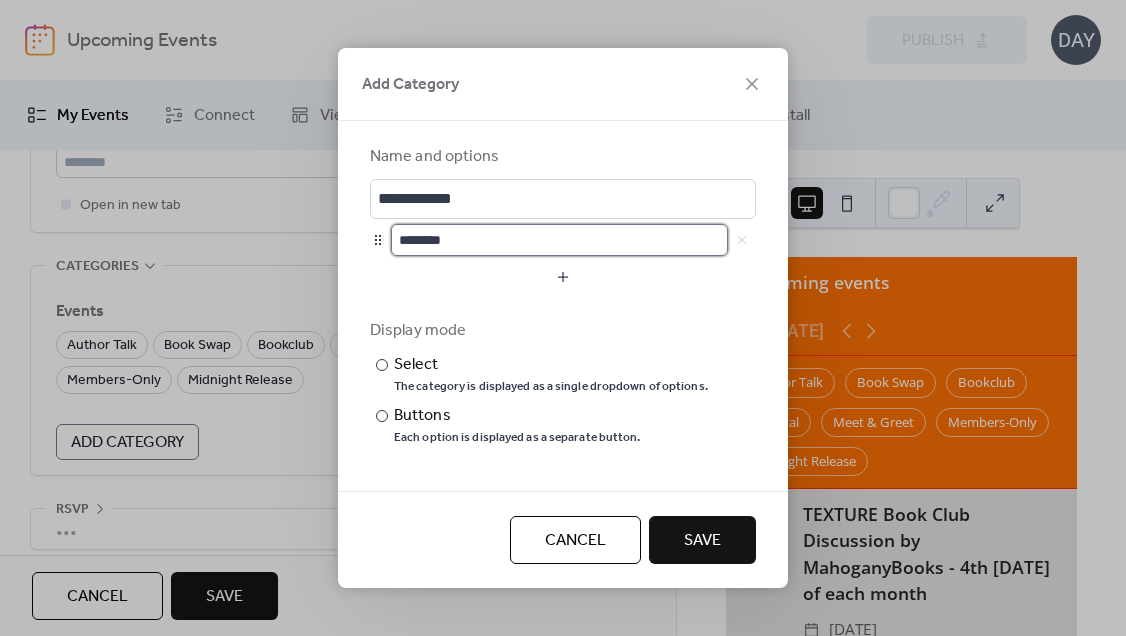 click on "********" at bounding box center [559, 240] 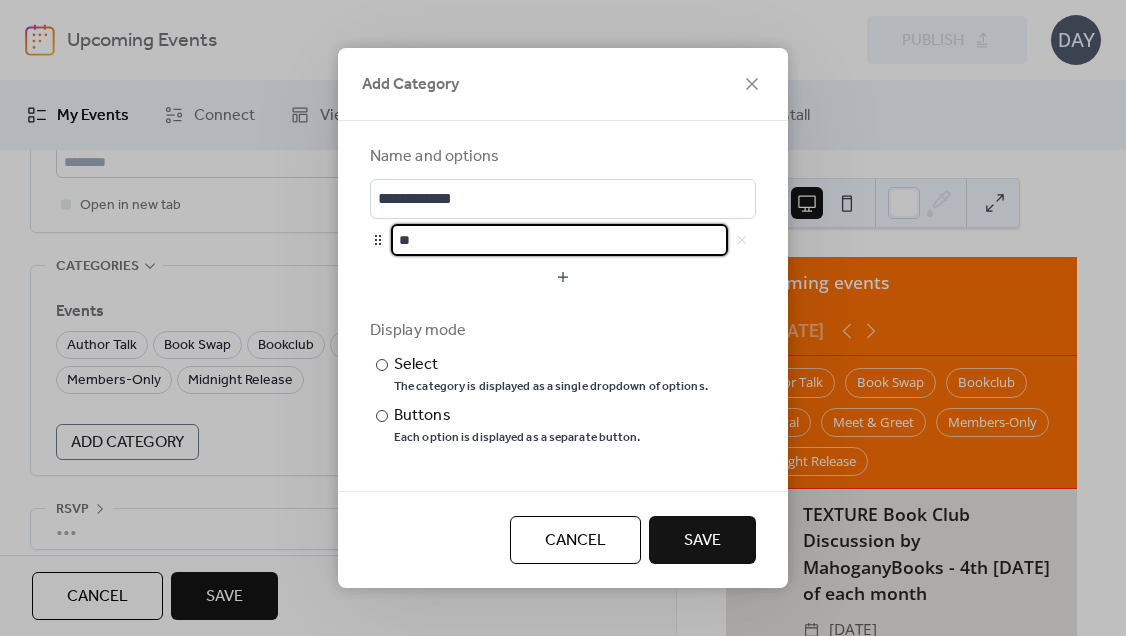 type on "*" 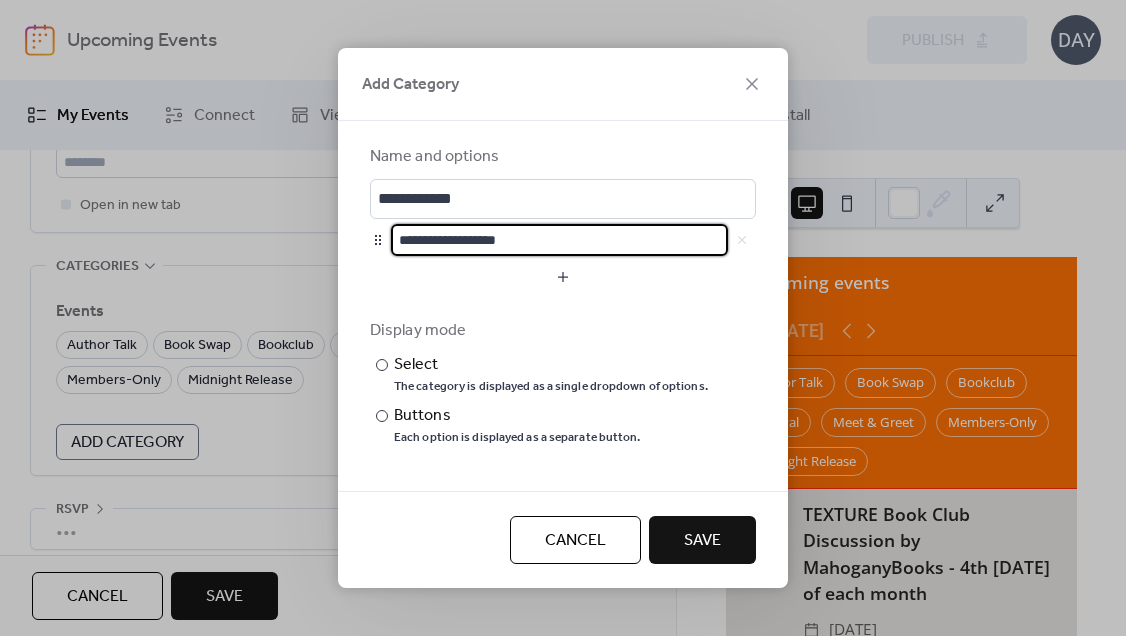 drag, startPoint x: 534, startPoint y: 244, endPoint x: 374, endPoint y: 248, distance: 160.04999 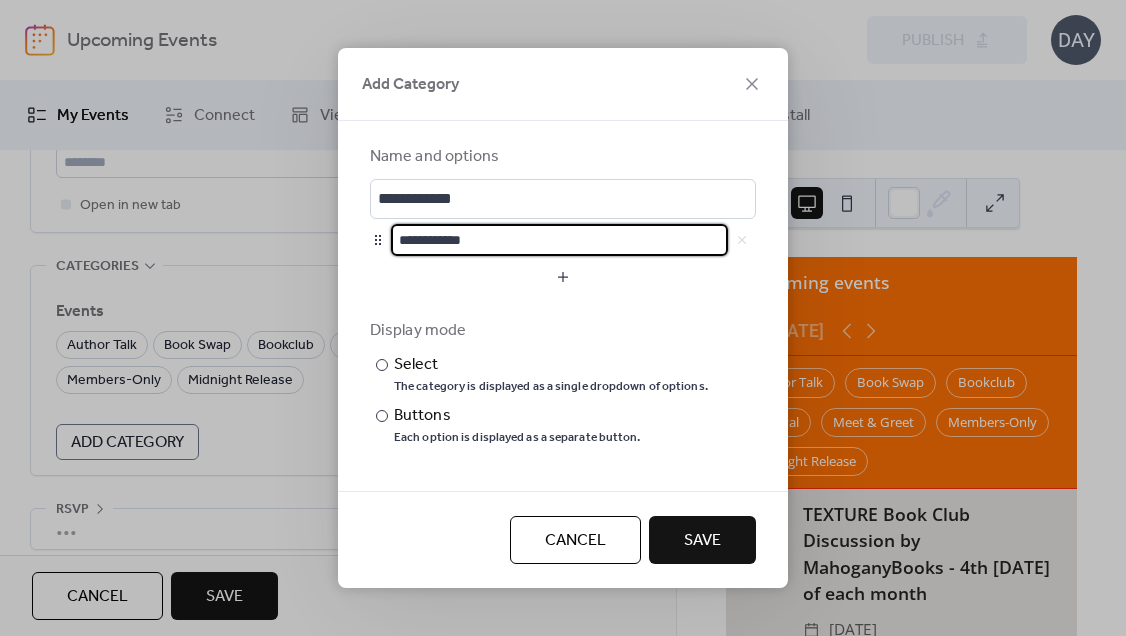 type on "**********" 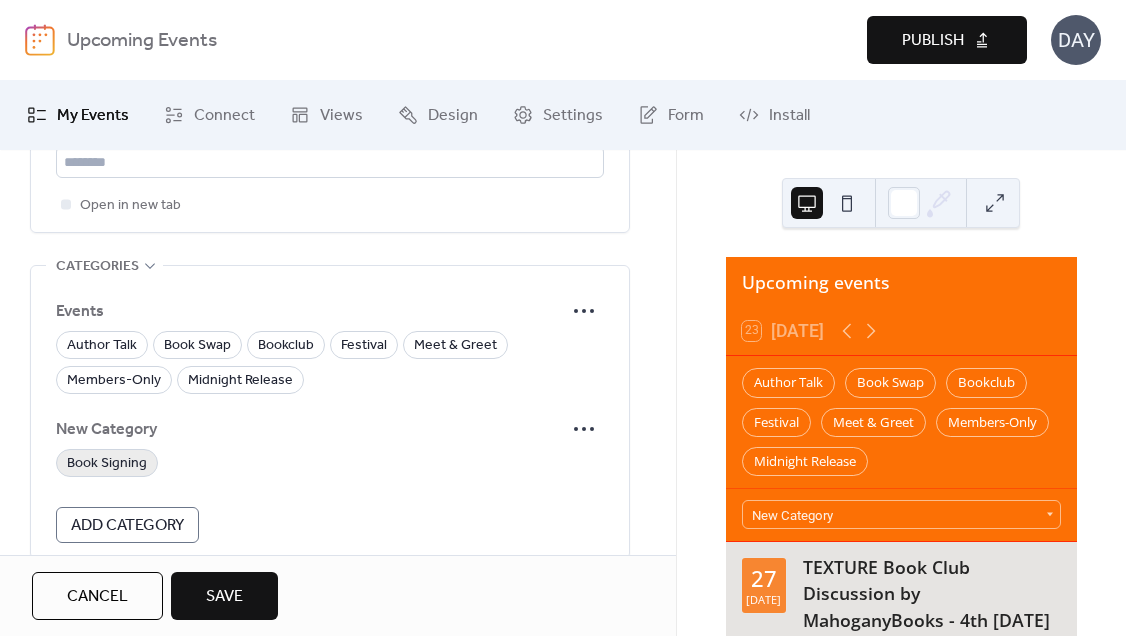 click on "Book Signing" at bounding box center (107, 464) 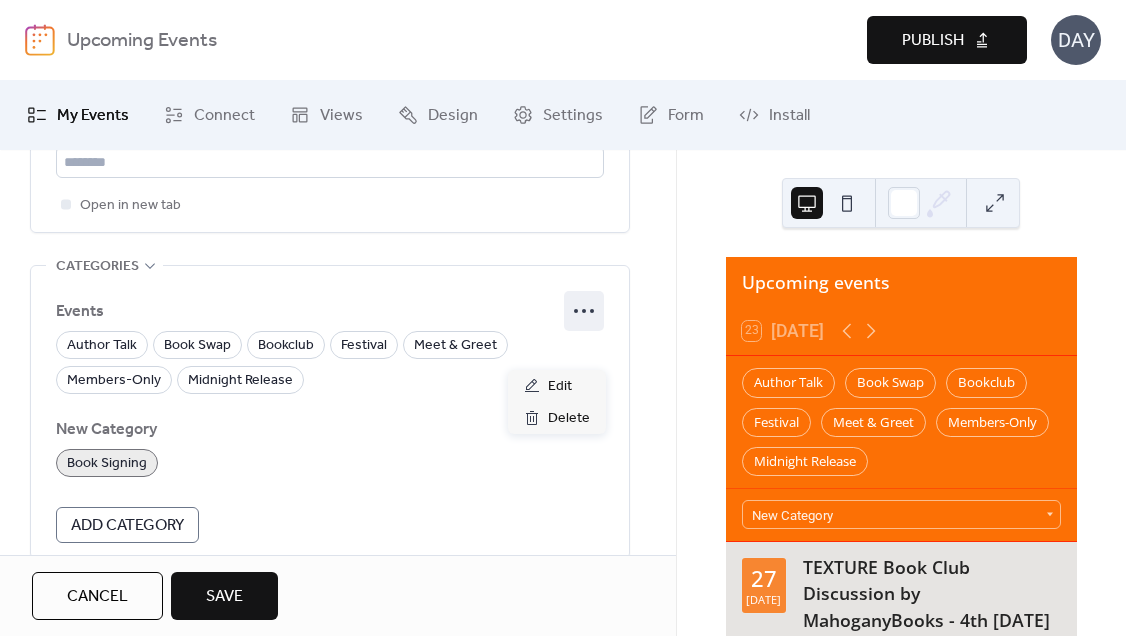 click 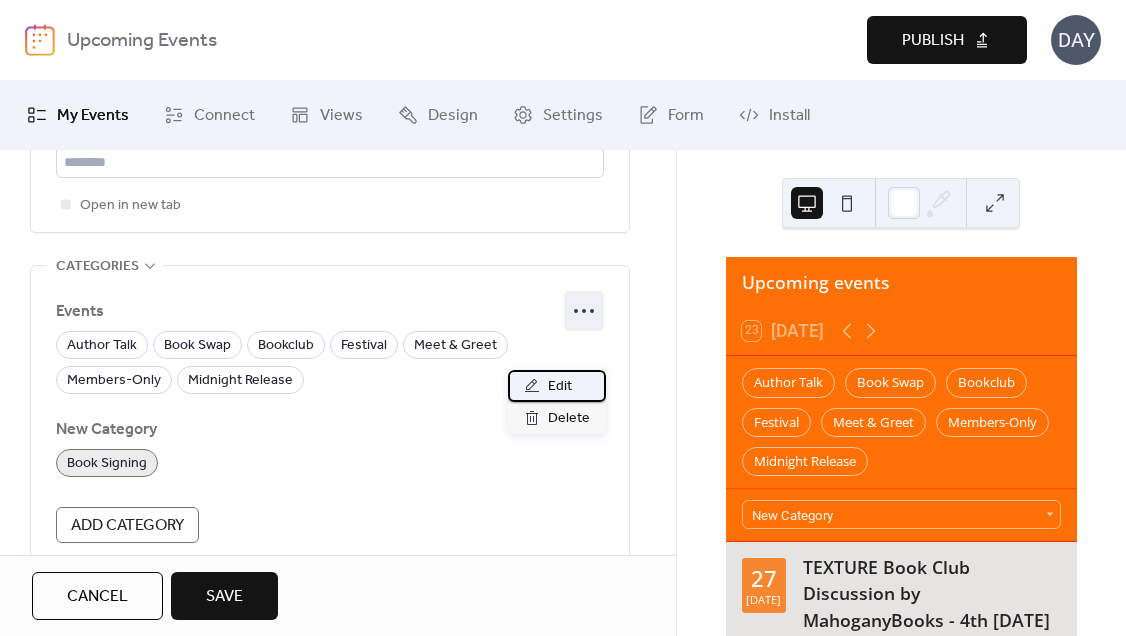click on "Edit" at bounding box center (557, 386) 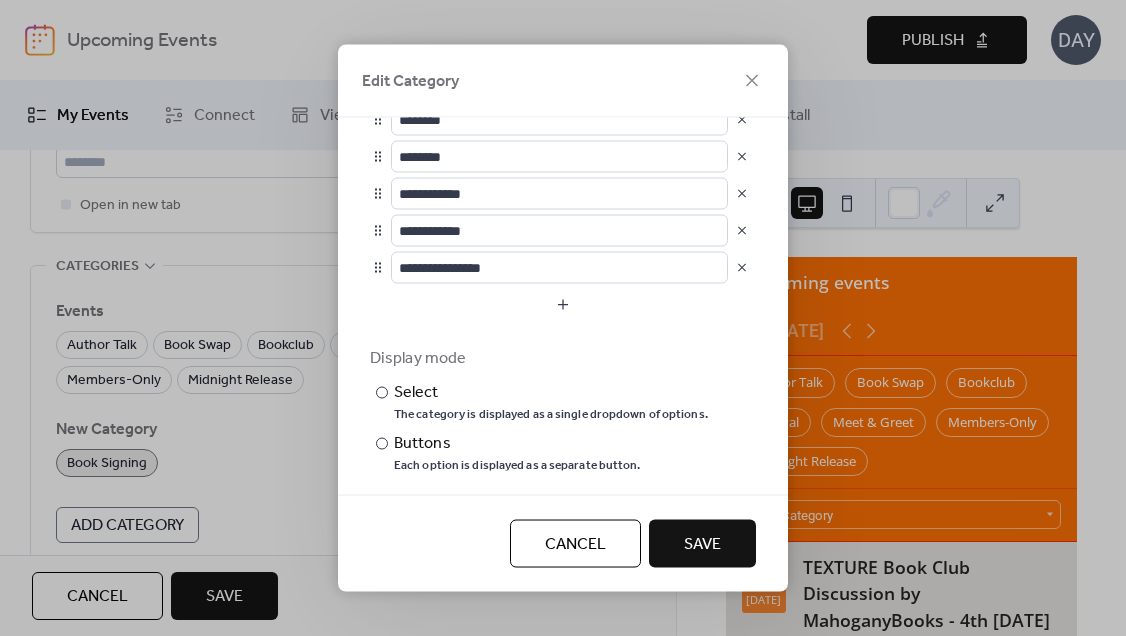 scroll, scrollTop: 197, scrollLeft: 0, axis: vertical 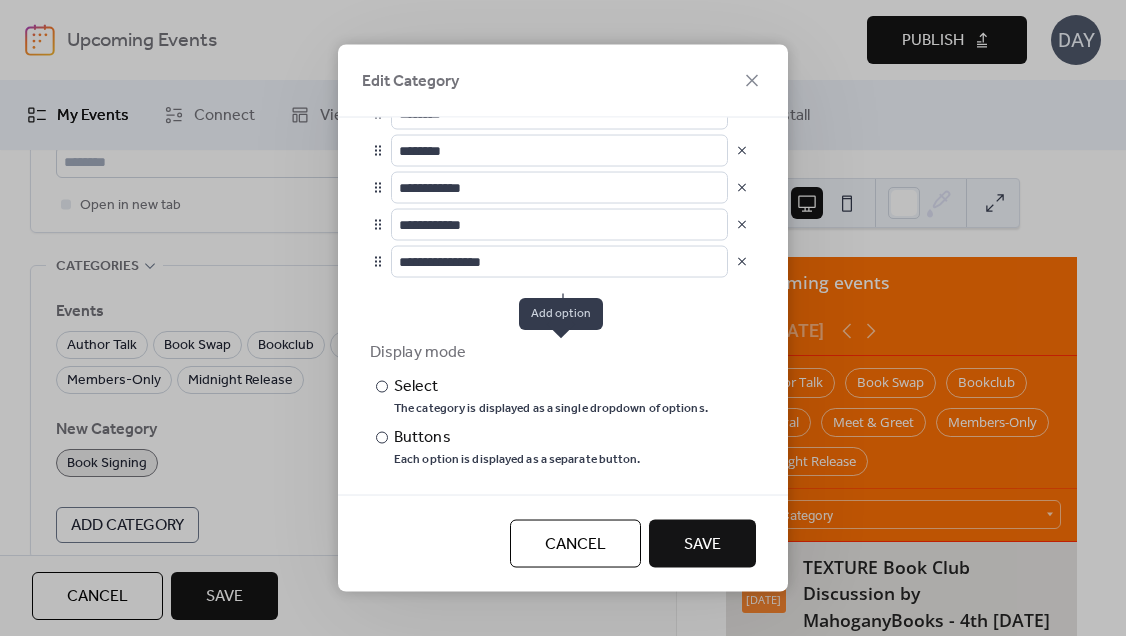 click at bounding box center (563, 299) 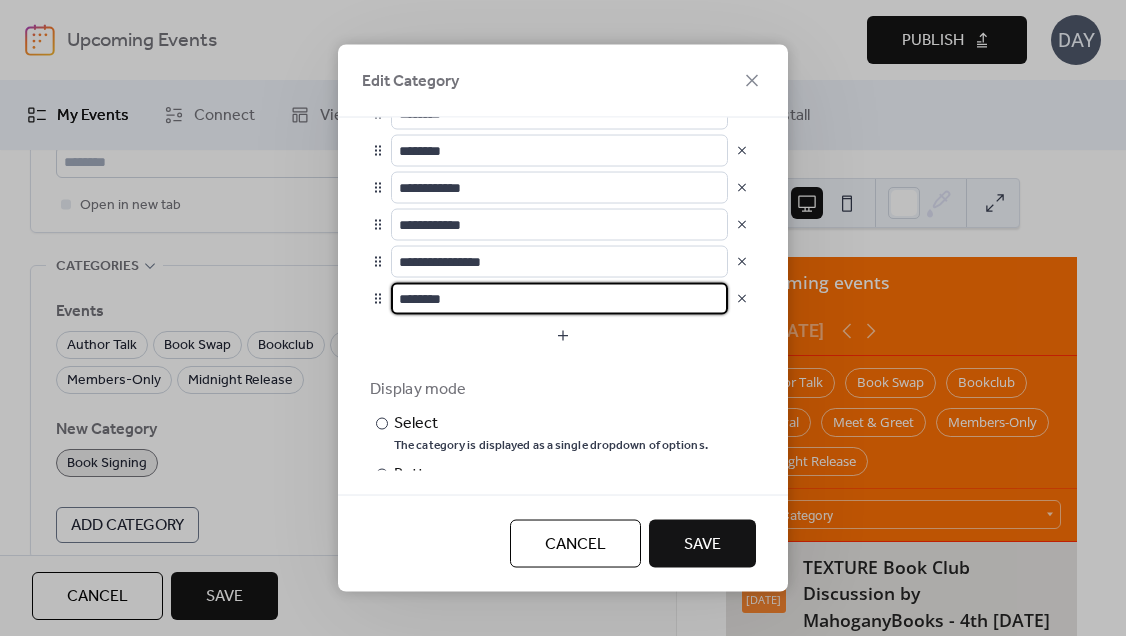 click on "********" at bounding box center (559, 299) 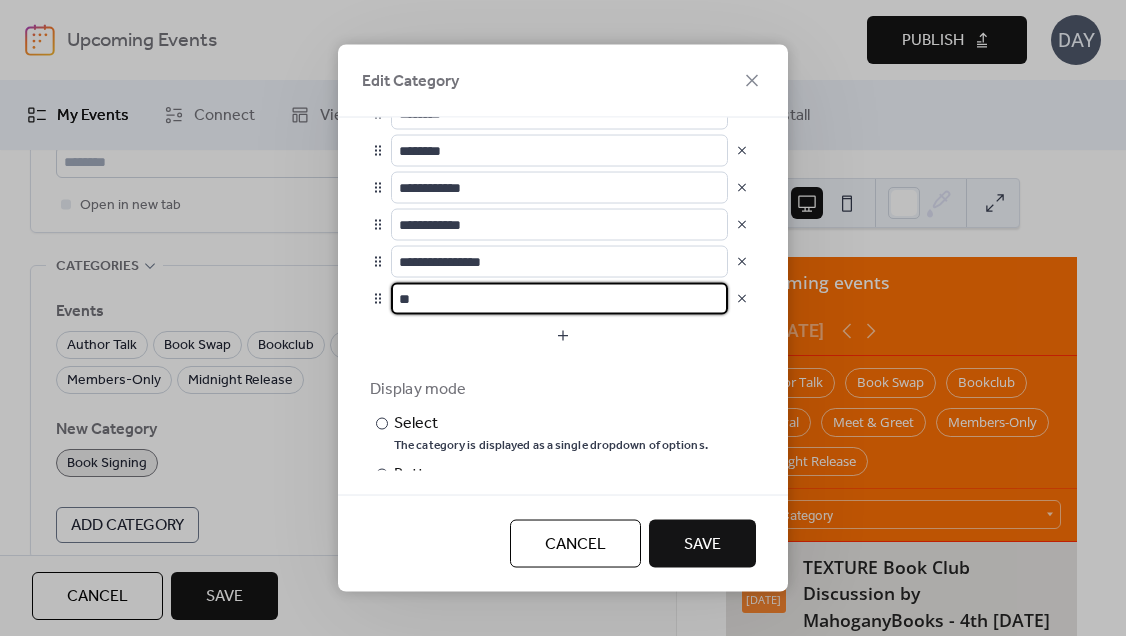 type on "*" 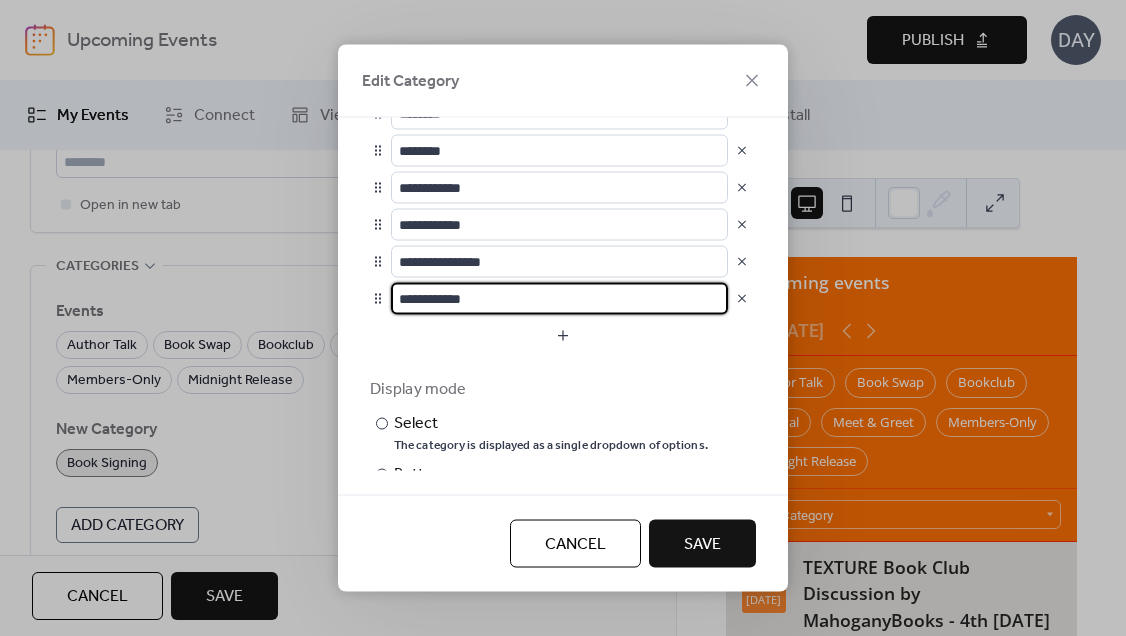 type on "**********" 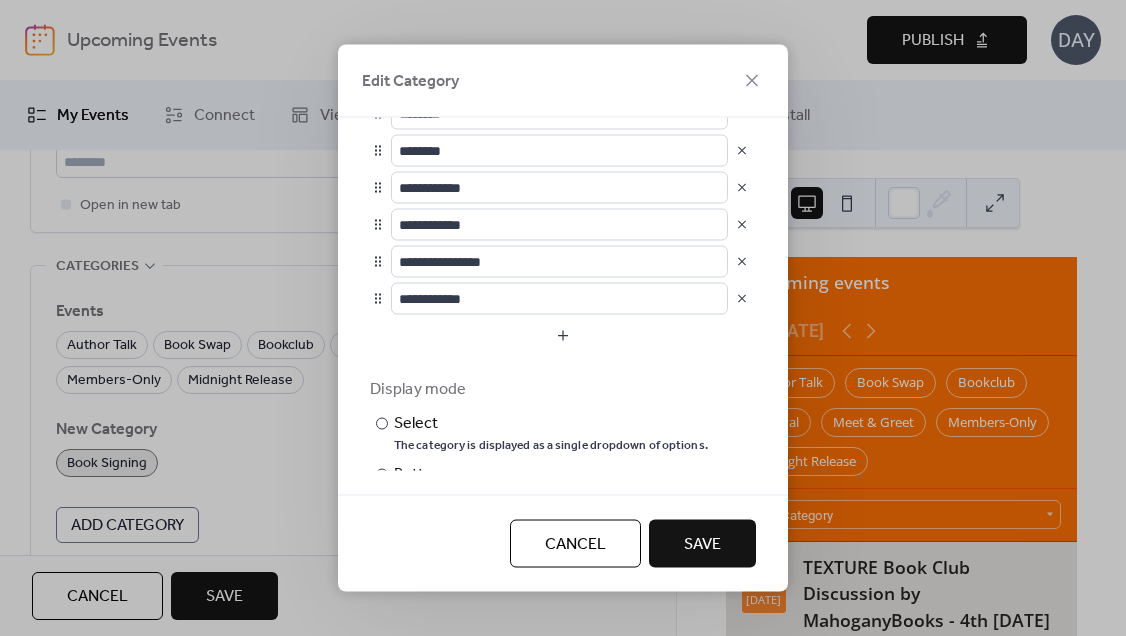 click on "Save" at bounding box center [702, 544] 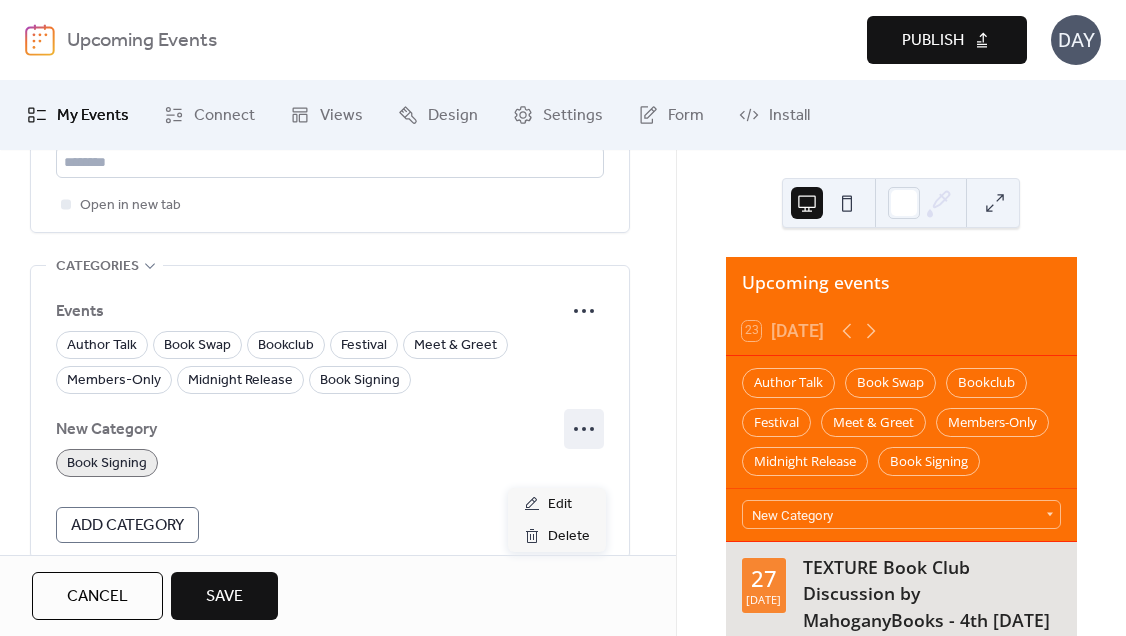 click 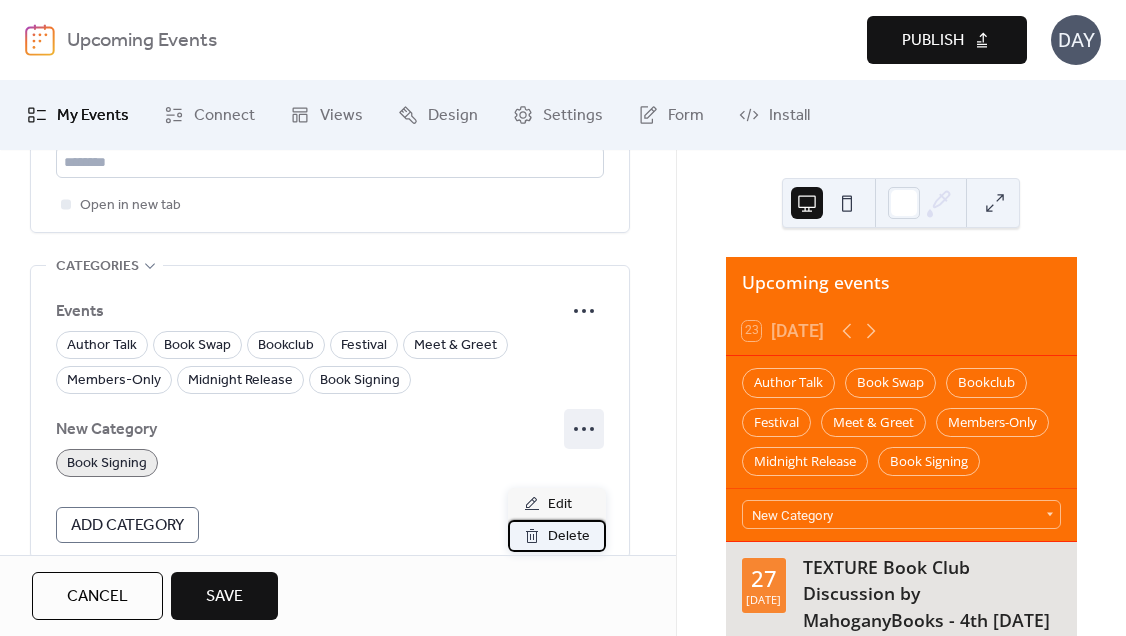 click on "Delete" at bounding box center [569, 537] 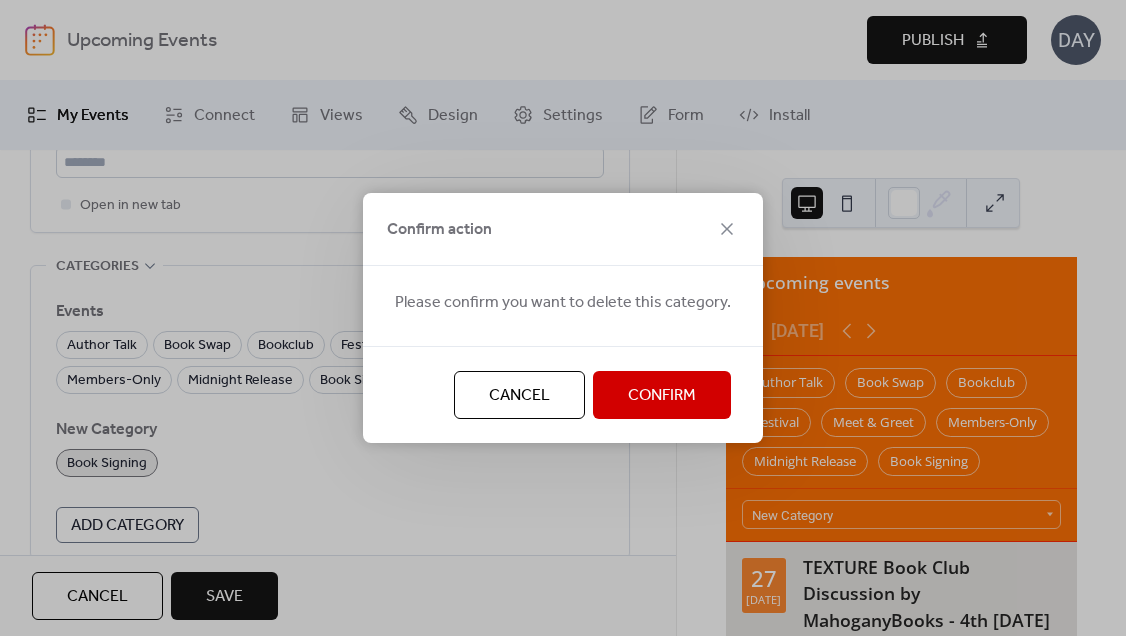 click on "Confirm" at bounding box center (662, 396) 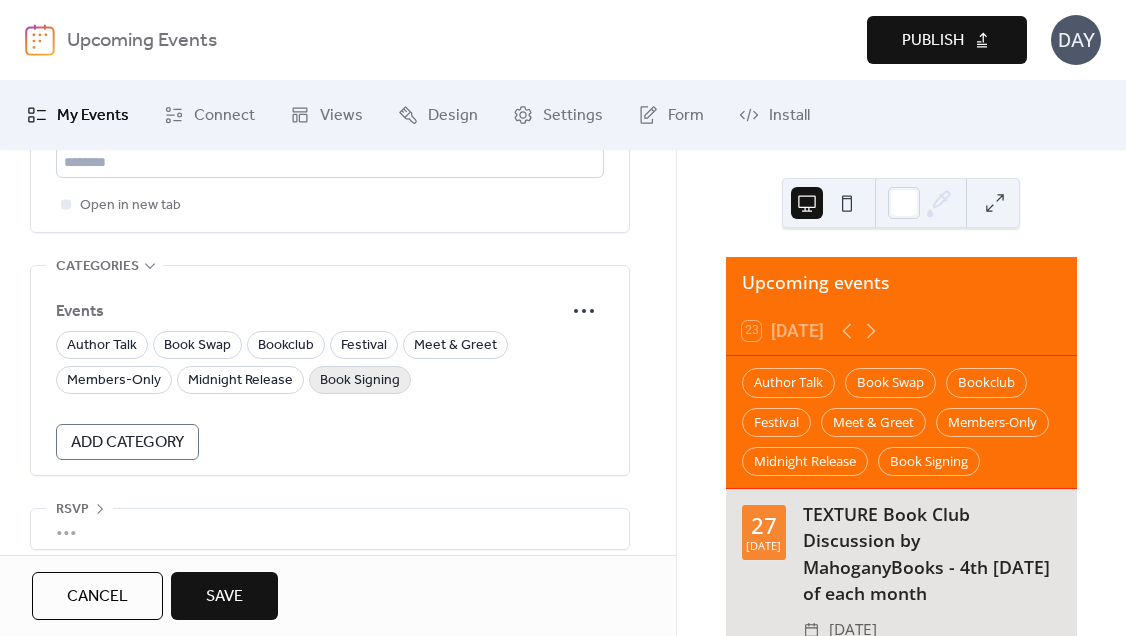 click on "Book Signing" at bounding box center [360, 381] 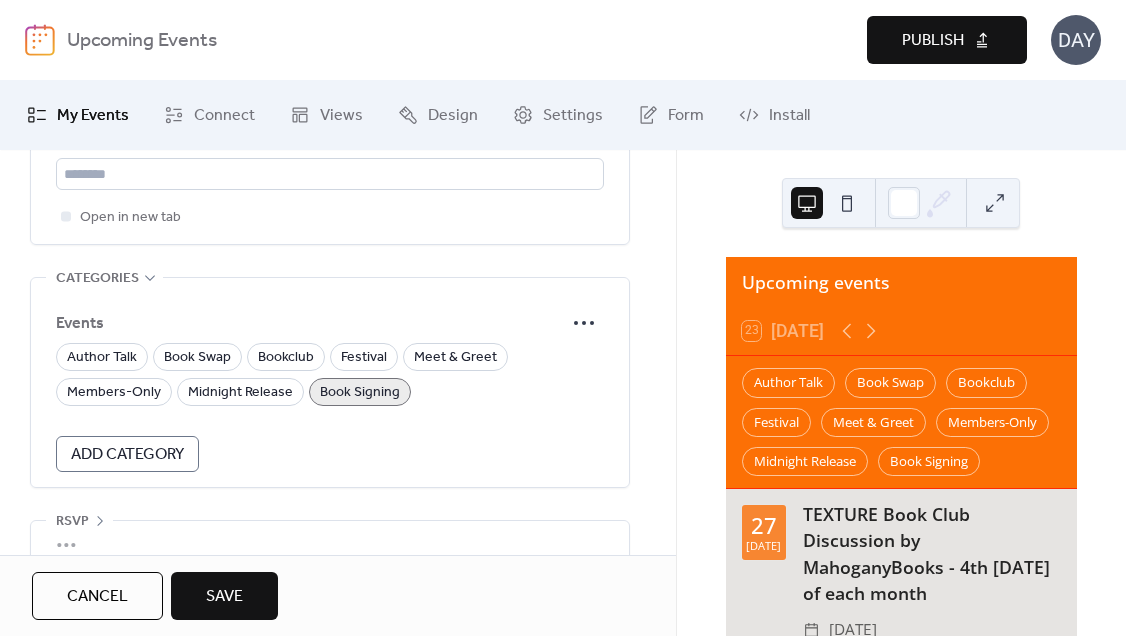 scroll, scrollTop: 1306, scrollLeft: 0, axis: vertical 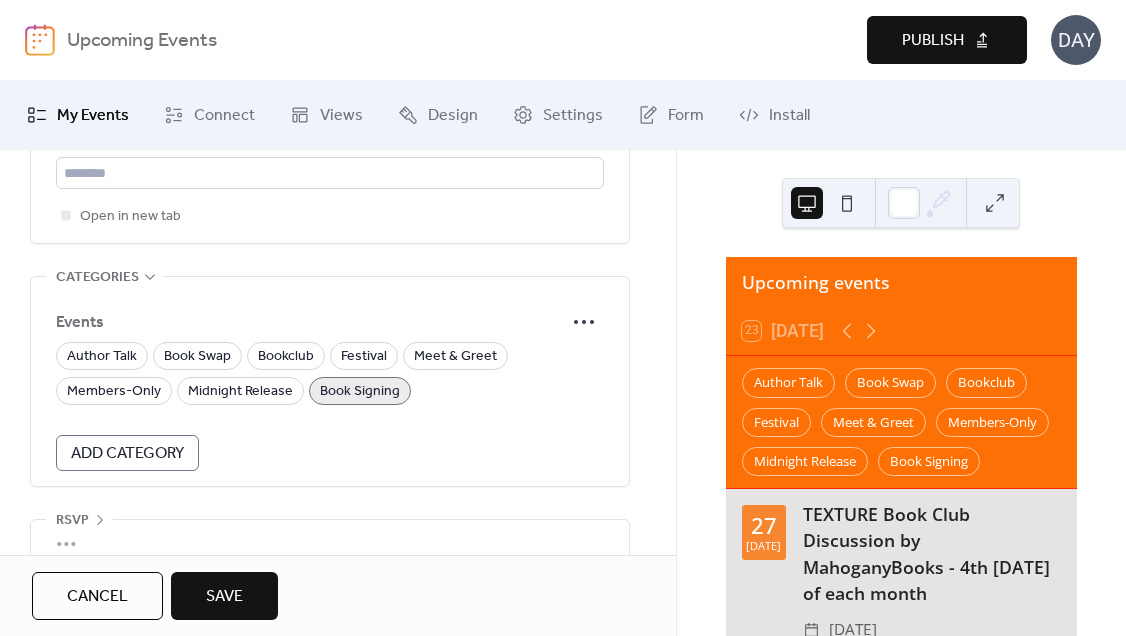 click on "Save" at bounding box center (224, 597) 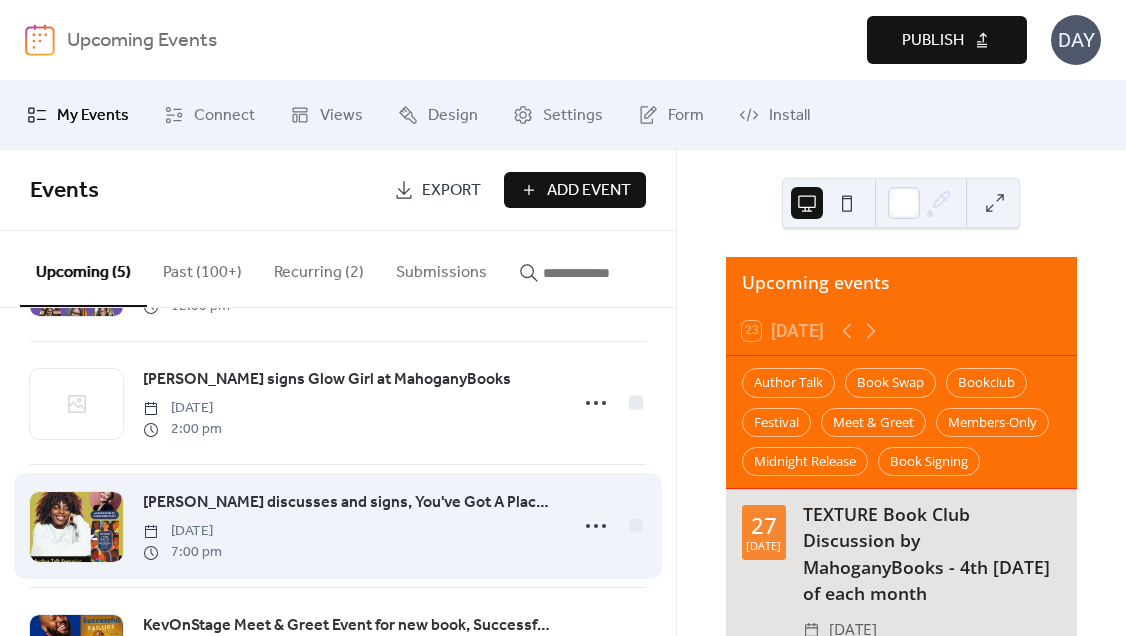 scroll, scrollTop: 248, scrollLeft: 0, axis: vertical 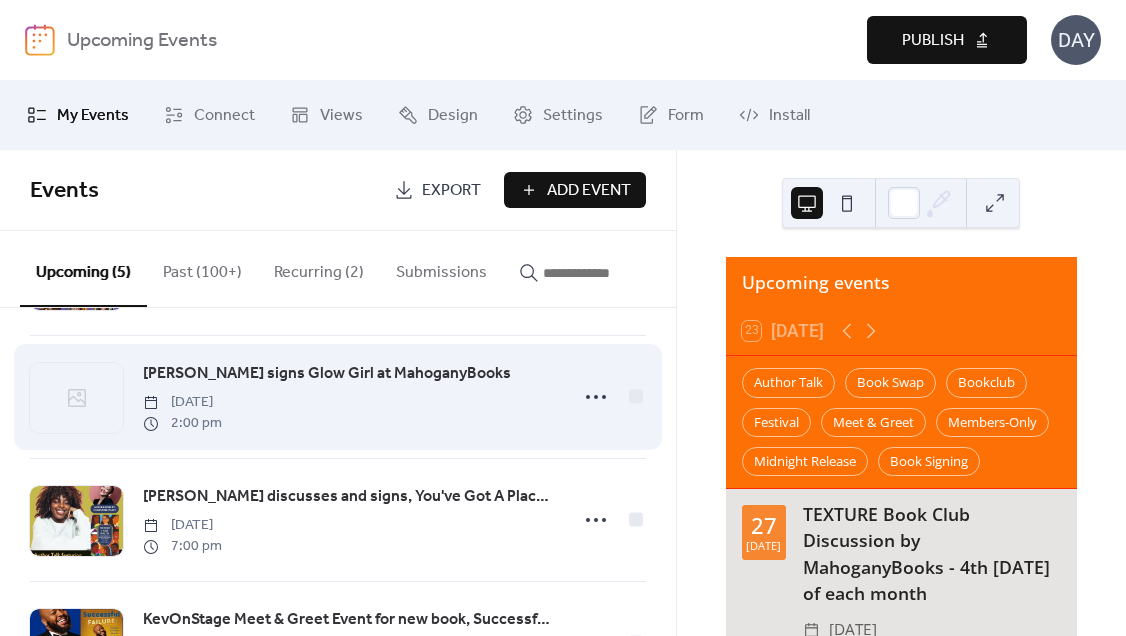 click on "[PERSON_NAME] signs Glow Girl at MahoganyBooks" at bounding box center (327, 374) 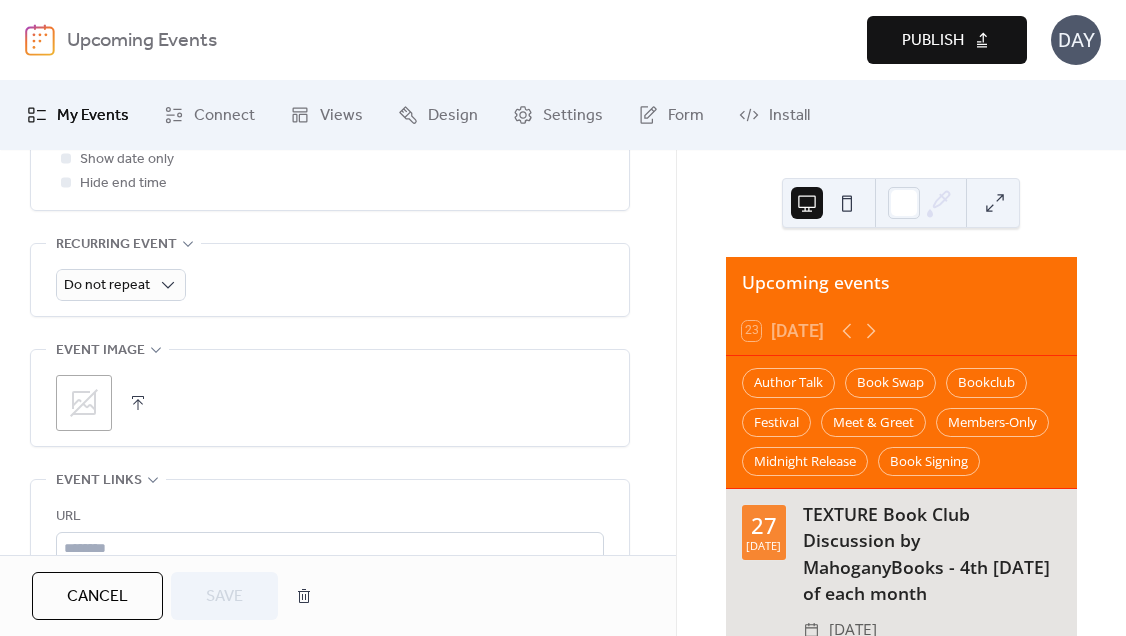 scroll, scrollTop: 872, scrollLeft: 0, axis: vertical 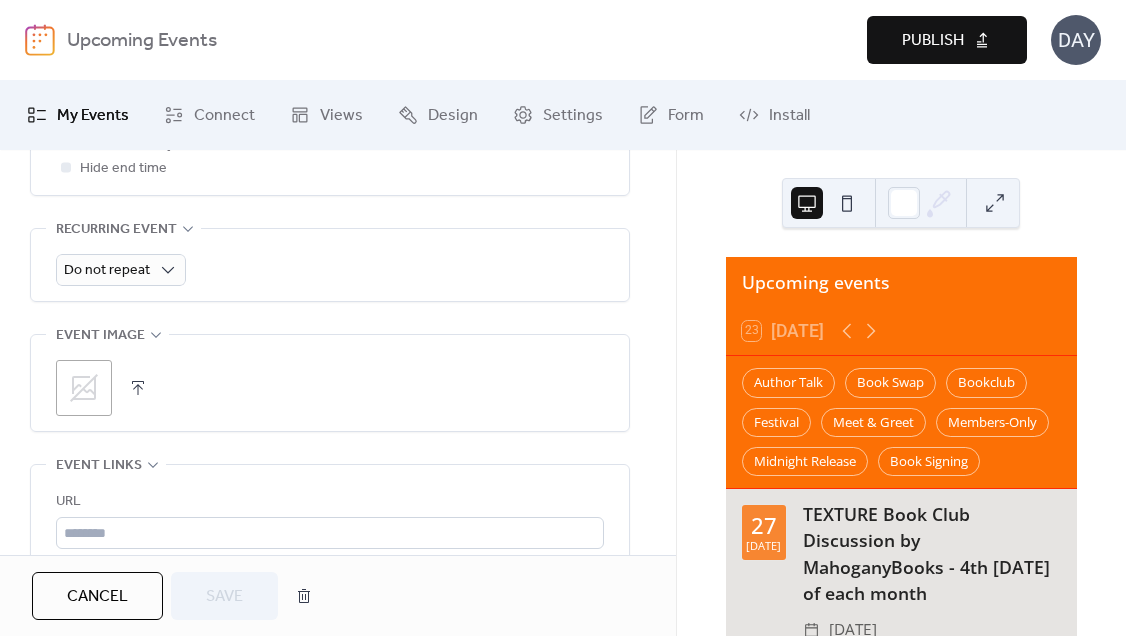 click 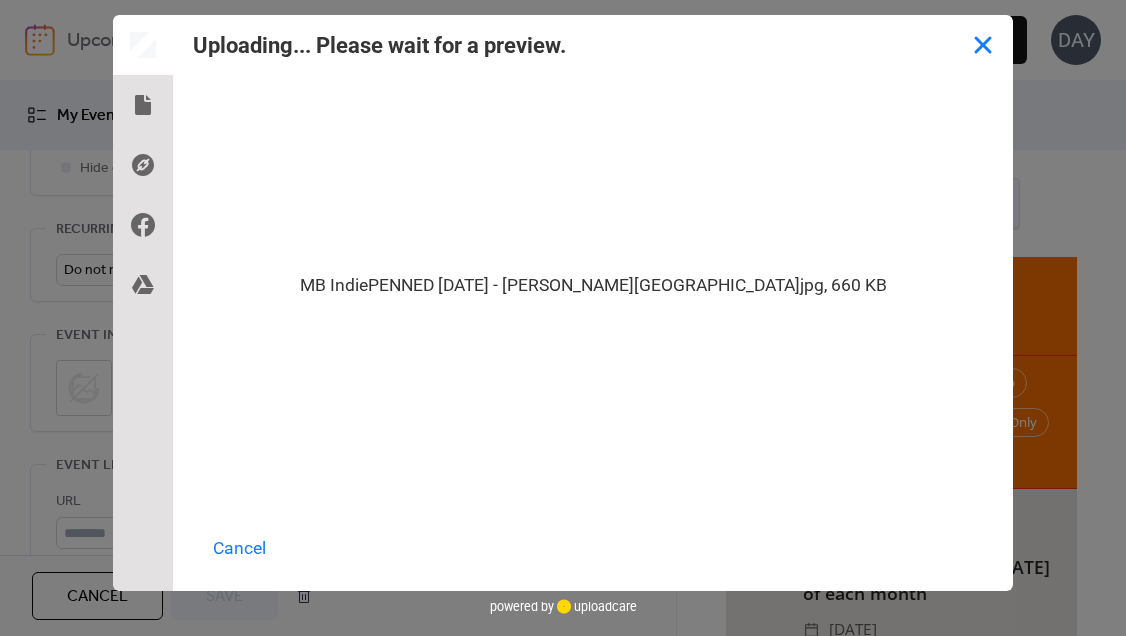 click at bounding box center [983, 45] 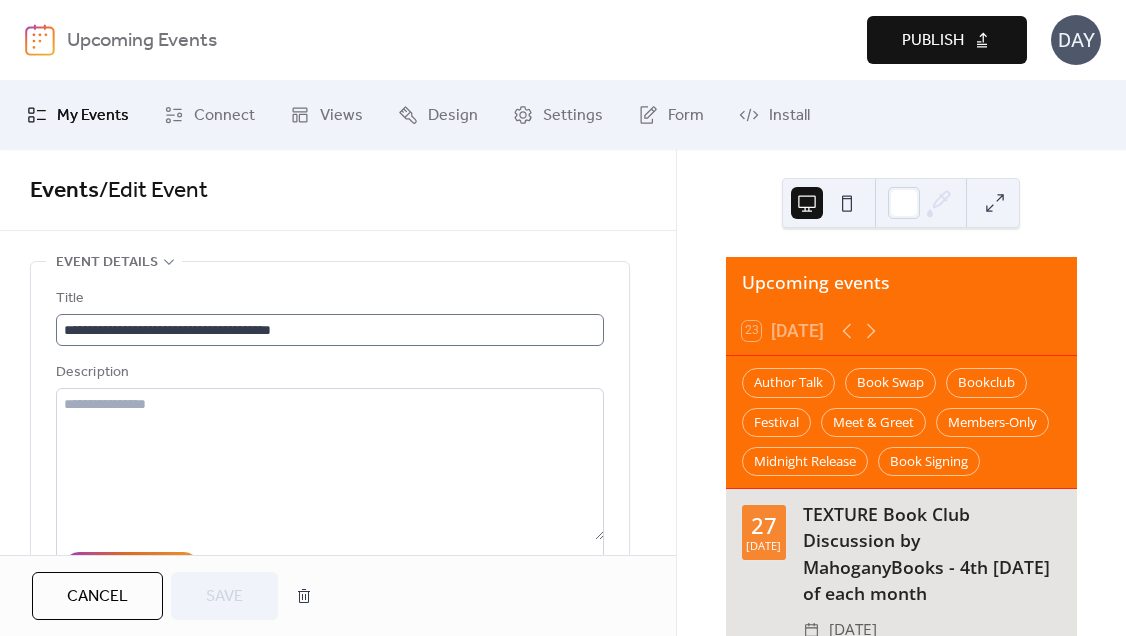 scroll, scrollTop: 0, scrollLeft: 0, axis: both 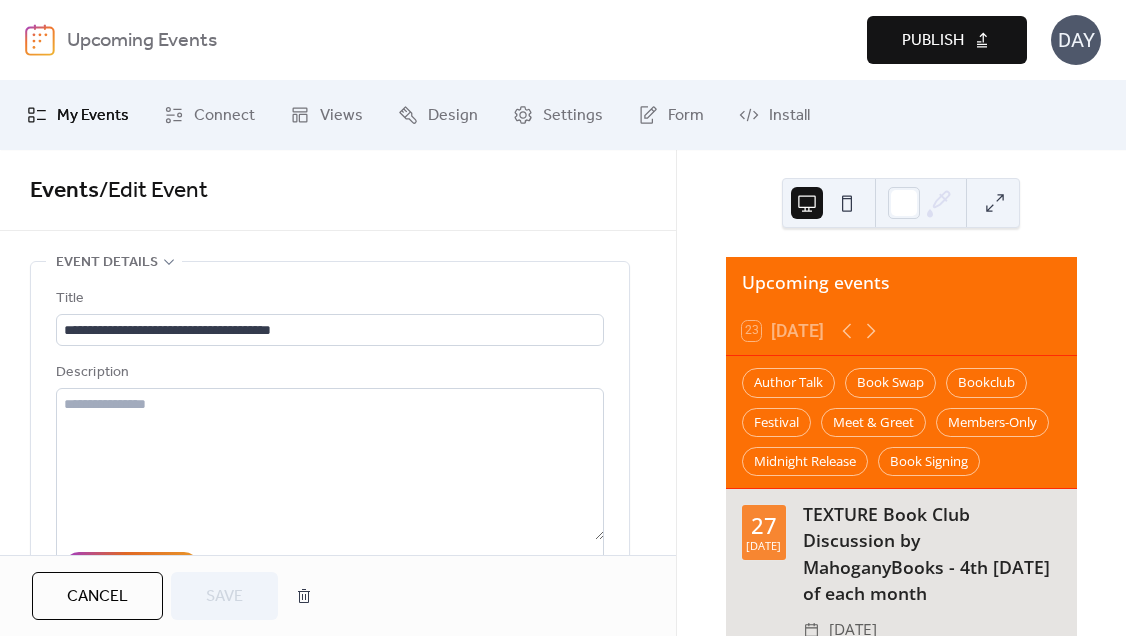 click on "My Events" at bounding box center (93, 116) 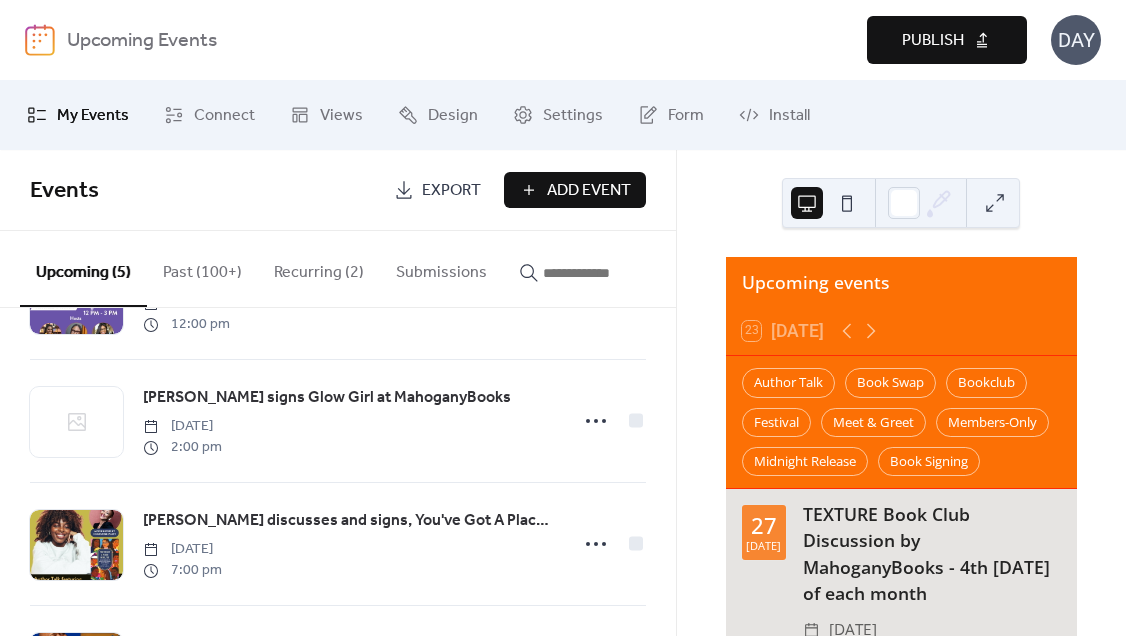 scroll, scrollTop: 230, scrollLeft: 0, axis: vertical 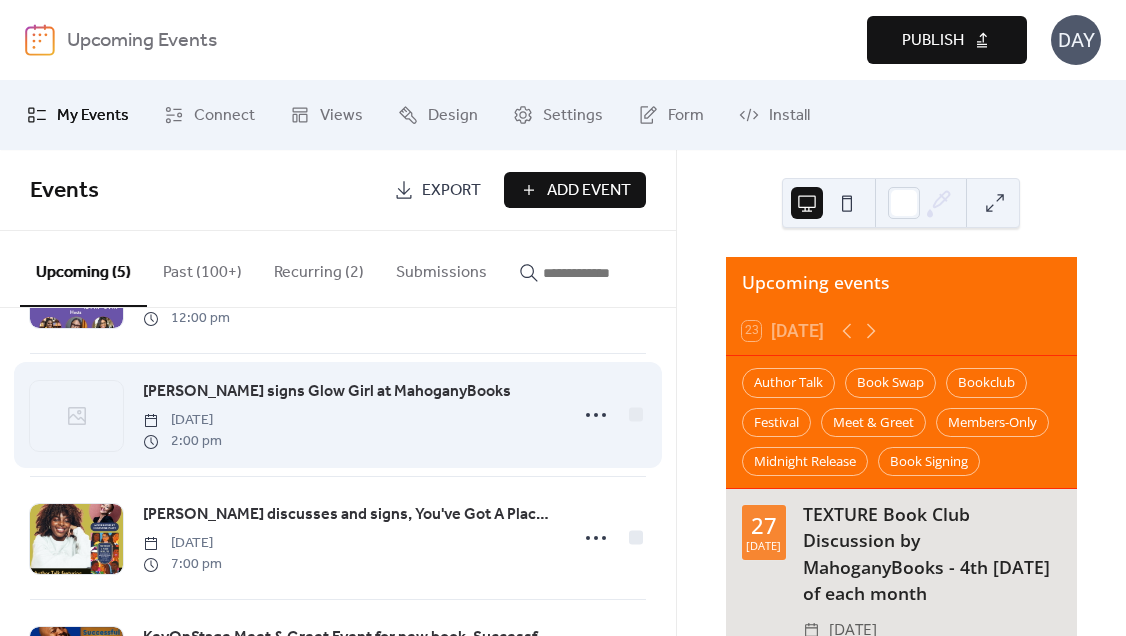 click on "[PERSON_NAME] signs Glow Girl at MahoganyBooks" at bounding box center [327, 392] 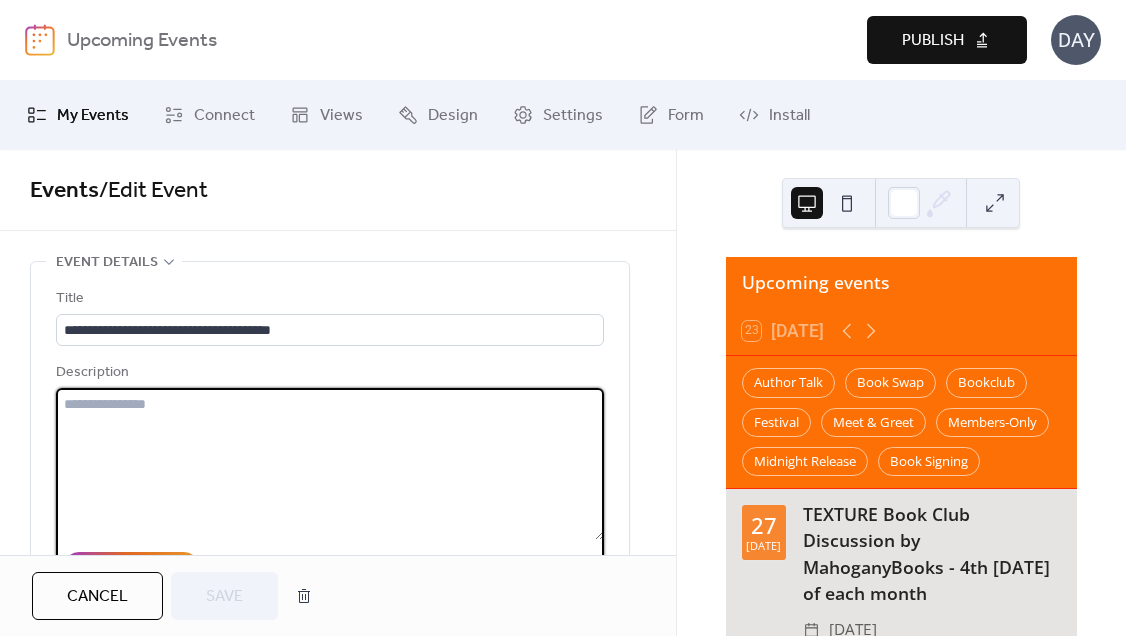 click at bounding box center (330, 464) 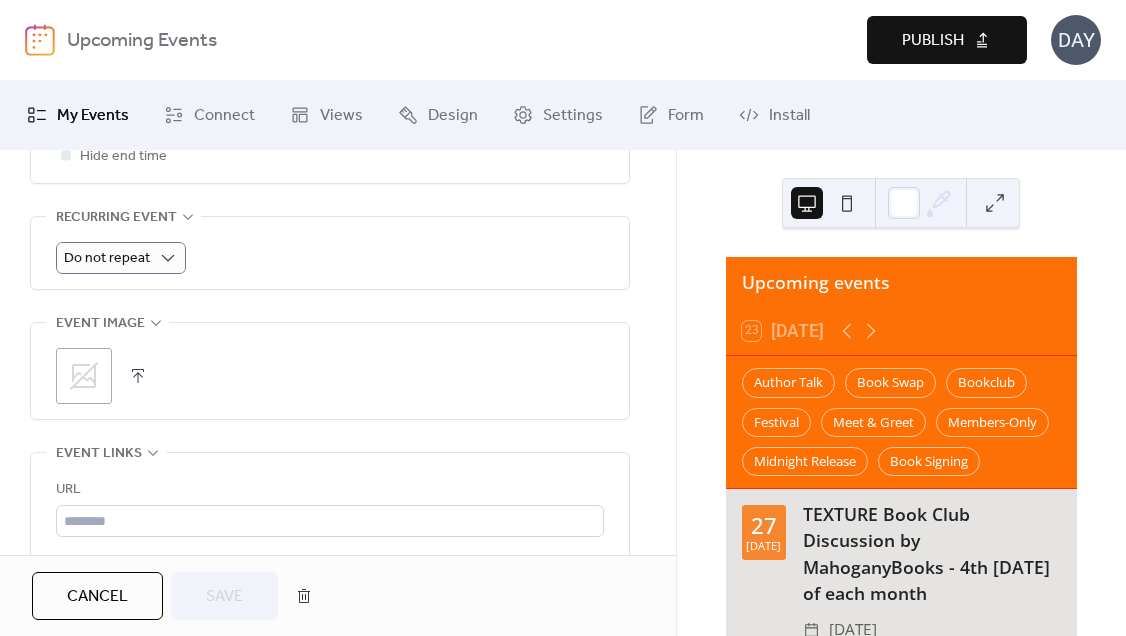 scroll, scrollTop: 895, scrollLeft: 0, axis: vertical 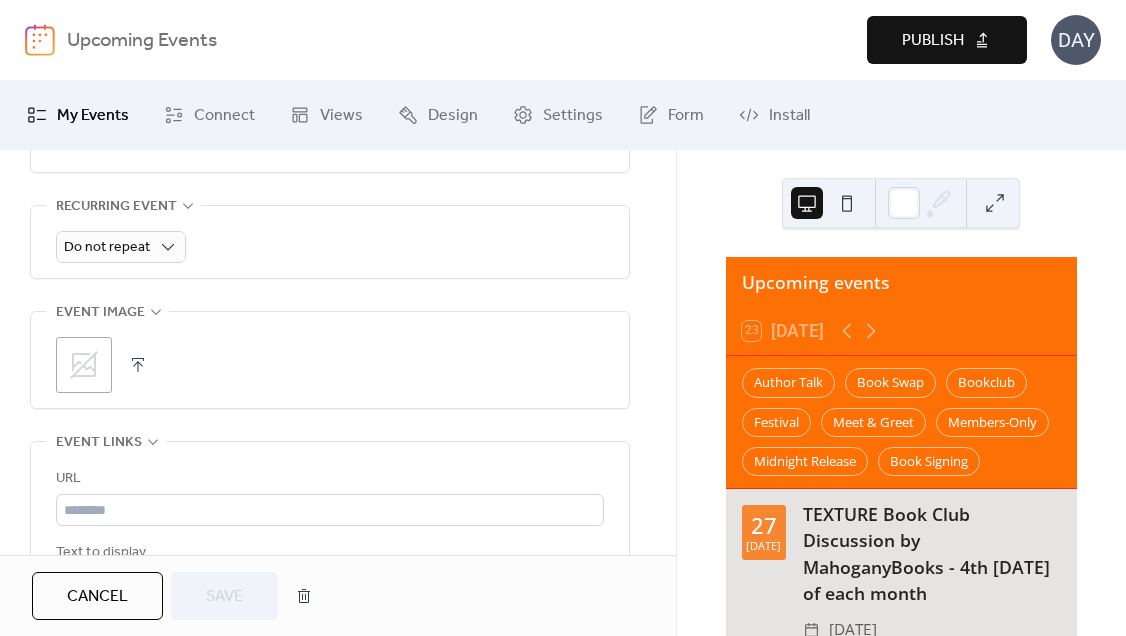 click 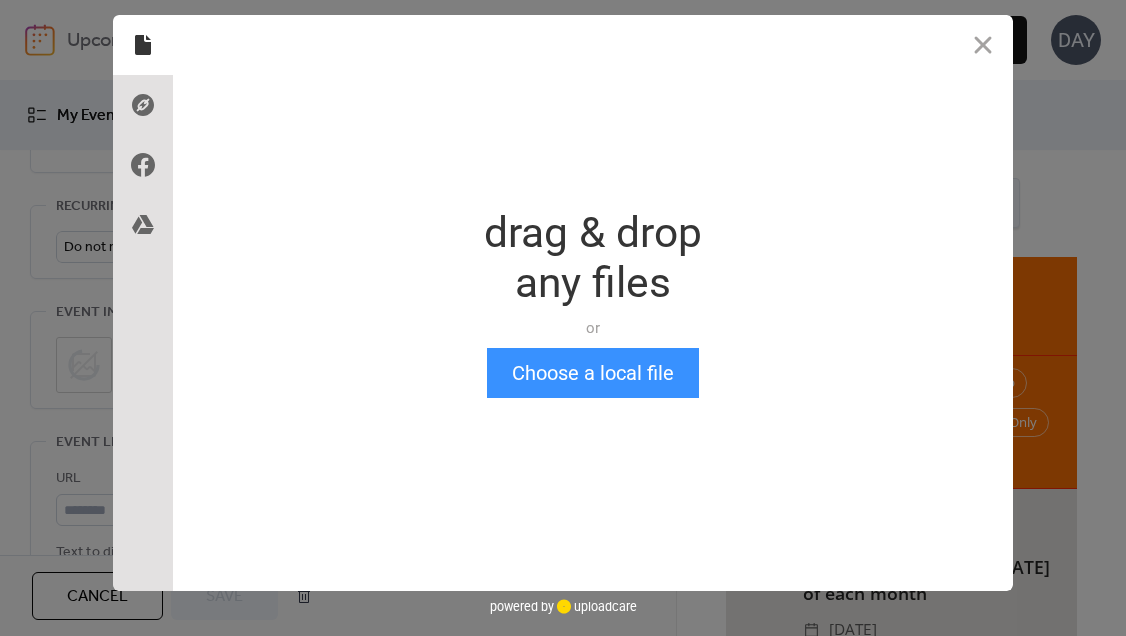 click on "Choose a local file" at bounding box center (593, 373) 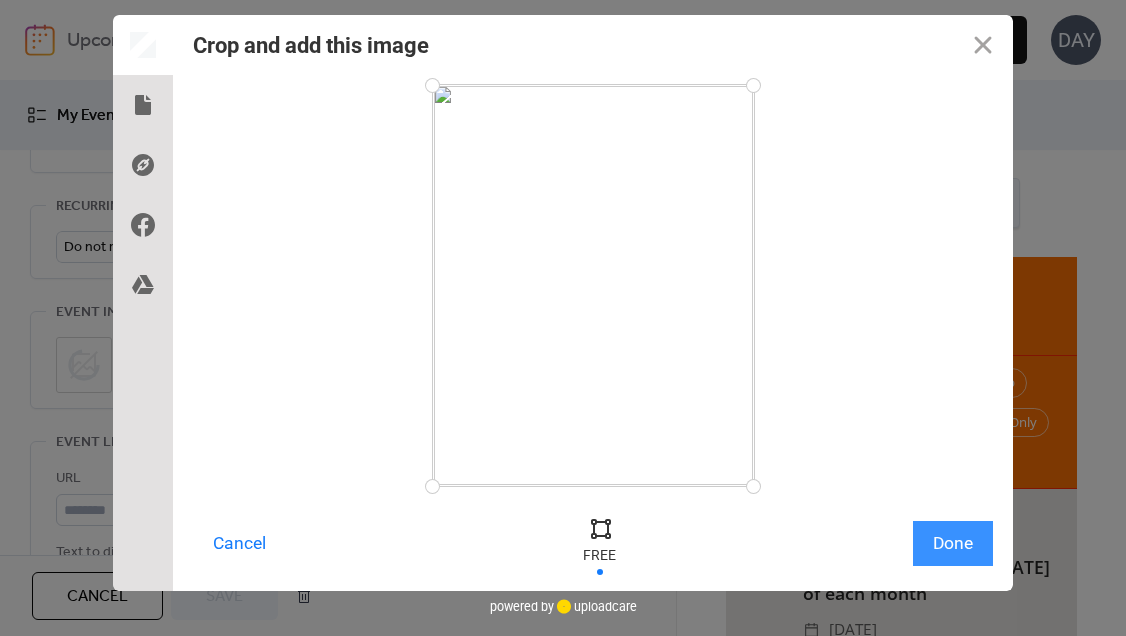 click on "Done" at bounding box center (953, 543) 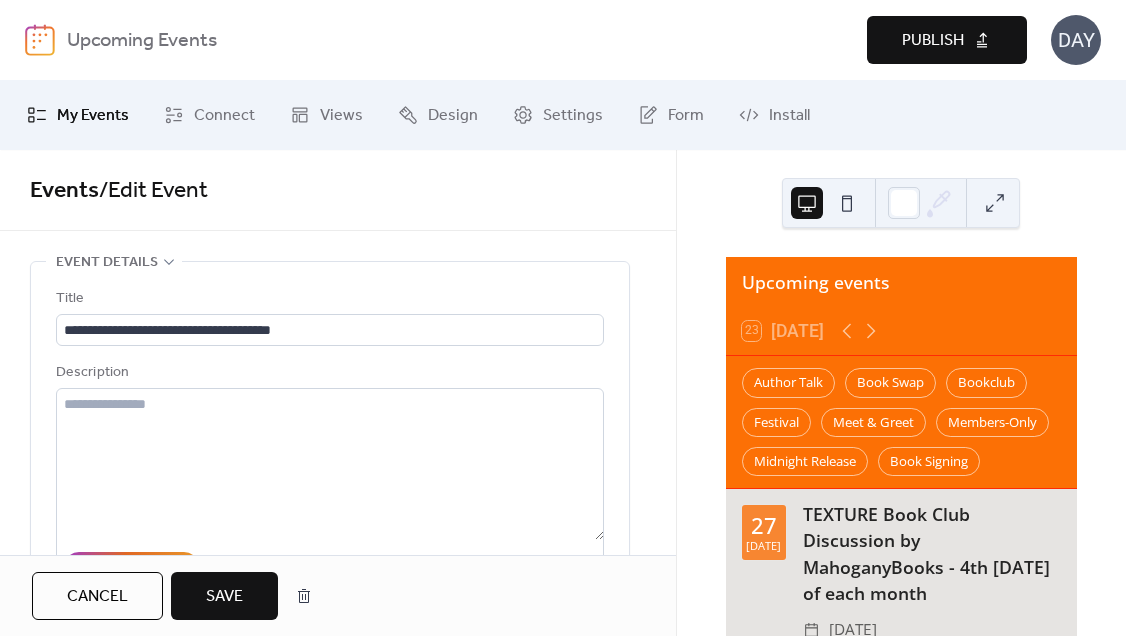 scroll, scrollTop: 0, scrollLeft: 0, axis: both 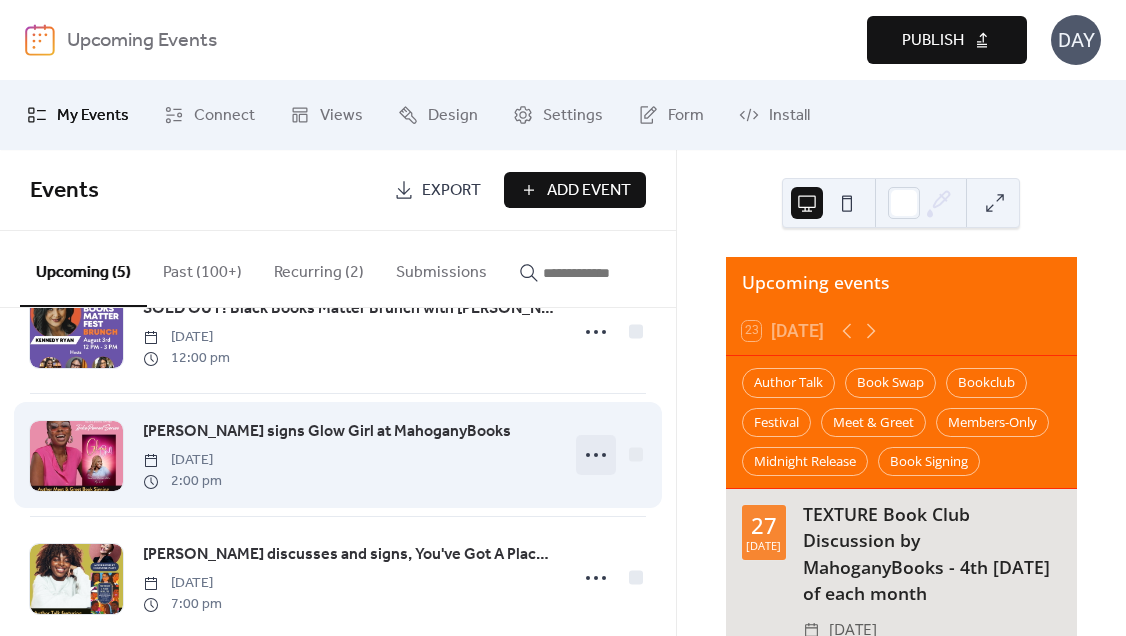 click 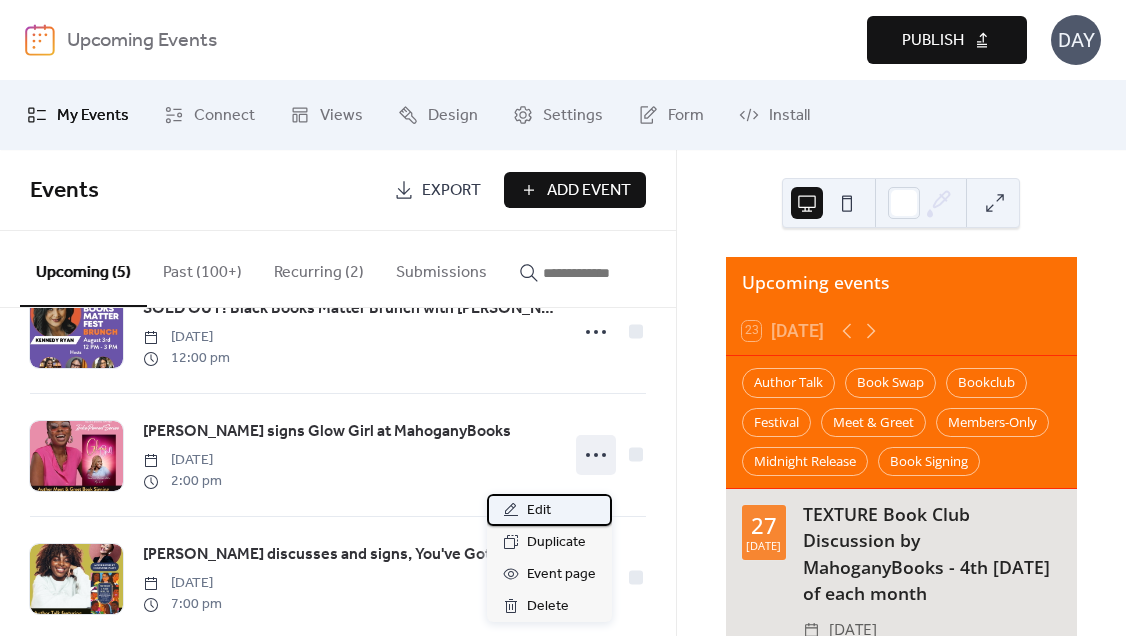 click on "Edit" at bounding box center [539, 511] 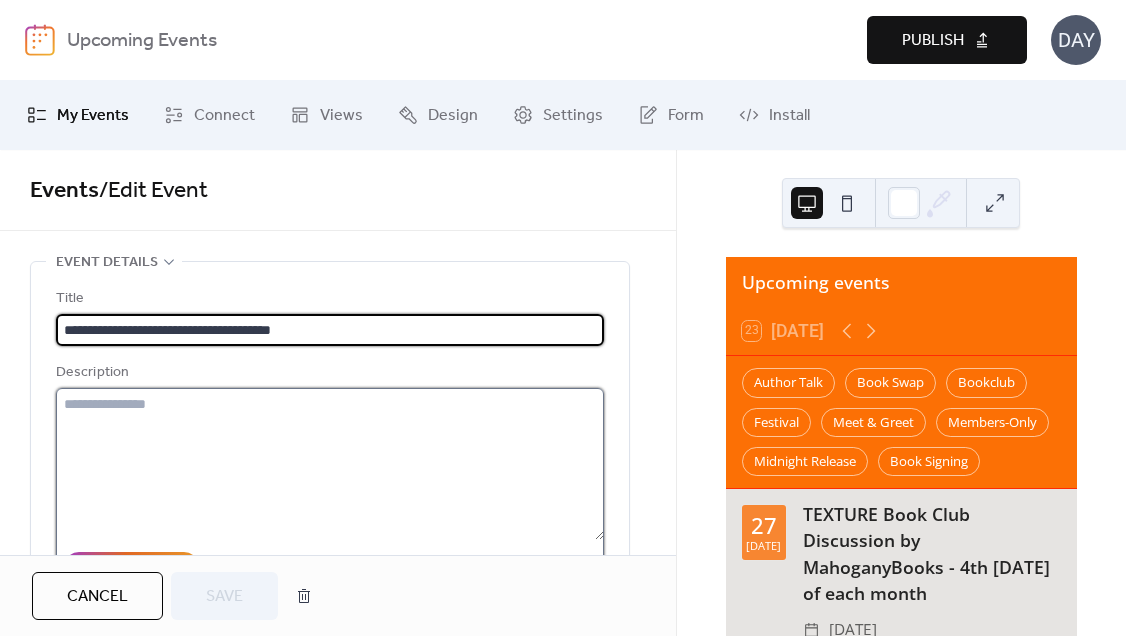 click at bounding box center [330, 464] 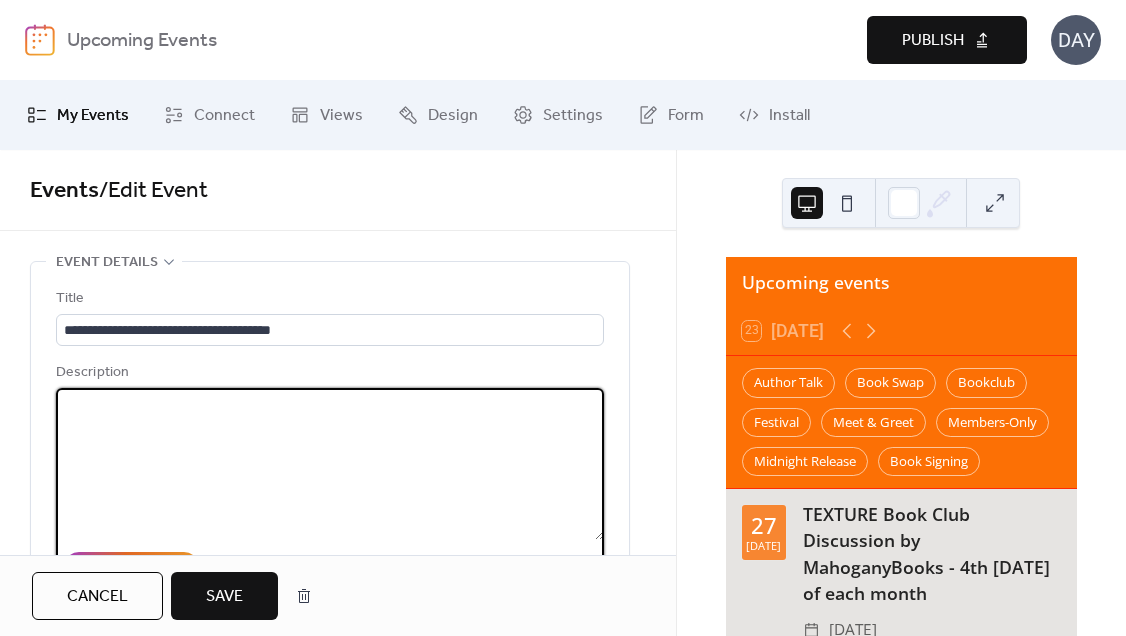 click at bounding box center (330, 464) 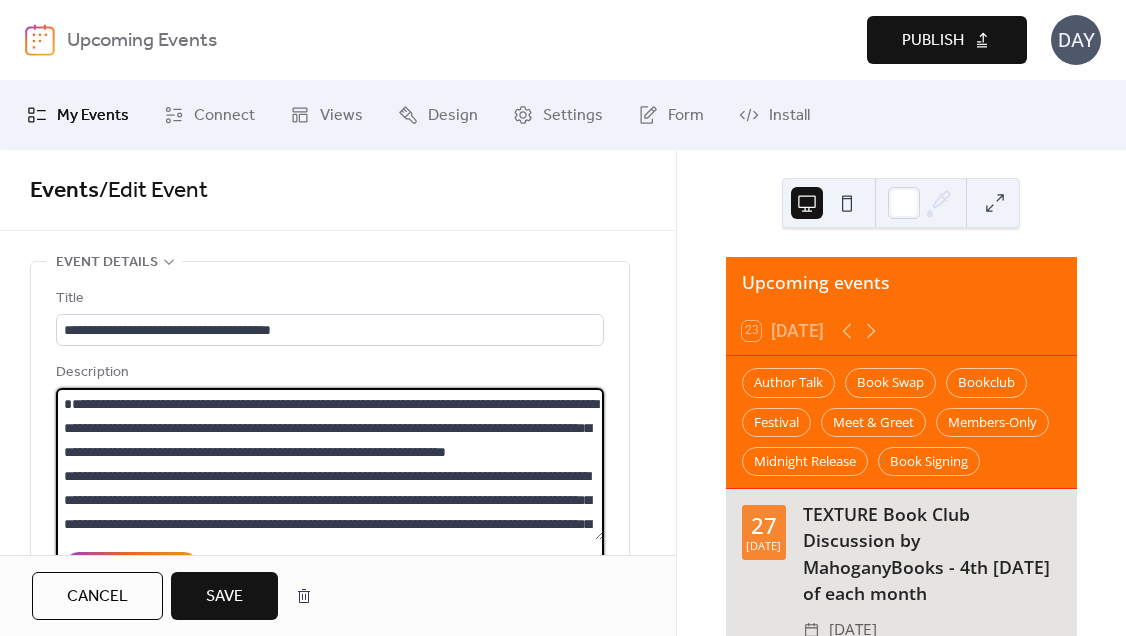 scroll, scrollTop: 0, scrollLeft: 0, axis: both 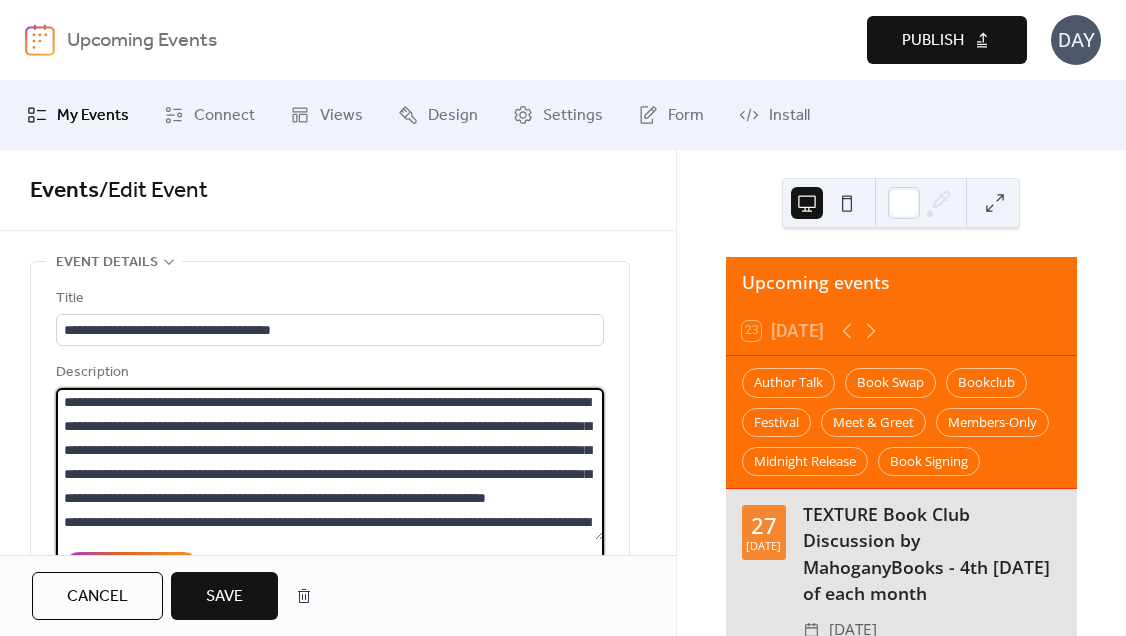 click at bounding box center [330, 464] 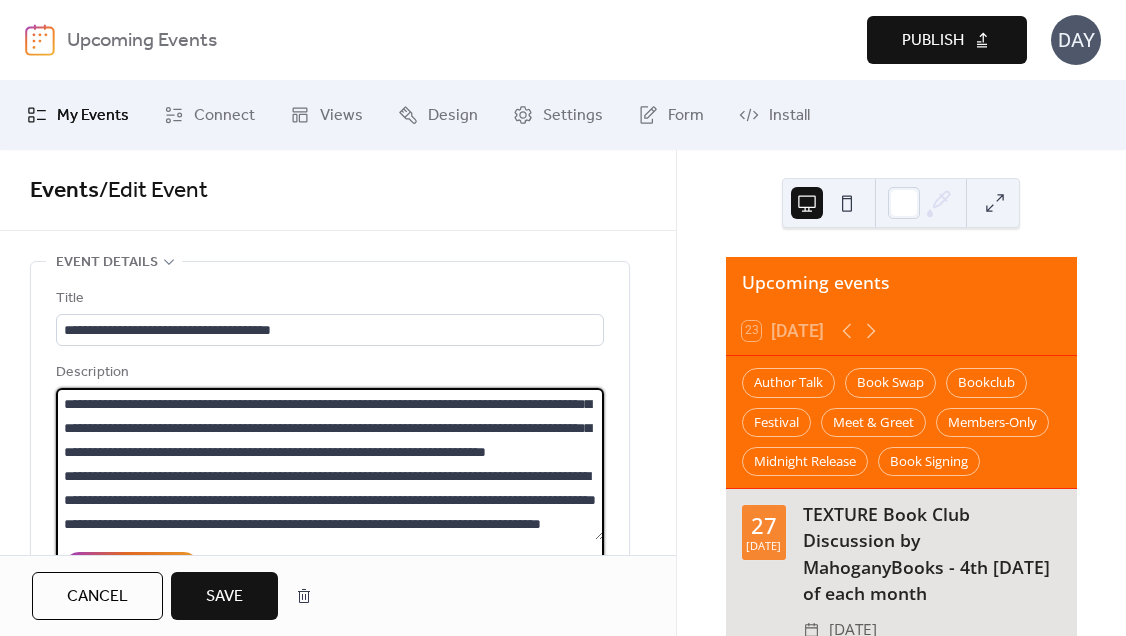scroll, scrollTop: 324, scrollLeft: 0, axis: vertical 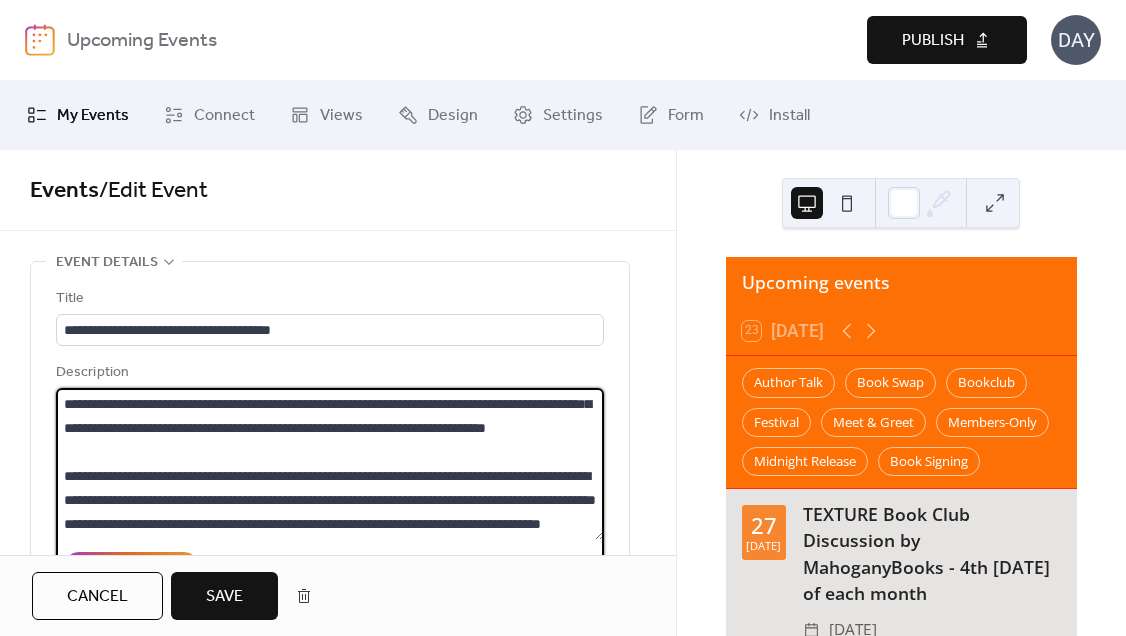 type on "**********" 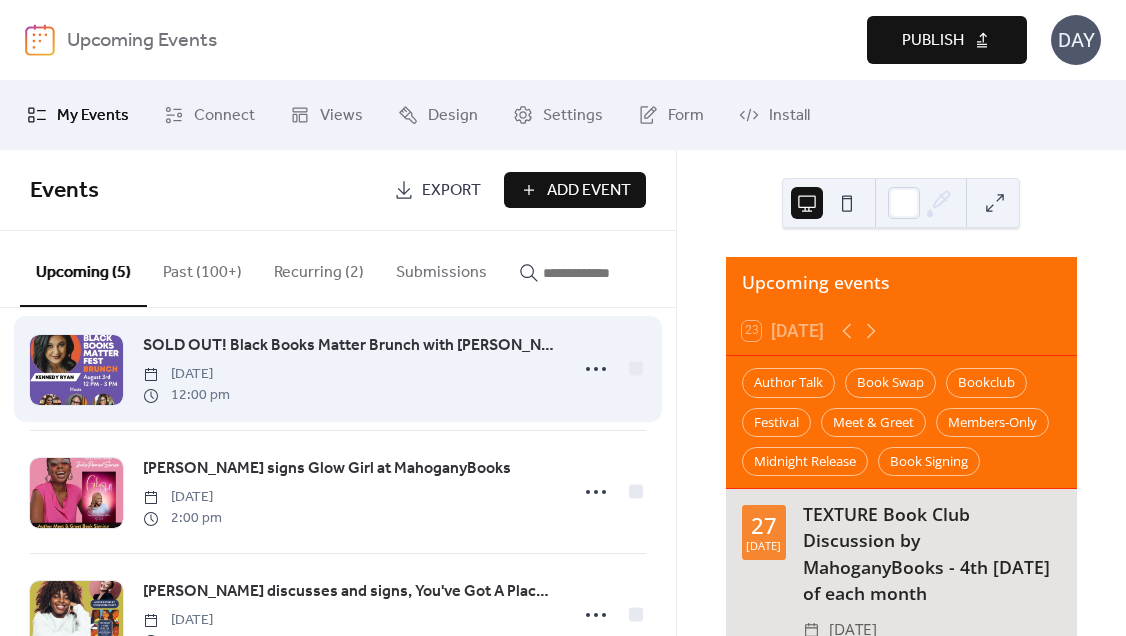 scroll, scrollTop: 165, scrollLeft: 0, axis: vertical 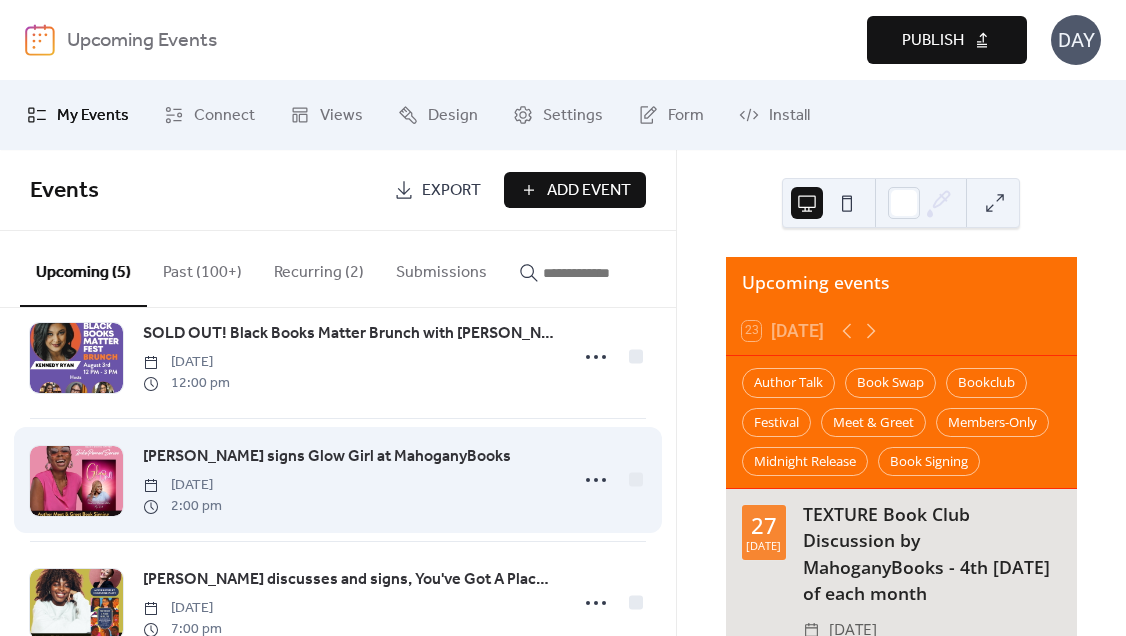 click on "[PERSON_NAME] signs Glow Girl at MahoganyBooks" at bounding box center [327, 457] 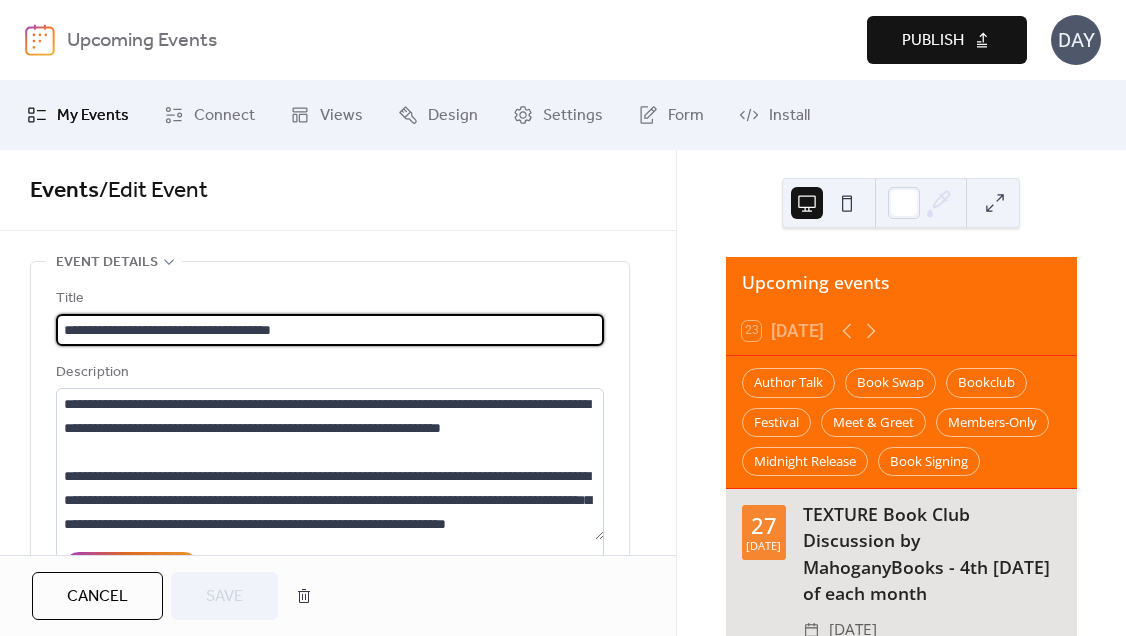 click on "**********" at bounding box center [330, 330] 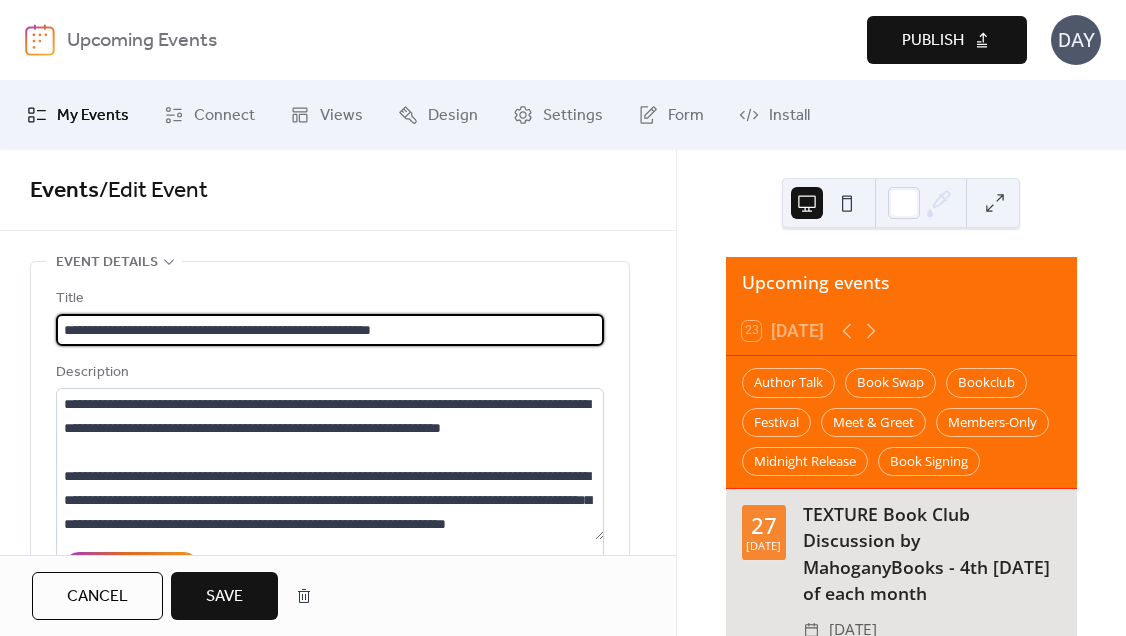 type on "**********" 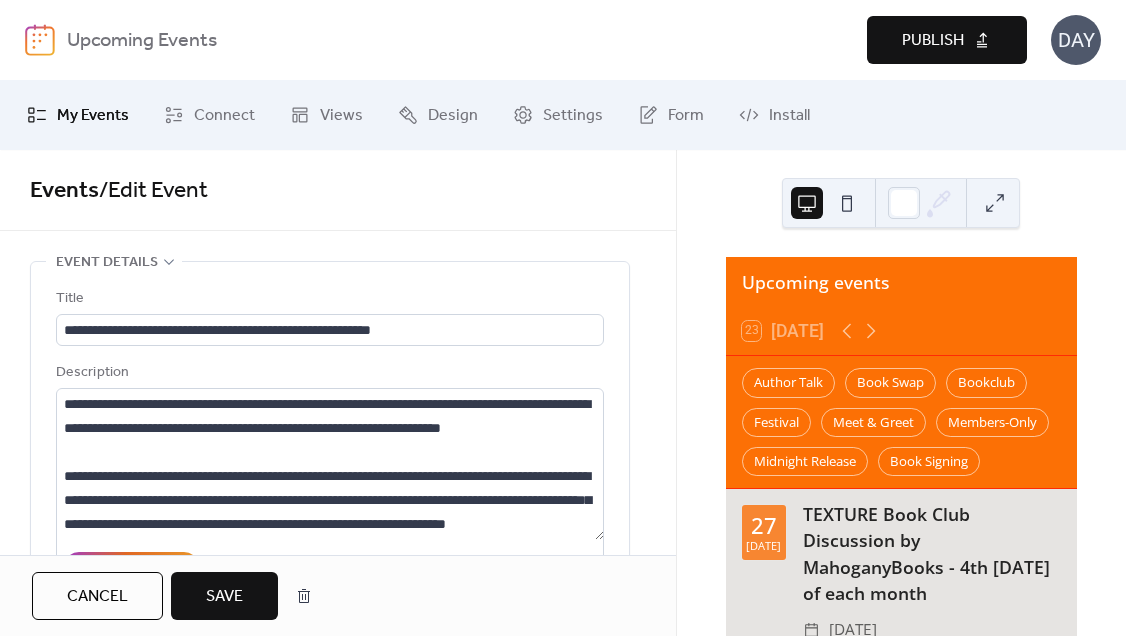 click on "Save" at bounding box center (224, 597) 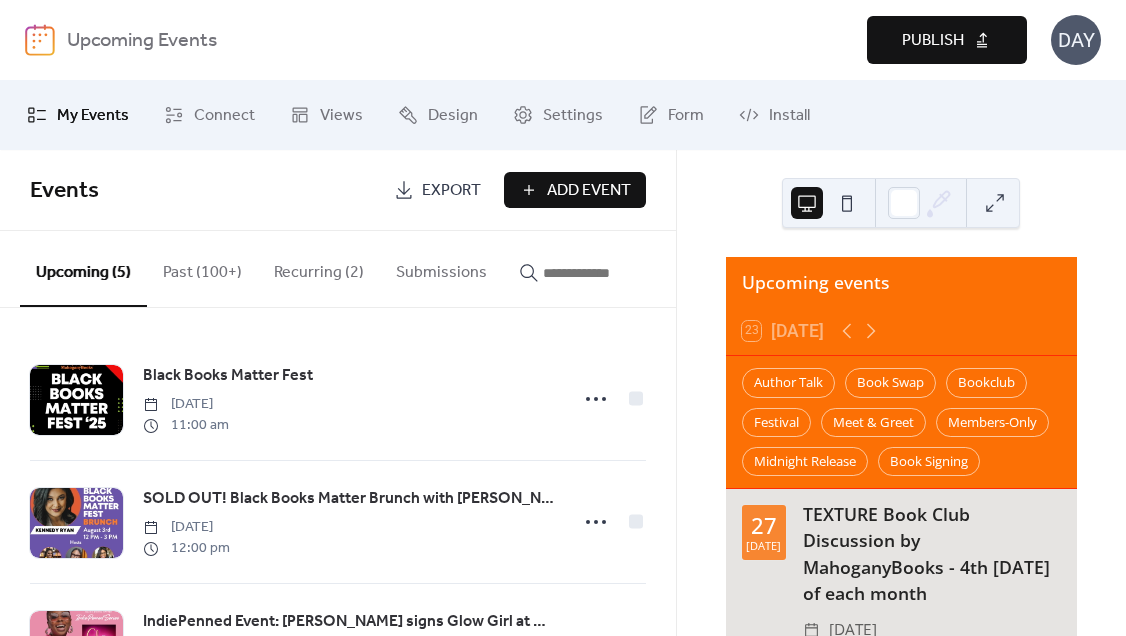 click on "Publish" at bounding box center [933, 41] 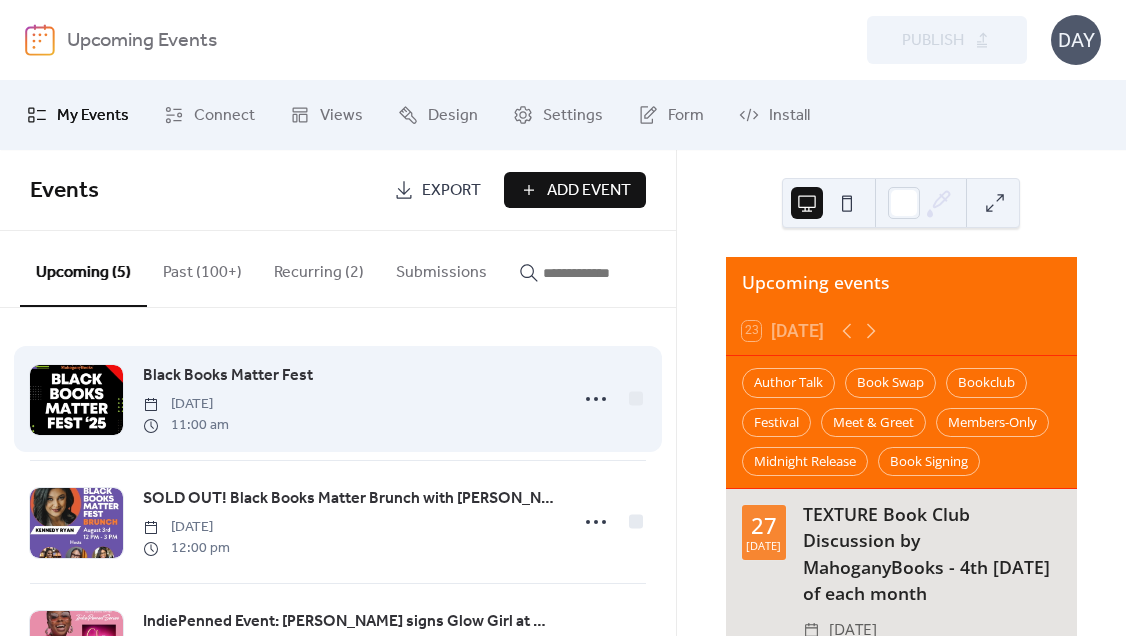 click on "[DATE]" at bounding box center (186, 404) 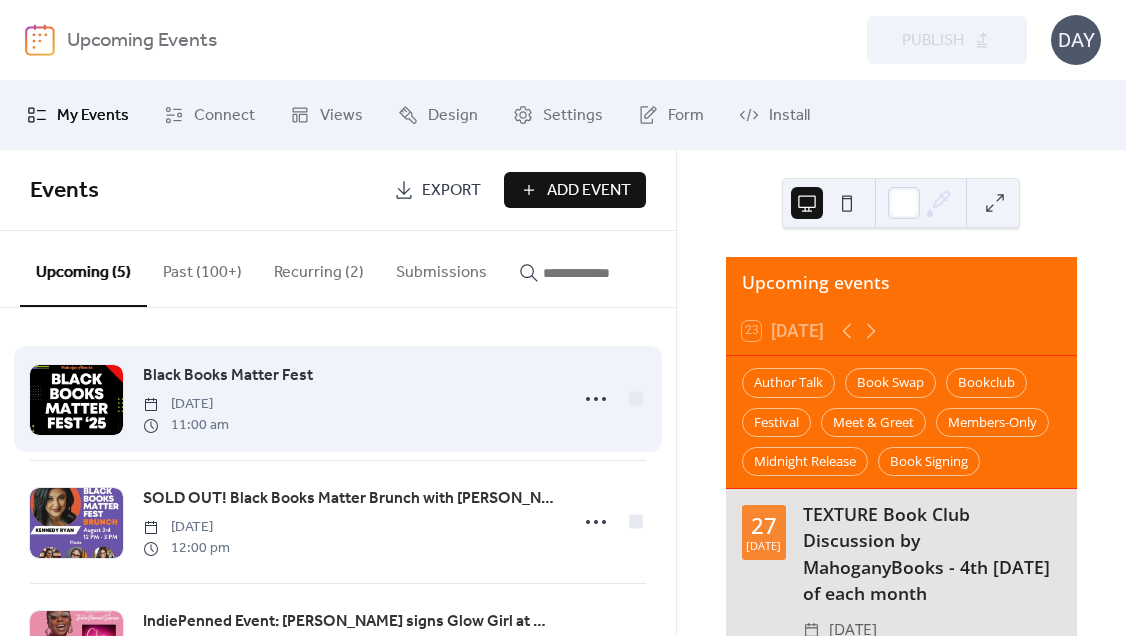 click at bounding box center [76, 400] 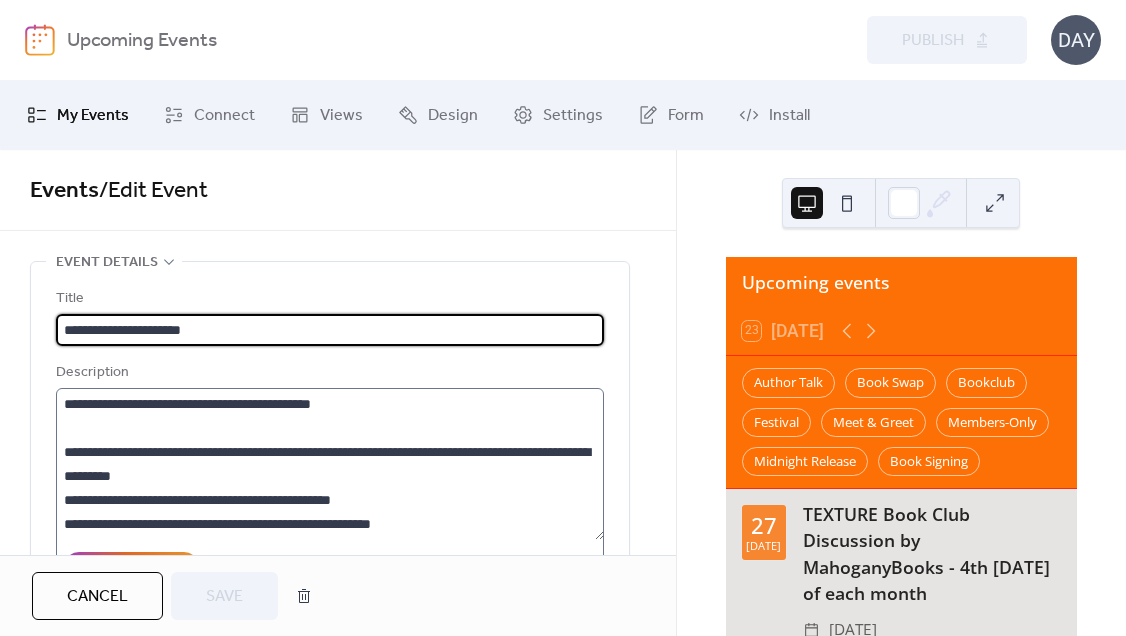scroll, scrollTop: 216, scrollLeft: 0, axis: vertical 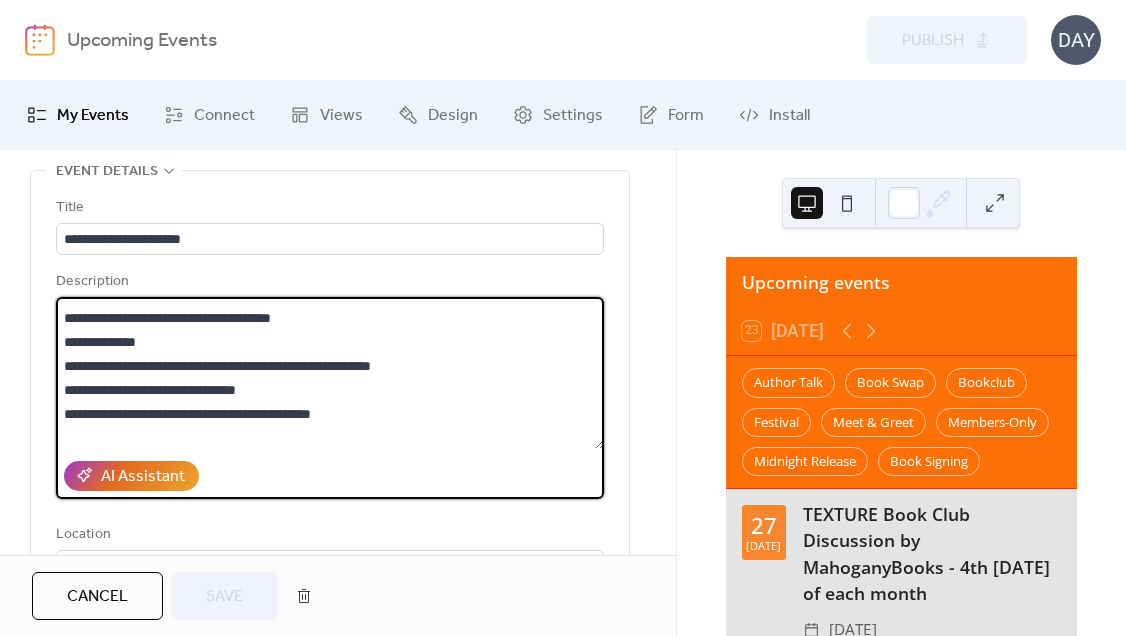 drag, startPoint x: 248, startPoint y: 327, endPoint x: 309, endPoint y: 324, distance: 61.073727 